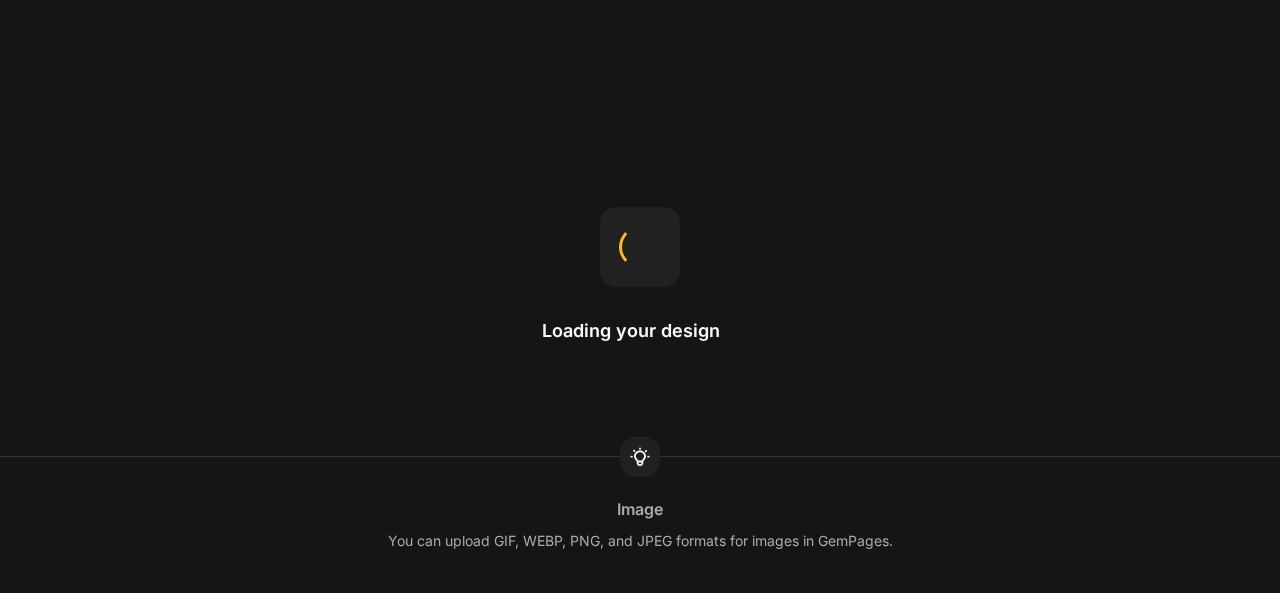 scroll, scrollTop: 0, scrollLeft: 0, axis: both 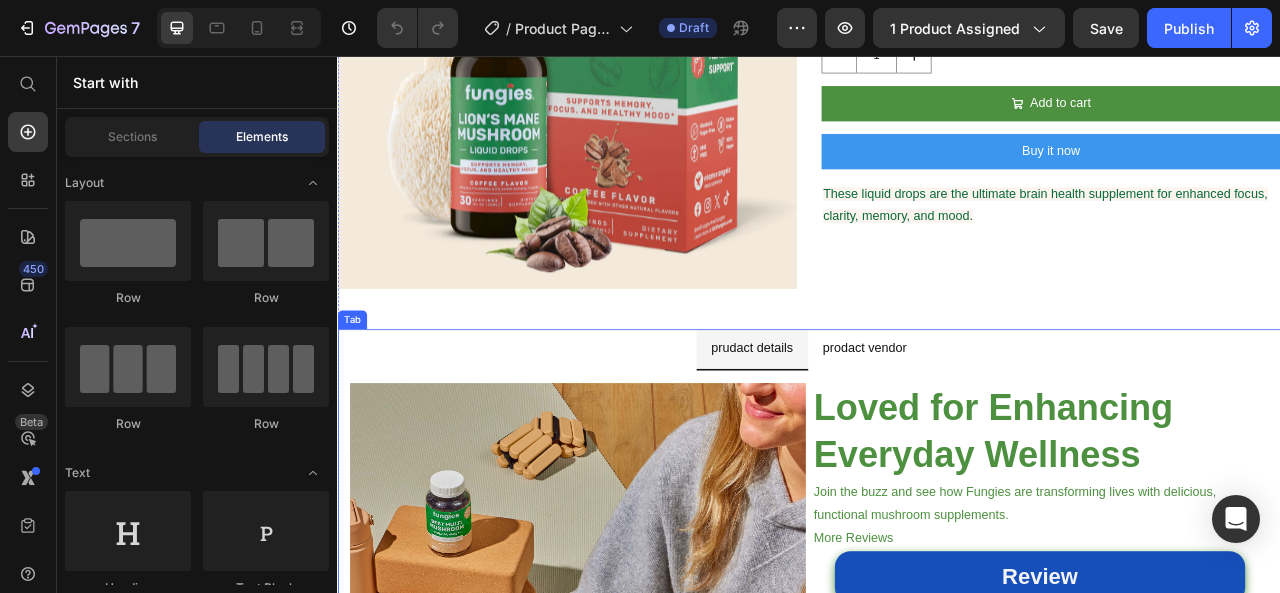 click on "prodact vendor" at bounding box center (1008, 428) 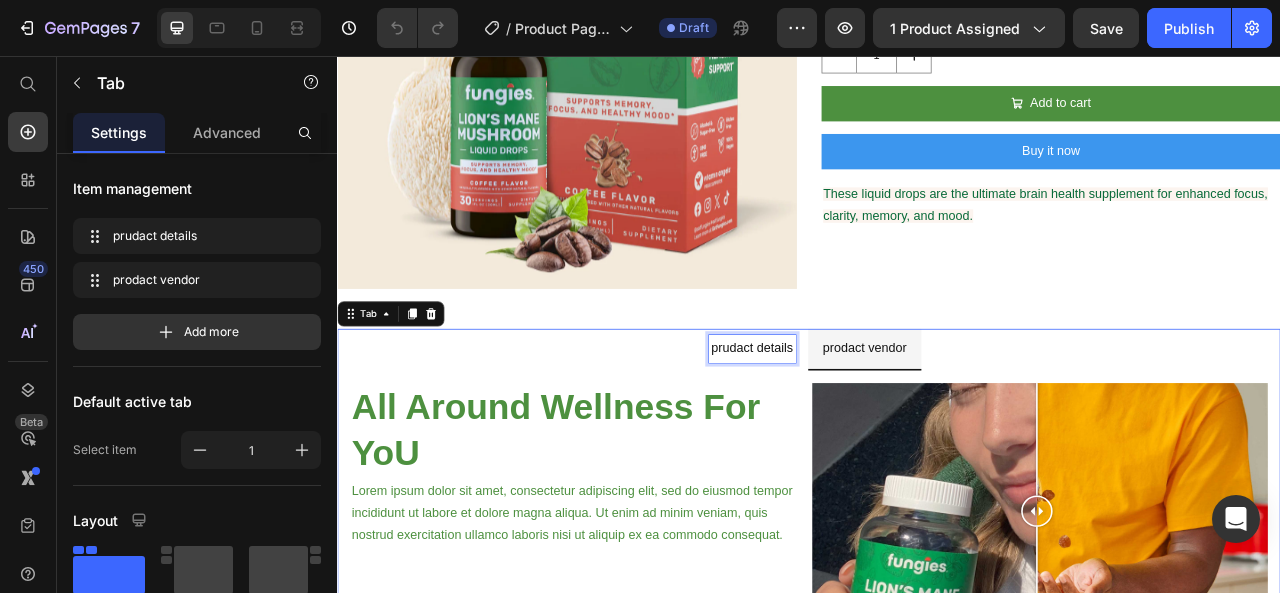click on "prudact details" at bounding box center [865, 428] 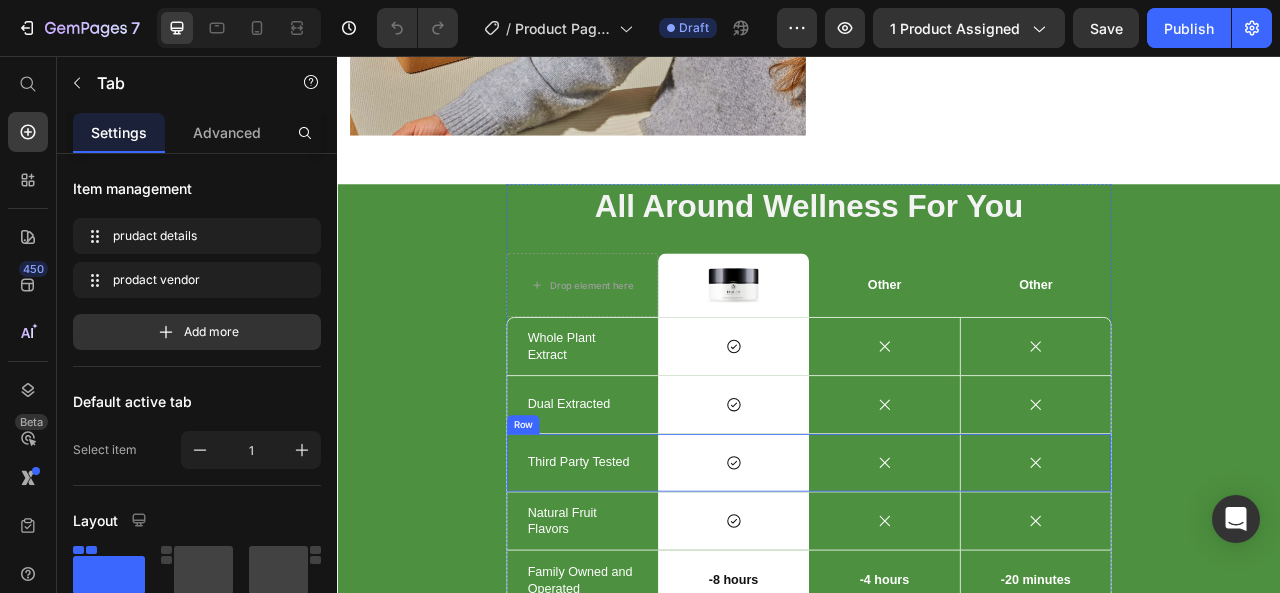 scroll, scrollTop: 1483, scrollLeft: 0, axis: vertical 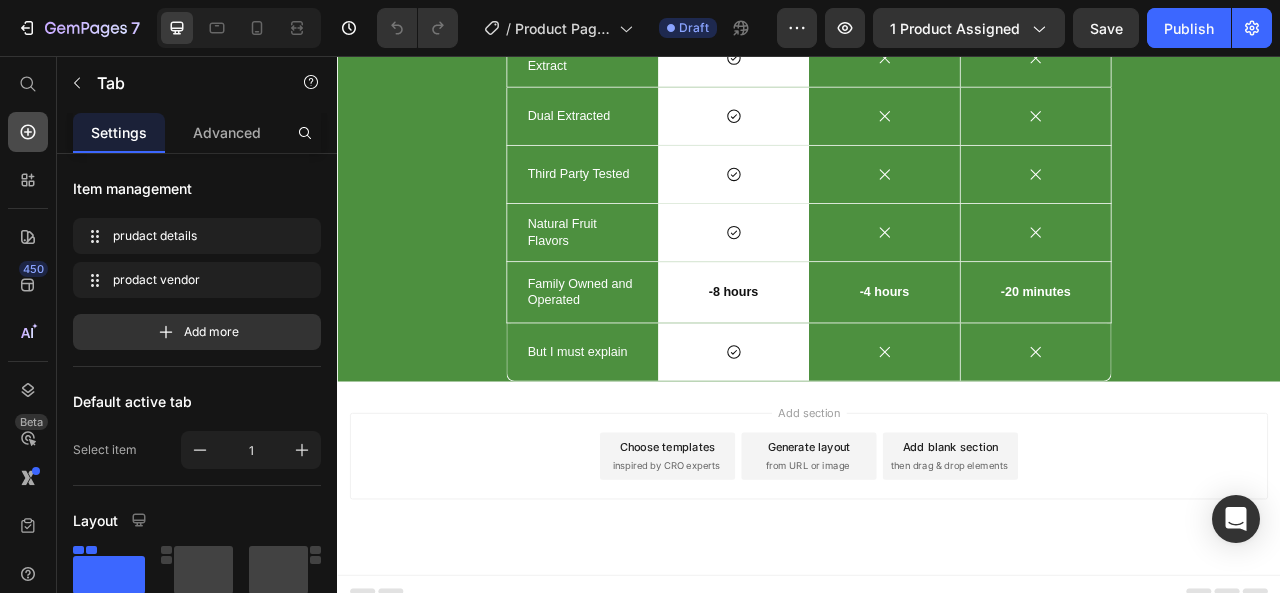 click 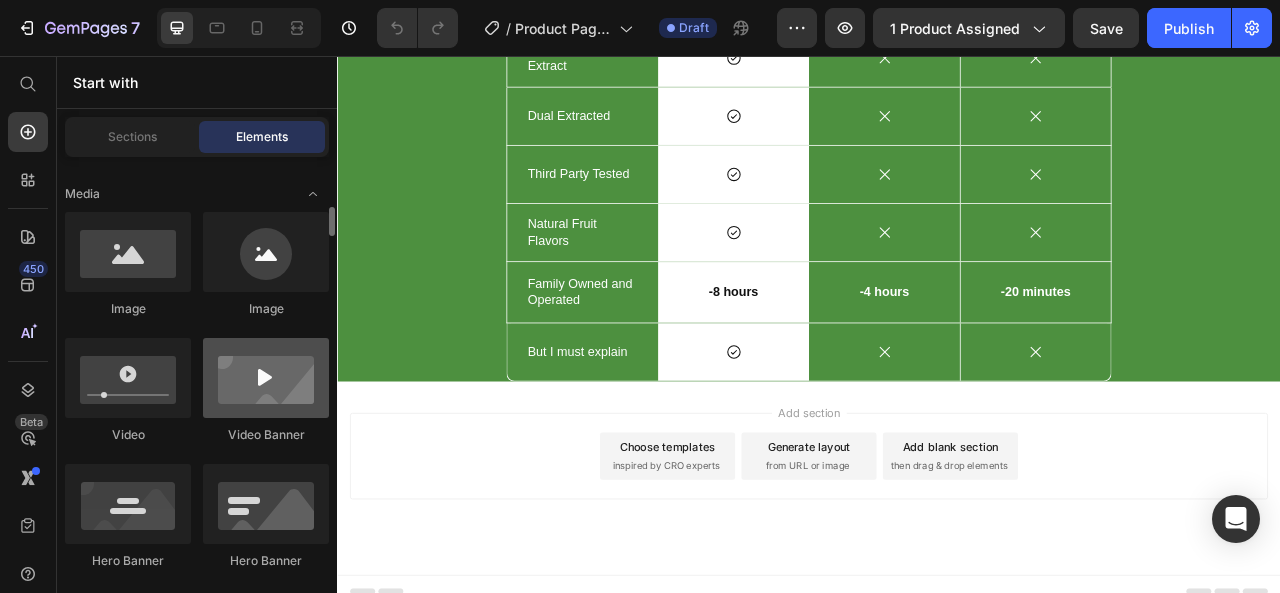scroll, scrollTop: 0, scrollLeft: 0, axis: both 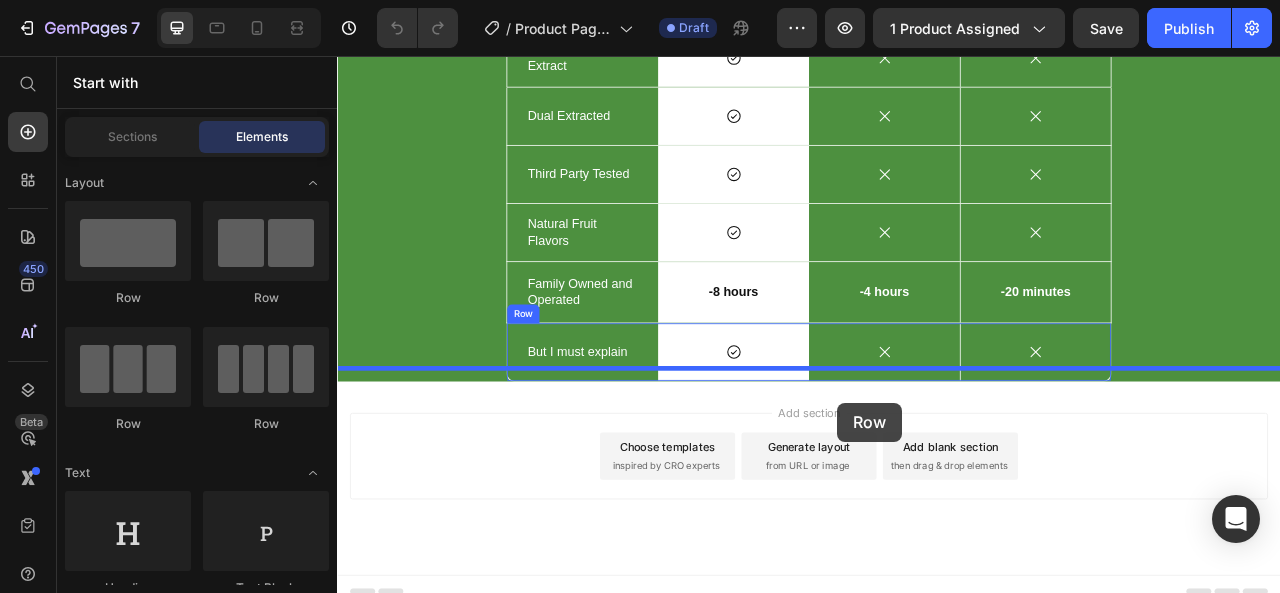 drag, startPoint x: 606, startPoint y: 310, endPoint x: 973, endPoint y: 497, distance: 411.89563 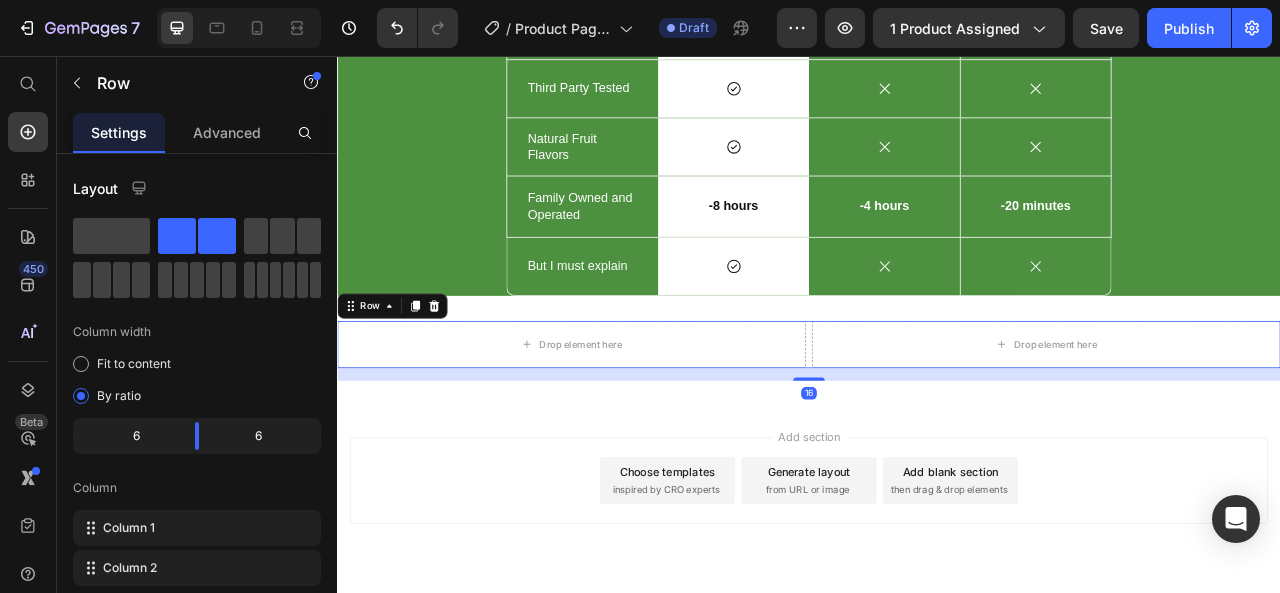 scroll, scrollTop: 1623, scrollLeft: 0, axis: vertical 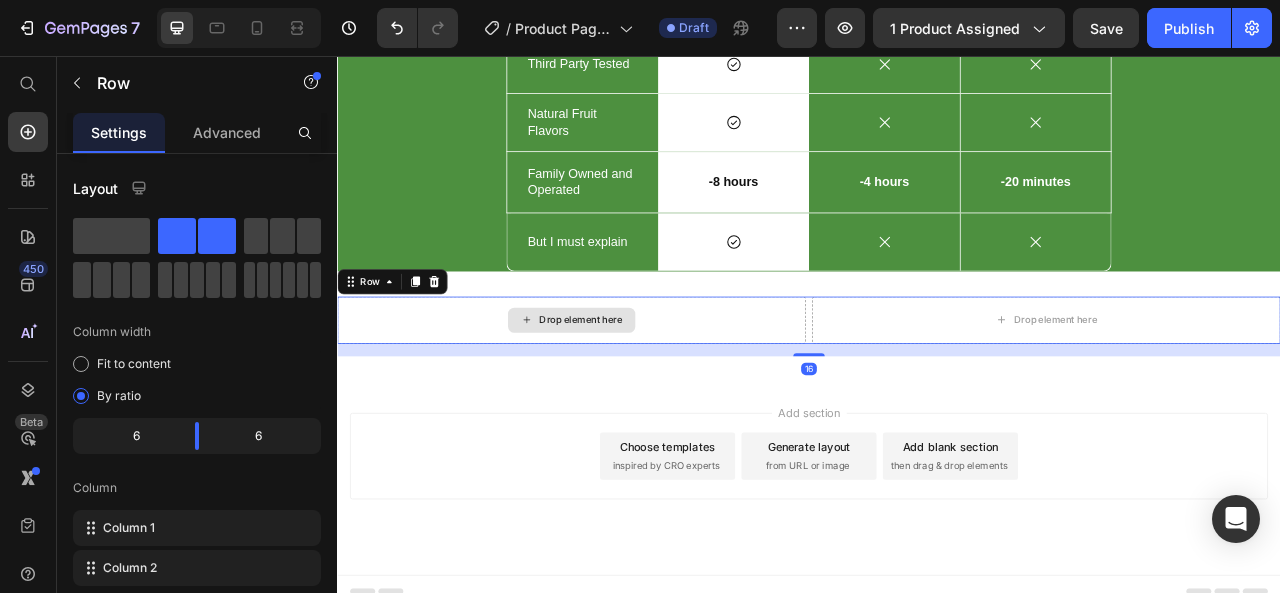 click on "Drop element here" at bounding box center [647, 392] 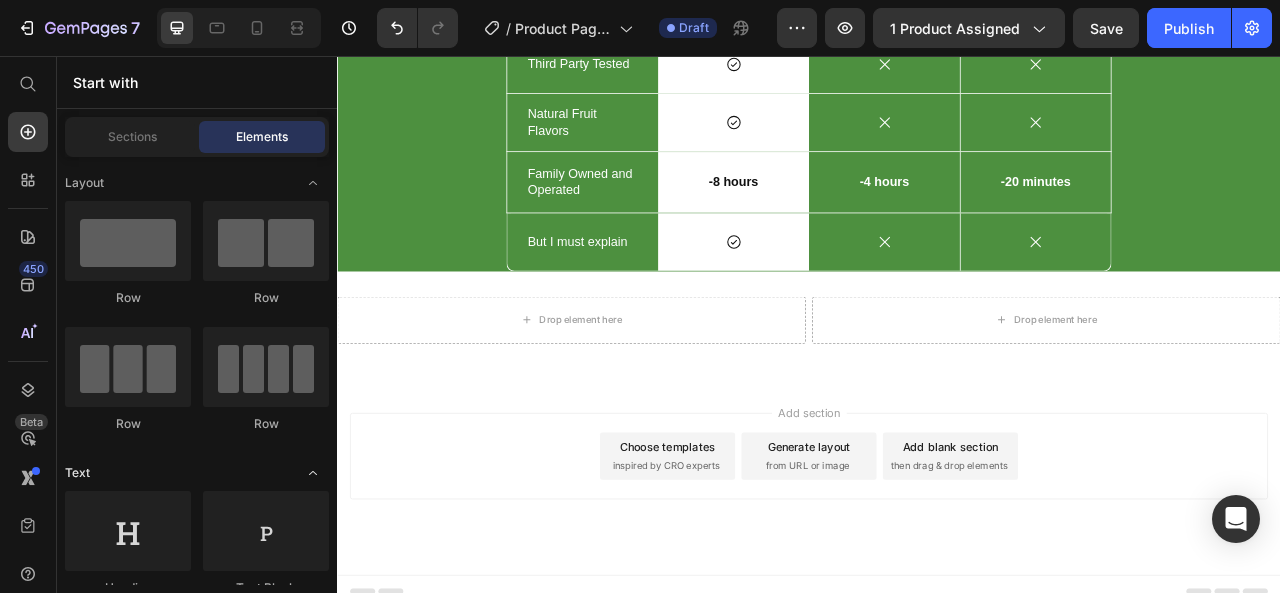 scroll, scrollTop: 733, scrollLeft: 0, axis: vertical 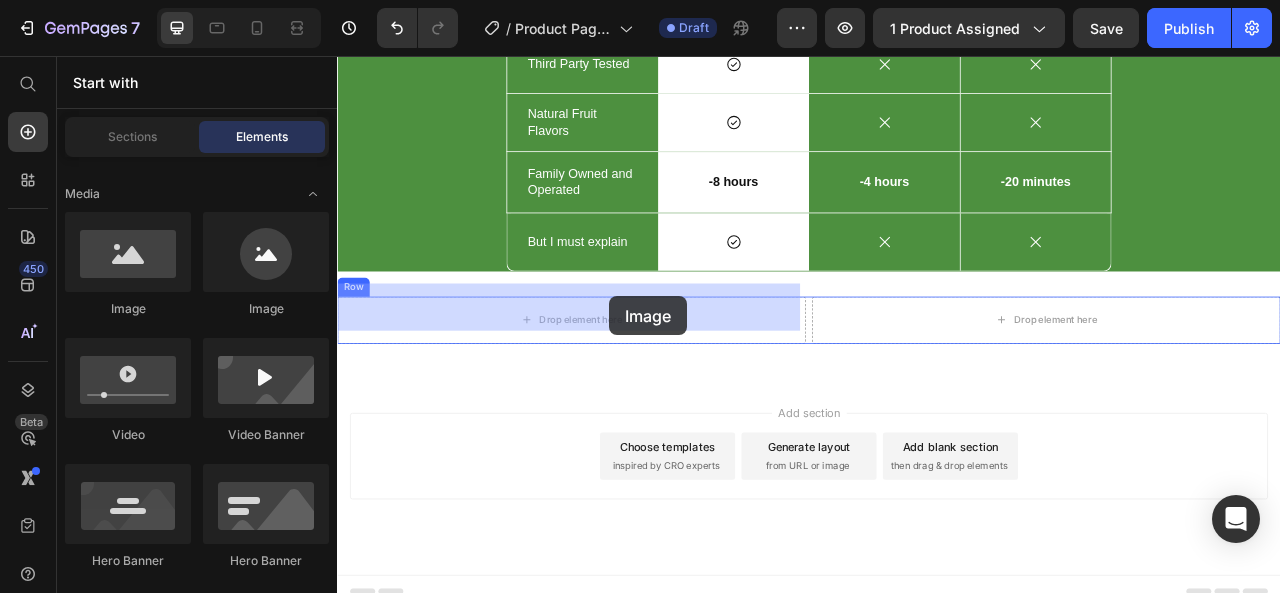 drag, startPoint x: 478, startPoint y: 320, endPoint x: 683, endPoint y: 362, distance: 209.25821 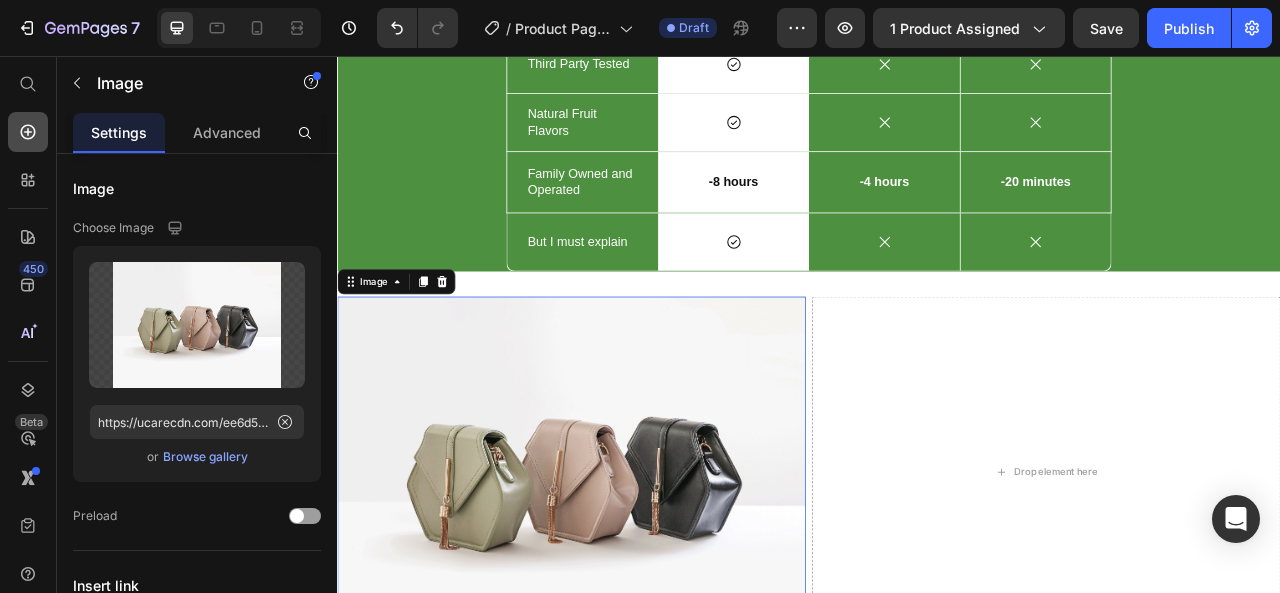 click 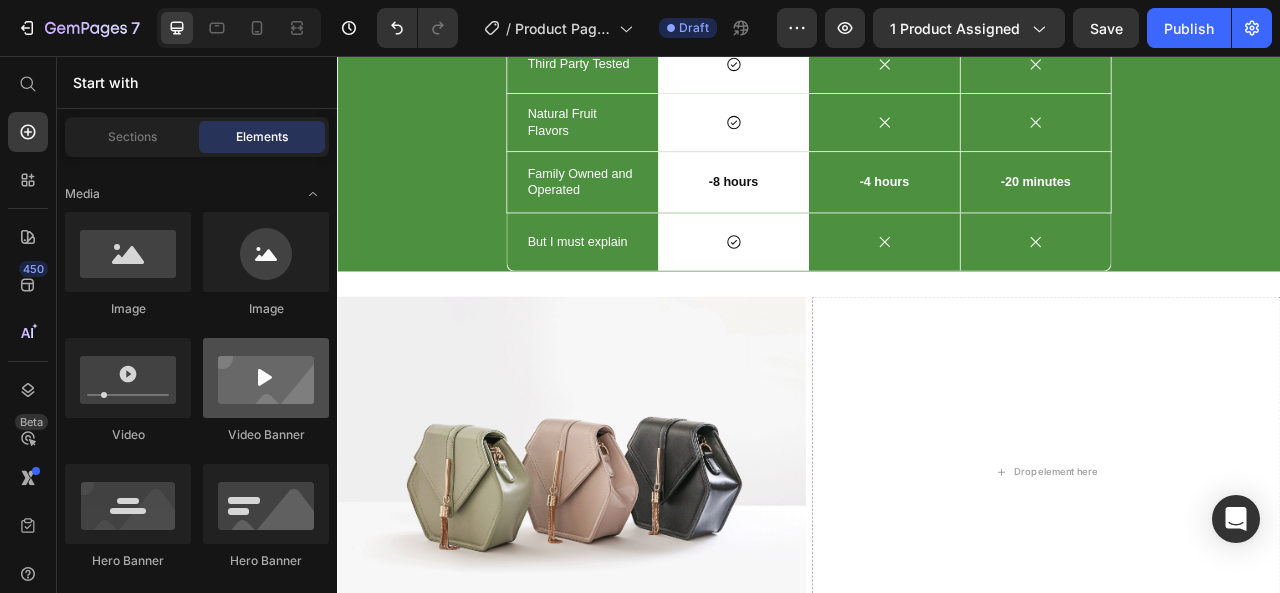 scroll, scrollTop: 366, scrollLeft: 0, axis: vertical 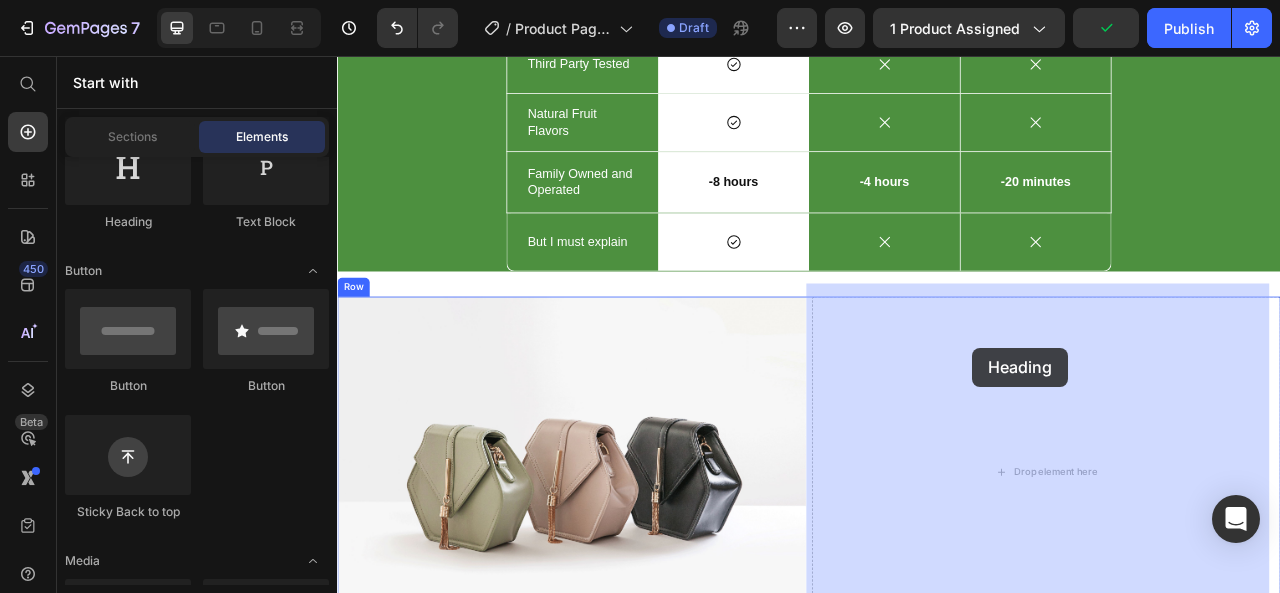 drag, startPoint x: 473, startPoint y: 245, endPoint x: 1182, endPoint y: 427, distance: 731.987 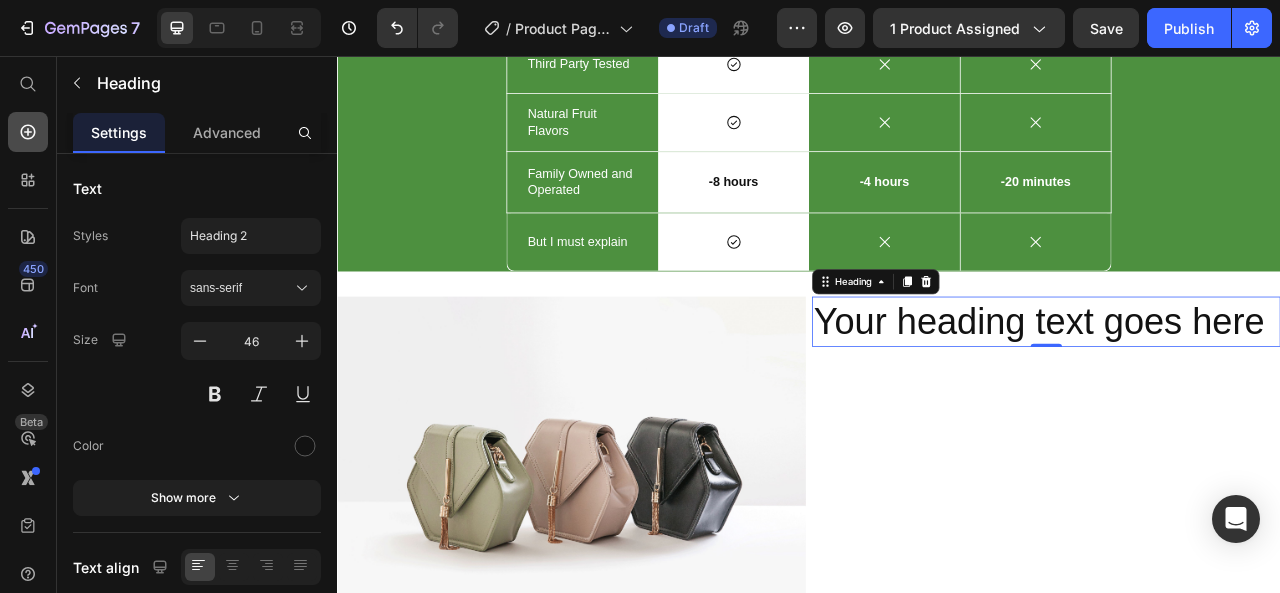 click 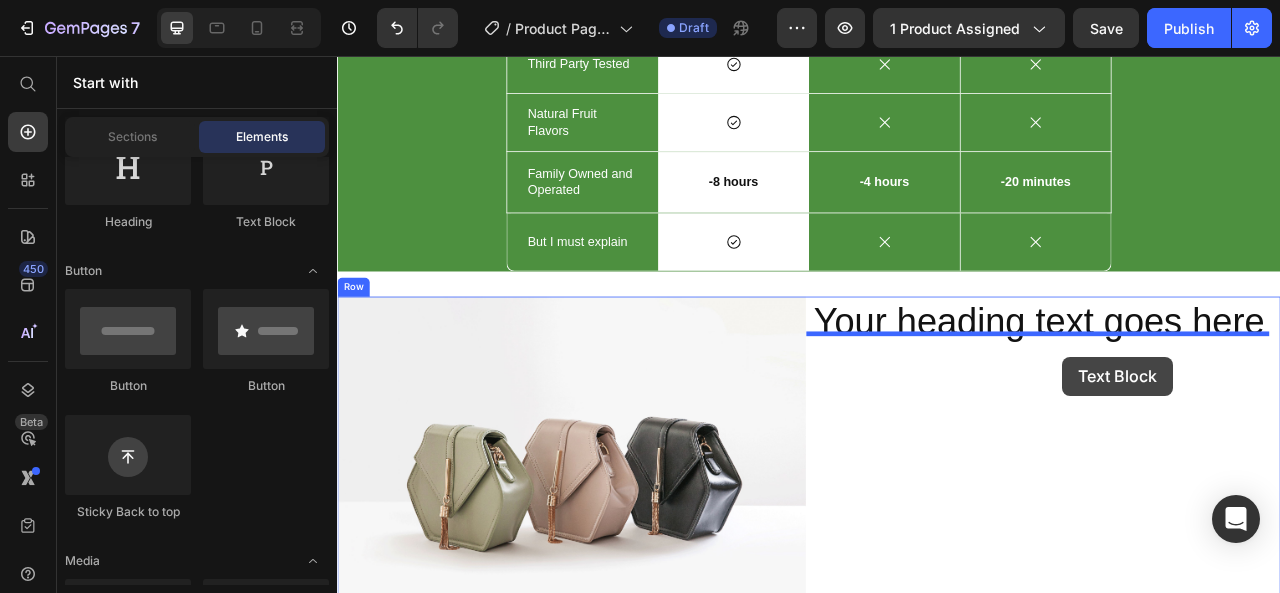 drag, startPoint x: 582, startPoint y: 249, endPoint x: 1259, endPoint y: 439, distance: 703.15643 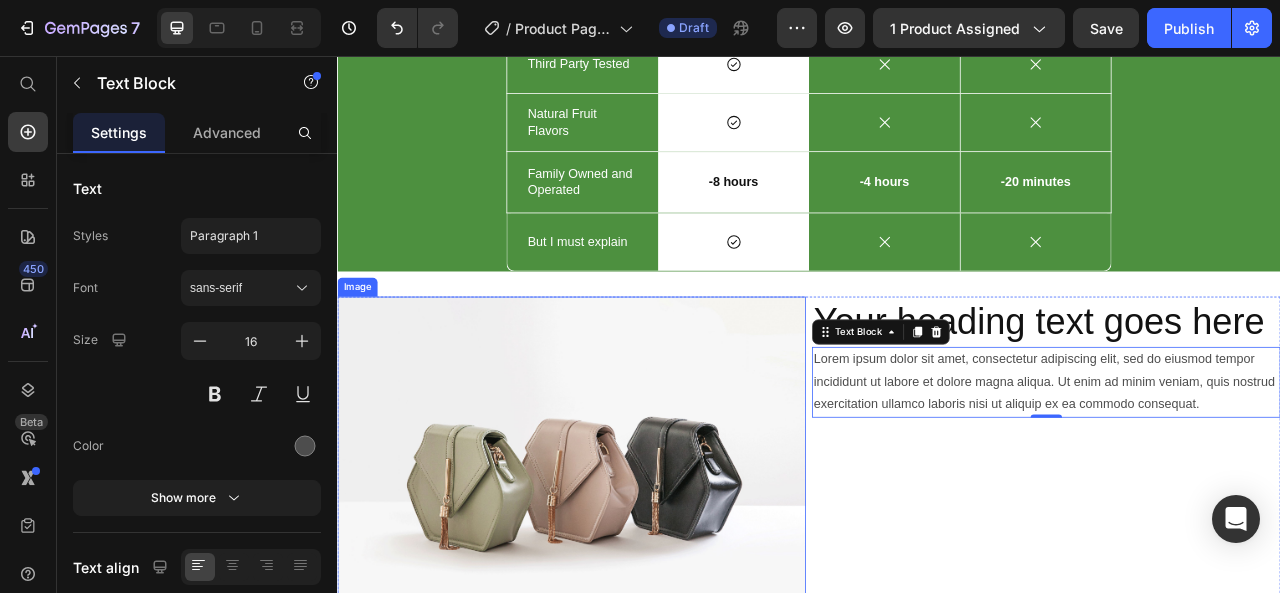 click at bounding box center [635, 585] 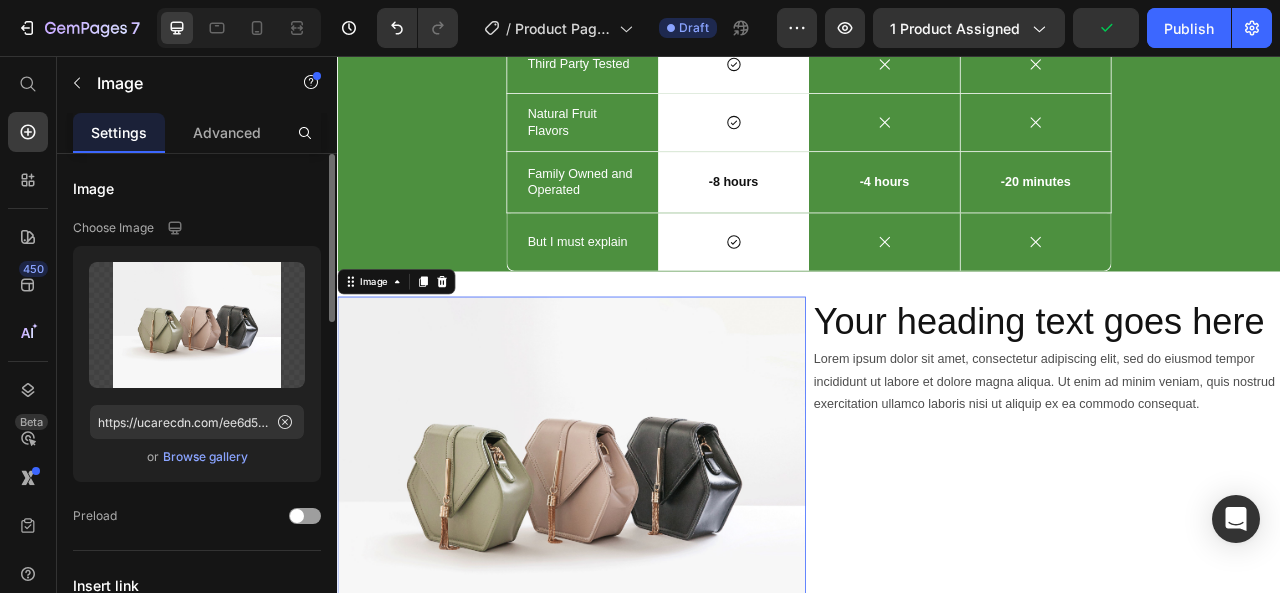 click on "Upload Image https://ucarecdn.com/ee6d5074-1640-4cc7-8933-47c8589c3dee/-/format/auto/  or   Browse gallery" at bounding box center [197, 364] 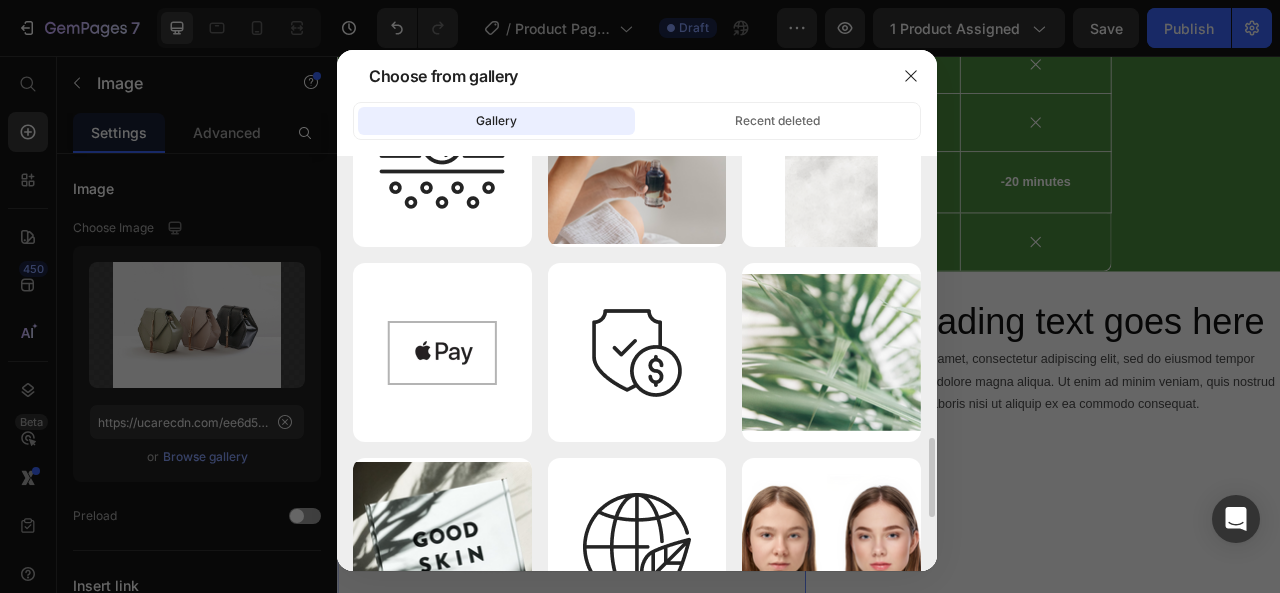 scroll, scrollTop: 1742, scrollLeft: 0, axis: vertical 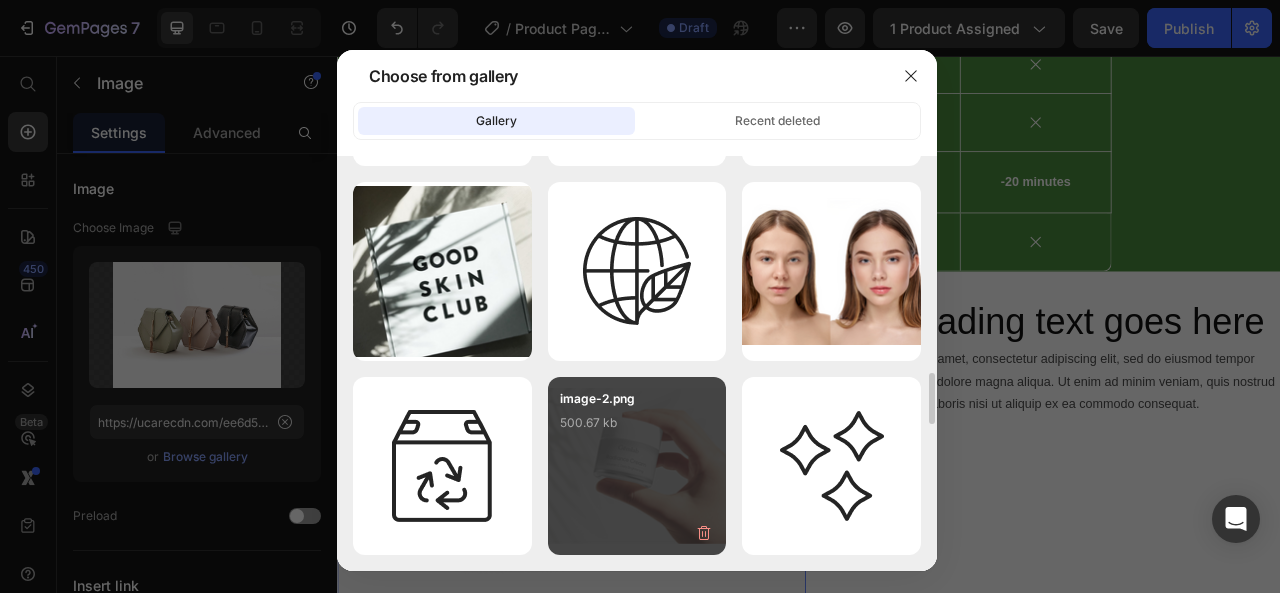 click on "image-2.png 500.67 kb" at bounding box center [637, 429] 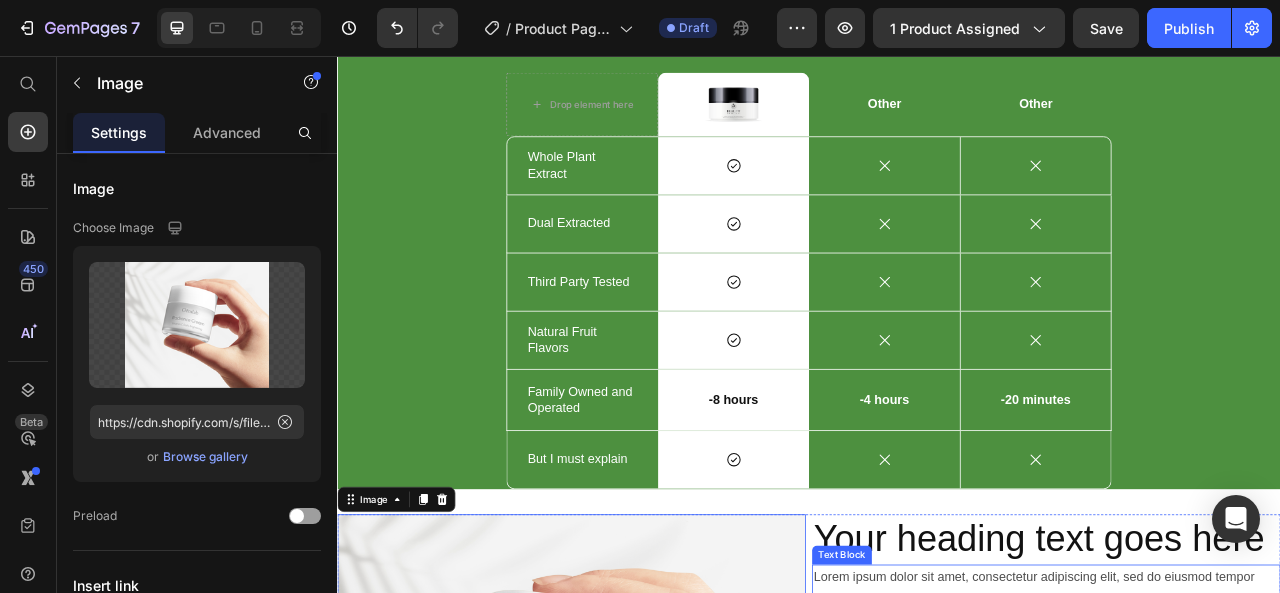 scroll, scrollTop: 1713, scrollLeft: 0, axis: vertical 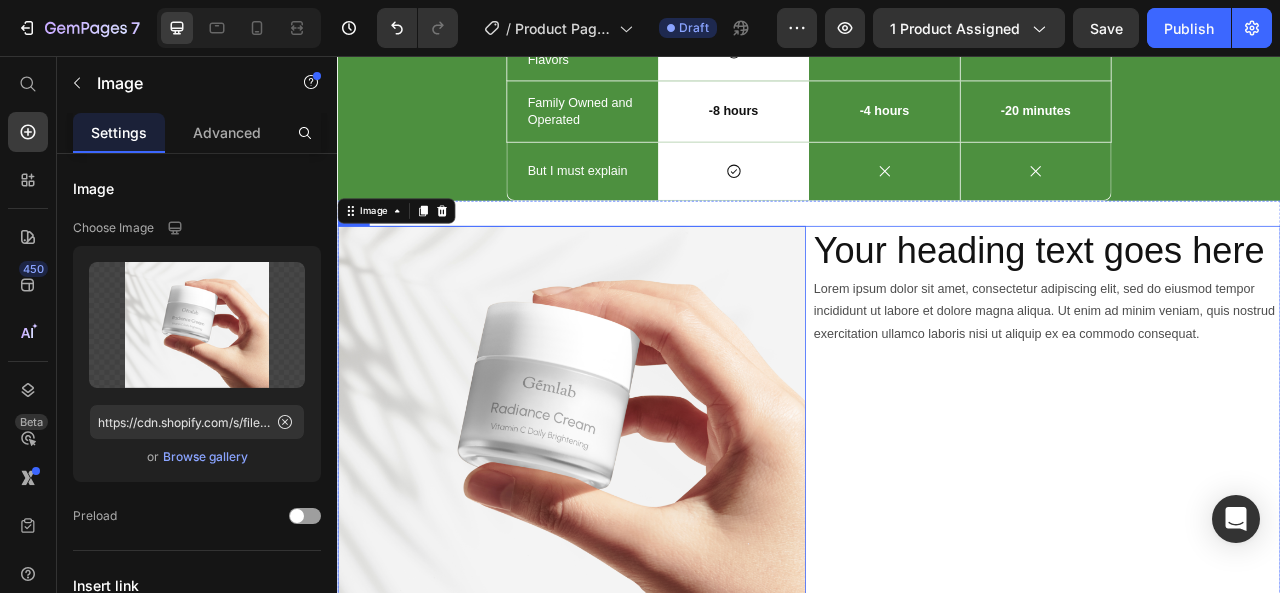 click on "Image   0 Your heading text goes here Heading Lorem ipsum dolor sit amet, consectetur adipiscing elit, sed do eiusmod tempor incididunt ut labore et dolore magna aliqua. Ut enim ad minim veniam, quis nostrud exercitation ullamco laboris nisi ut aliquip ex ea commodo consequat. Text Block Row" at bounding box center (937, 534) 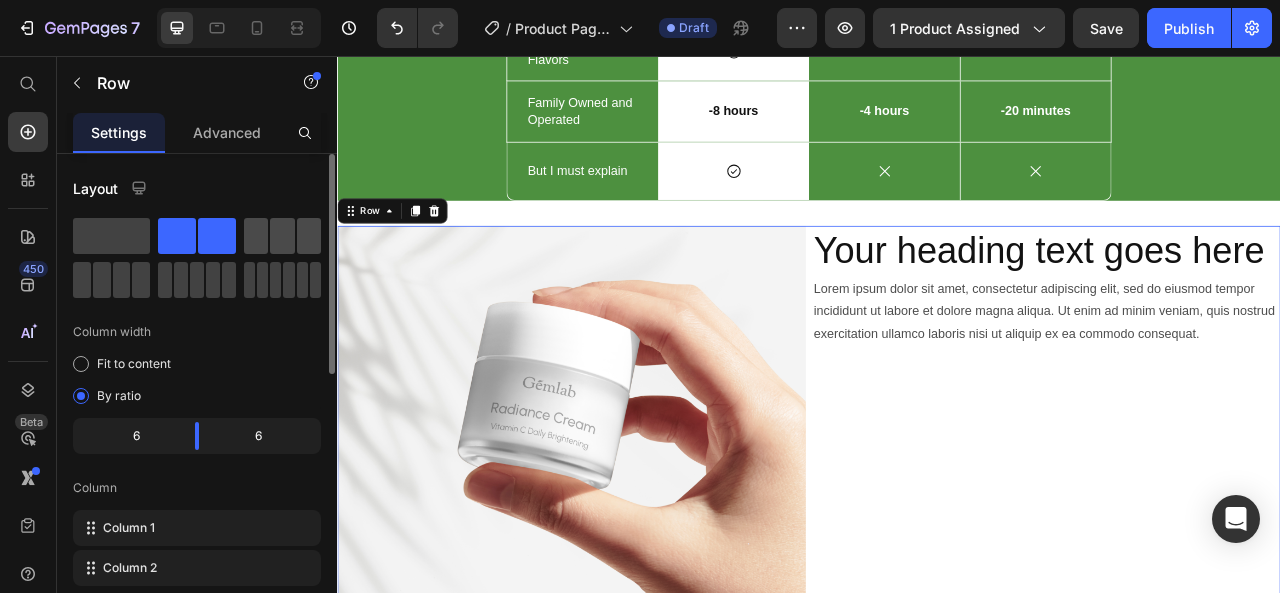 click 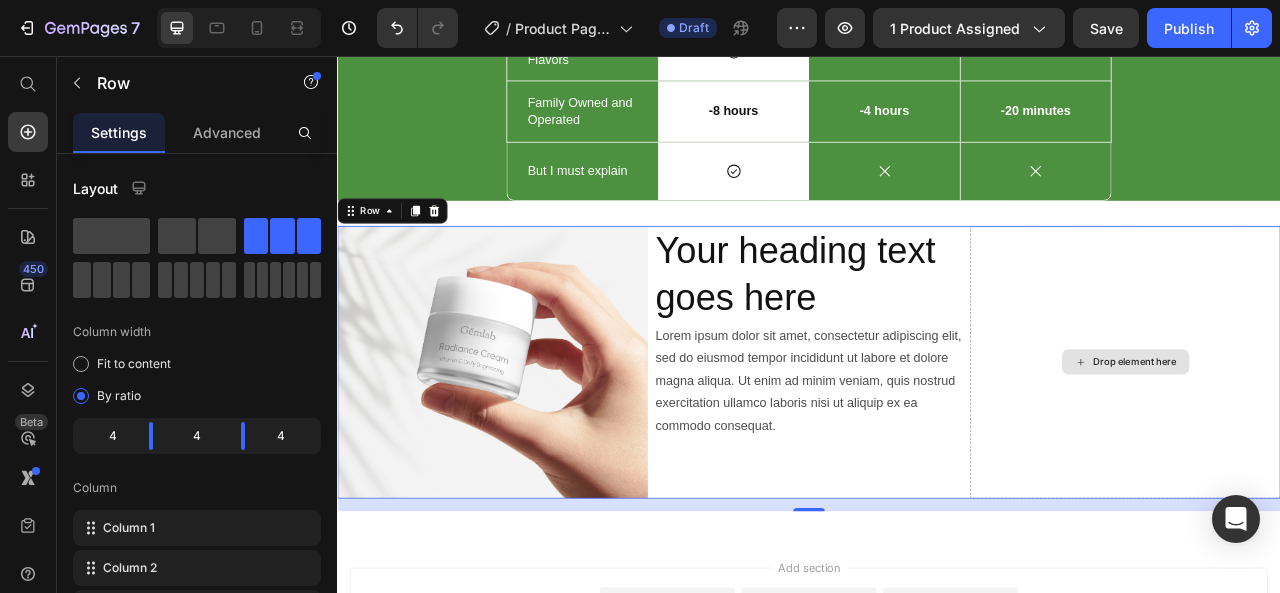 click on "Drop element here" at bounding box center (1339, 445) 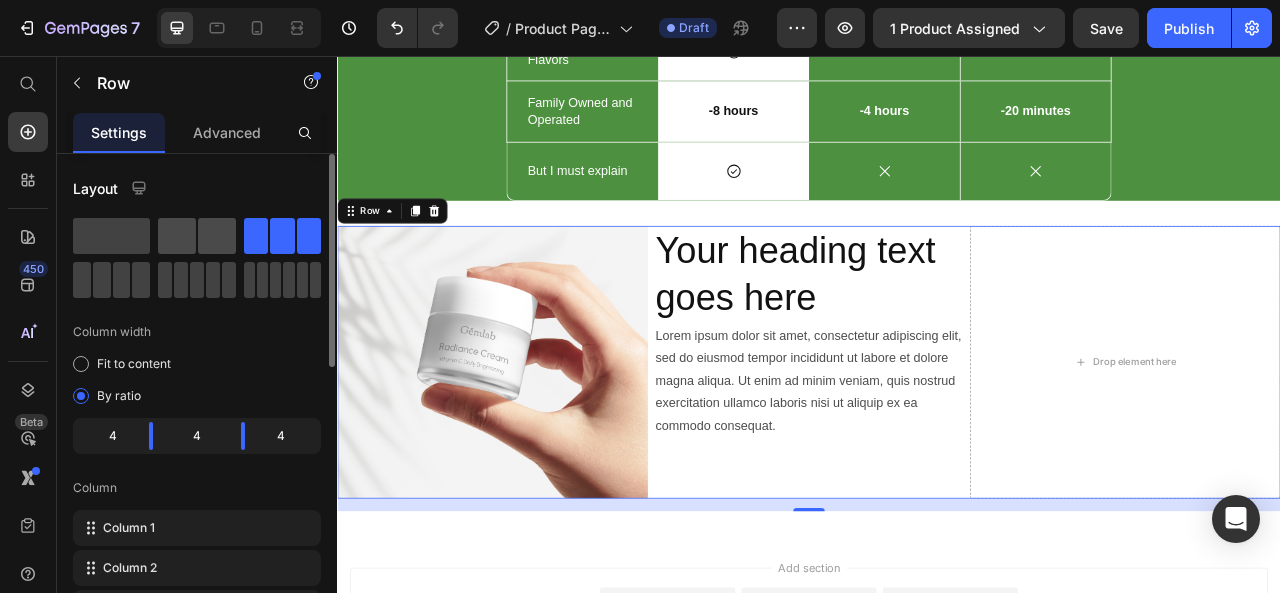 click 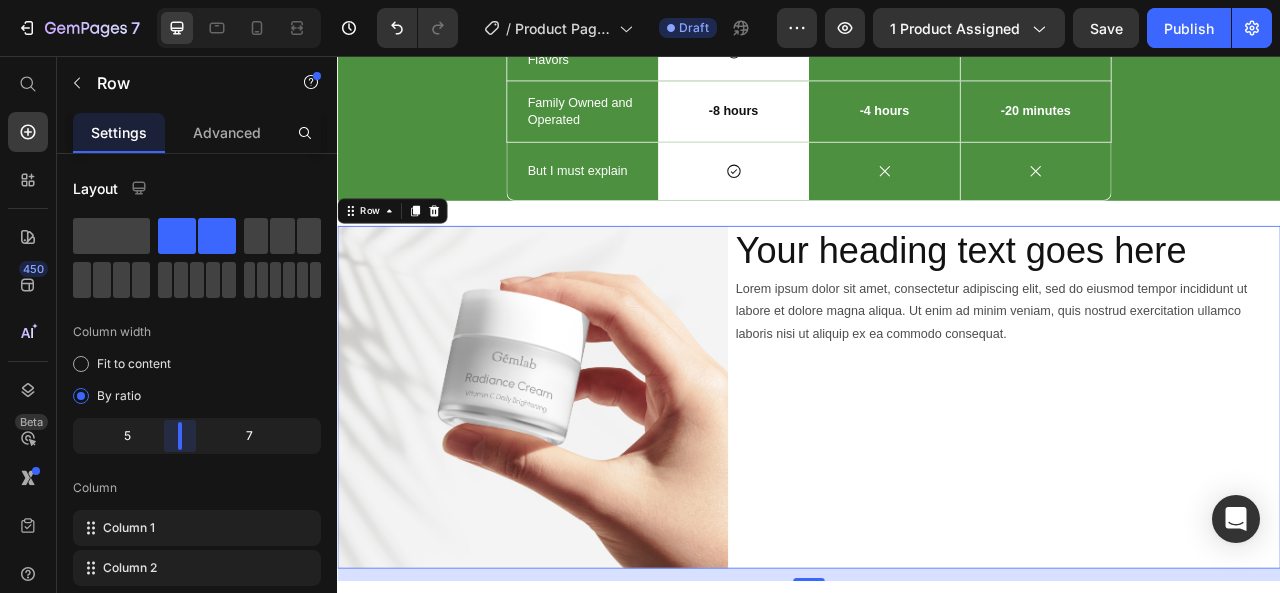drag, startPoint x: 201, startPoint y: 439, endPoint x: 174, endPoint y: 436, distance: 27.166155 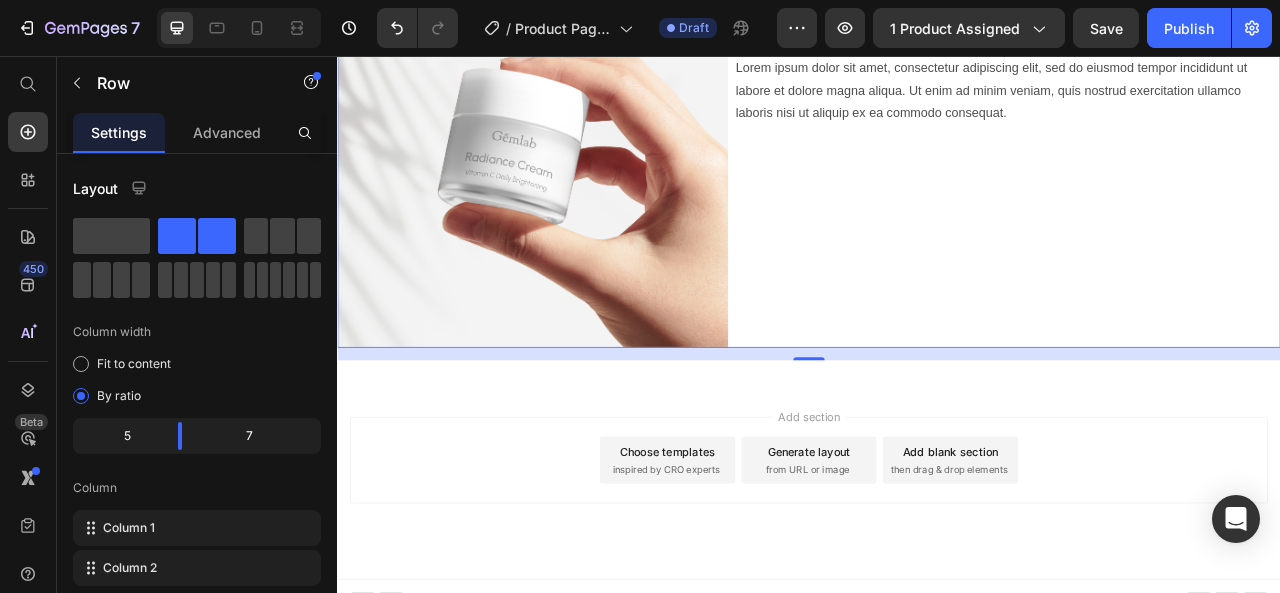 scroll, scrollTop: 1627, scrollLeft: 0, axis: vertical 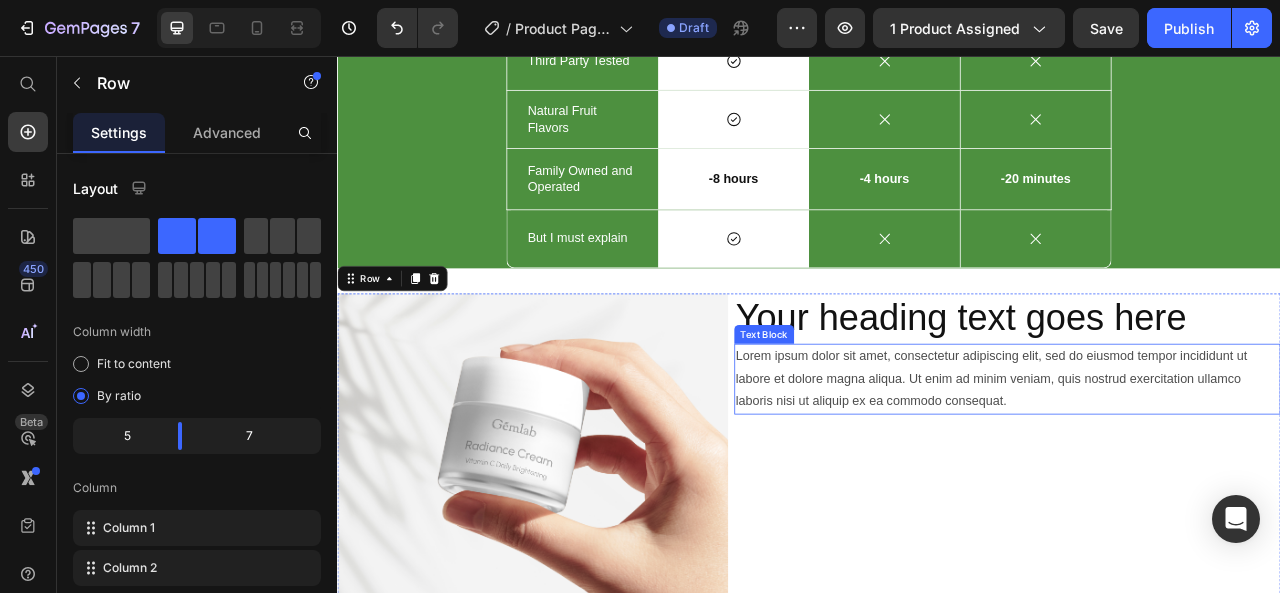 click on "Lorem ipsum dolor sit amet, consectetur adipiscing elit, sed do eiusmod tempor incididunt ut labore et dolore magna aliqua. Ut enim ad minim veniam, quis nostrud exercitation ullamco laboris nisi ut aliquip ex ea commodo consequat." at bounding box center [1189, 467] 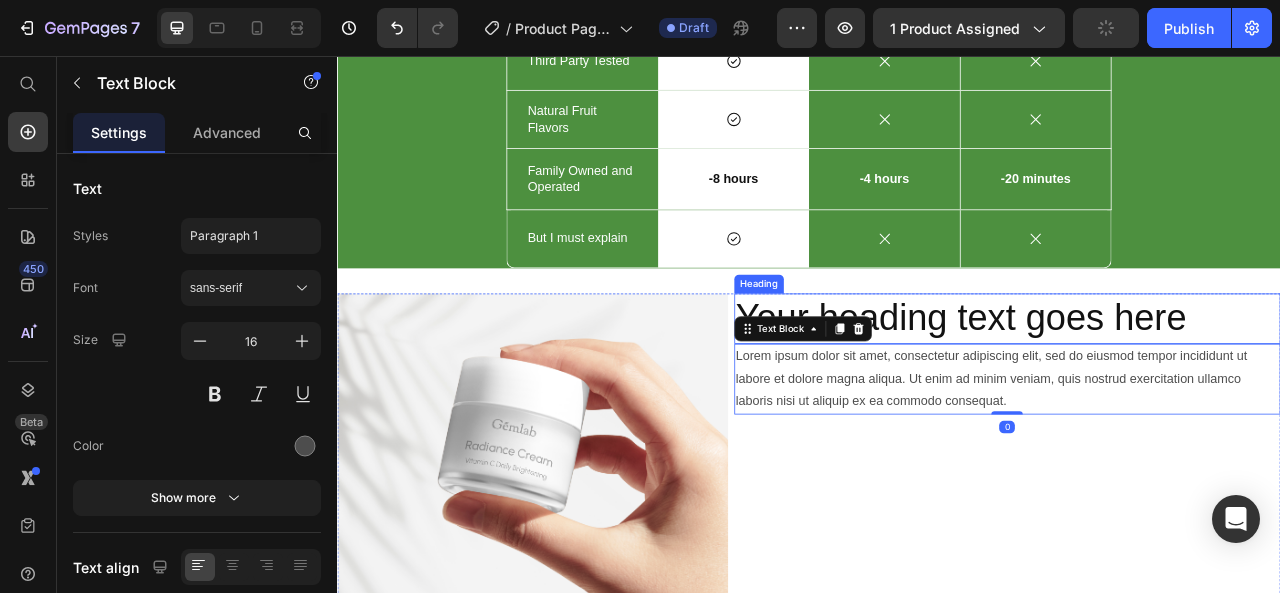click on "Your heading text goes here" at bounding box center [1189, 390] 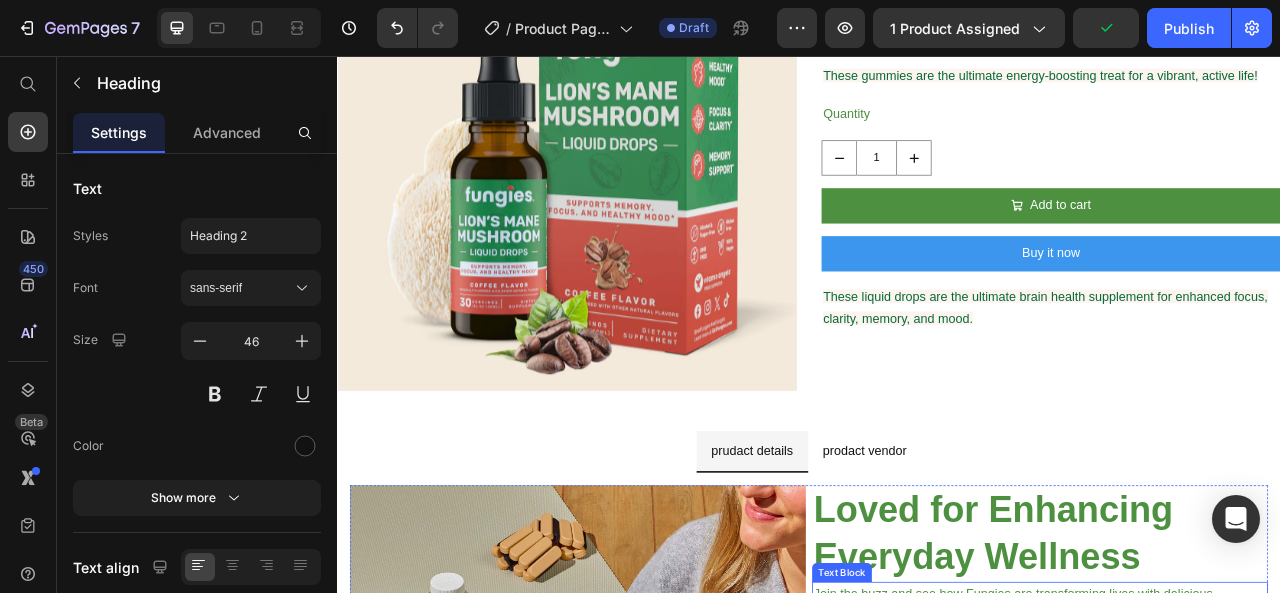 scroll, scrollTop: 527, scrollLeft: 0, axis: vertical 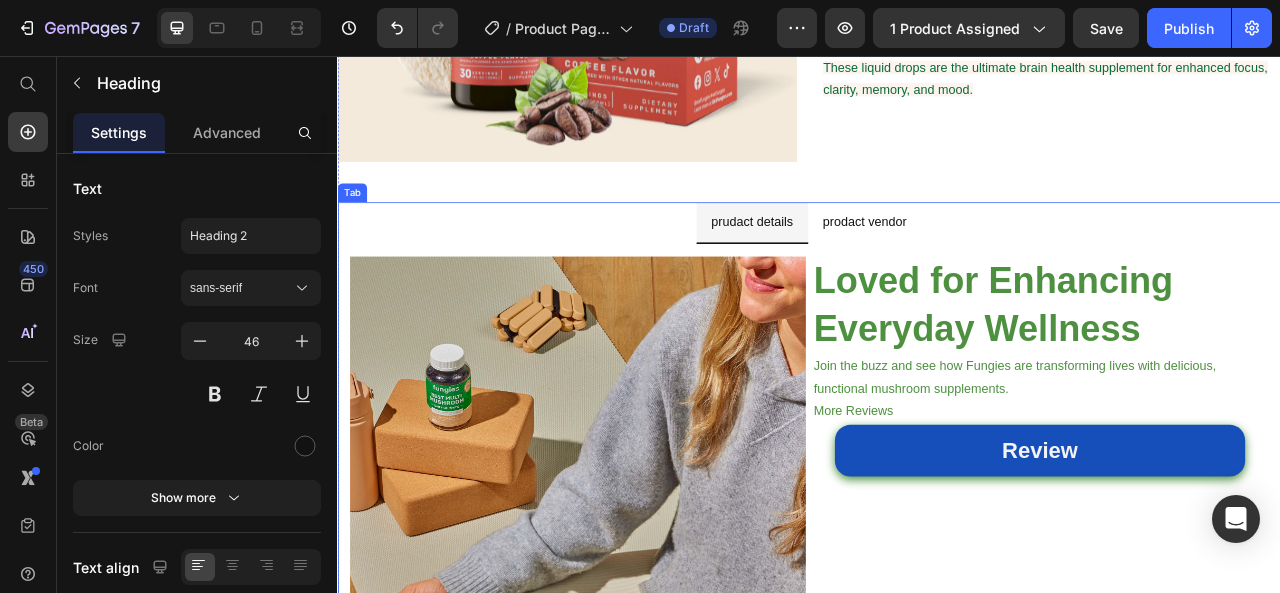 click on "prodact vendor" at bounding box center (1008, 267) 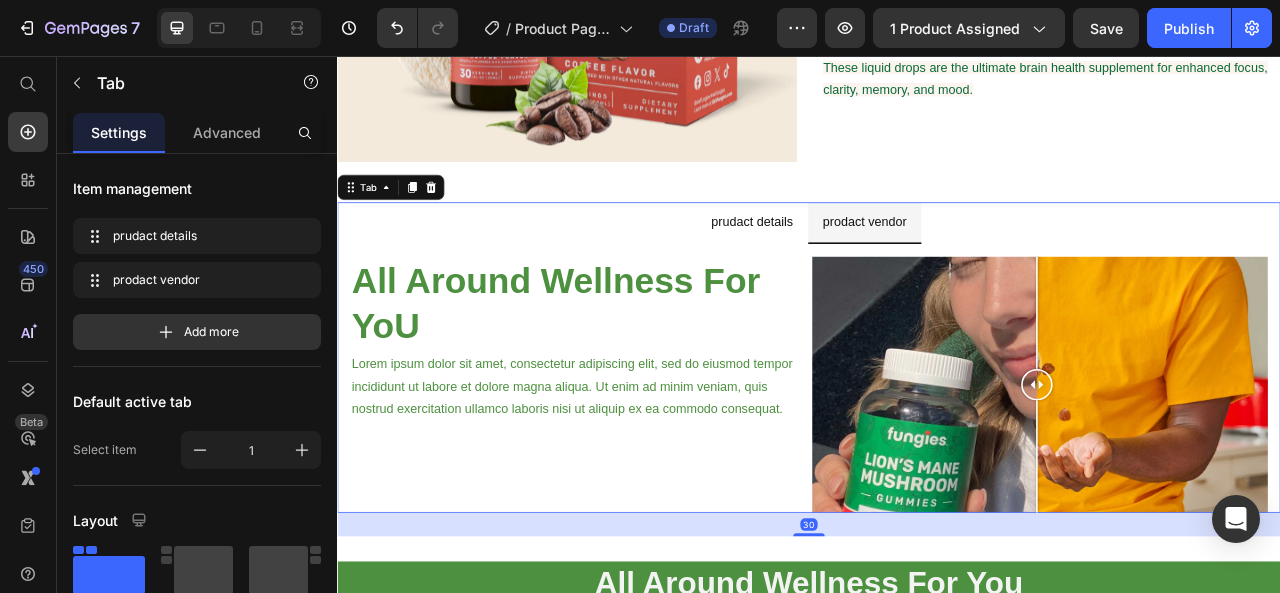 click on "prudact details" at bounding box center [865, 267] 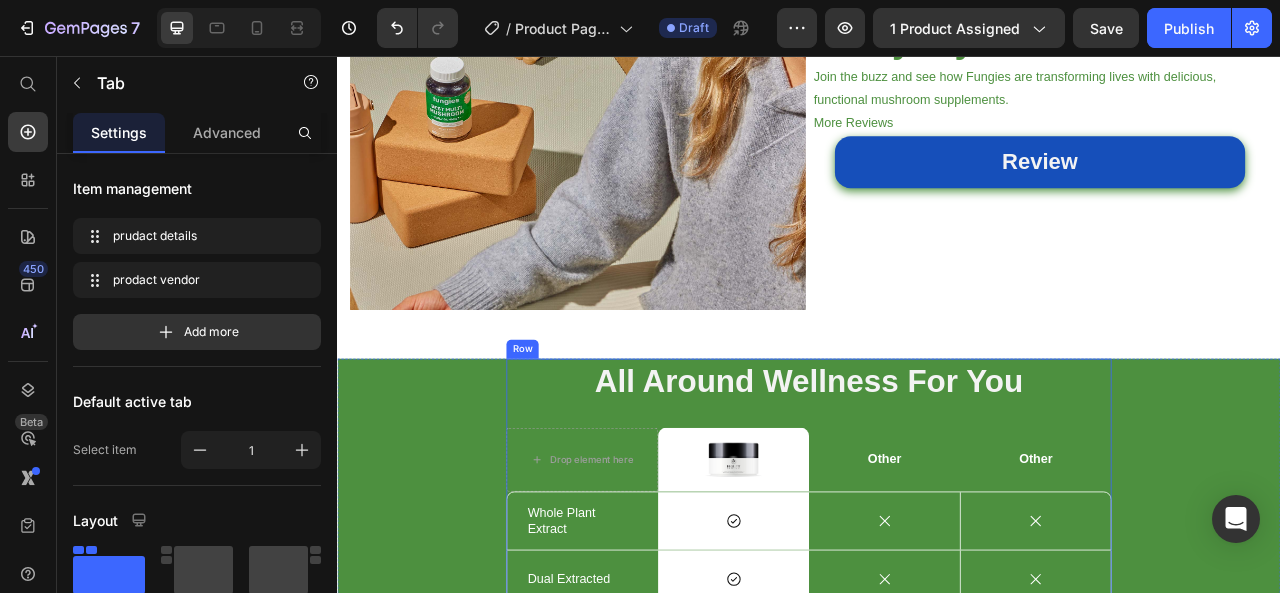 scroll, scrollTop: 527, scrollLeft: 0, axis: vertical 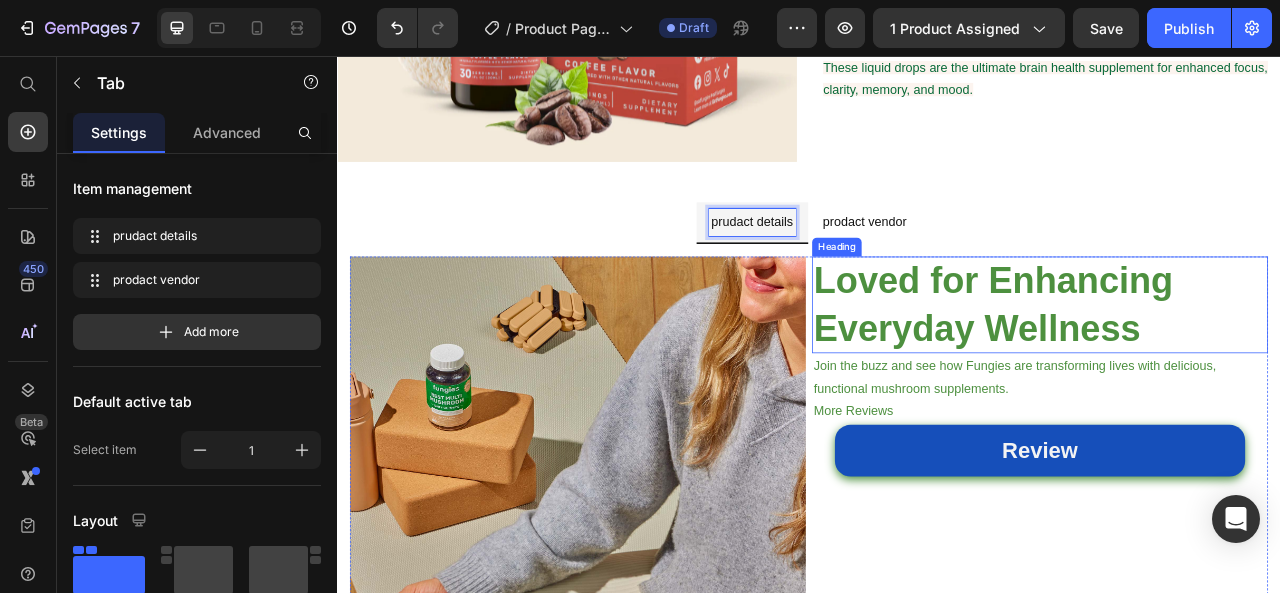 click on "Heading" at bounding box center (972, 299) 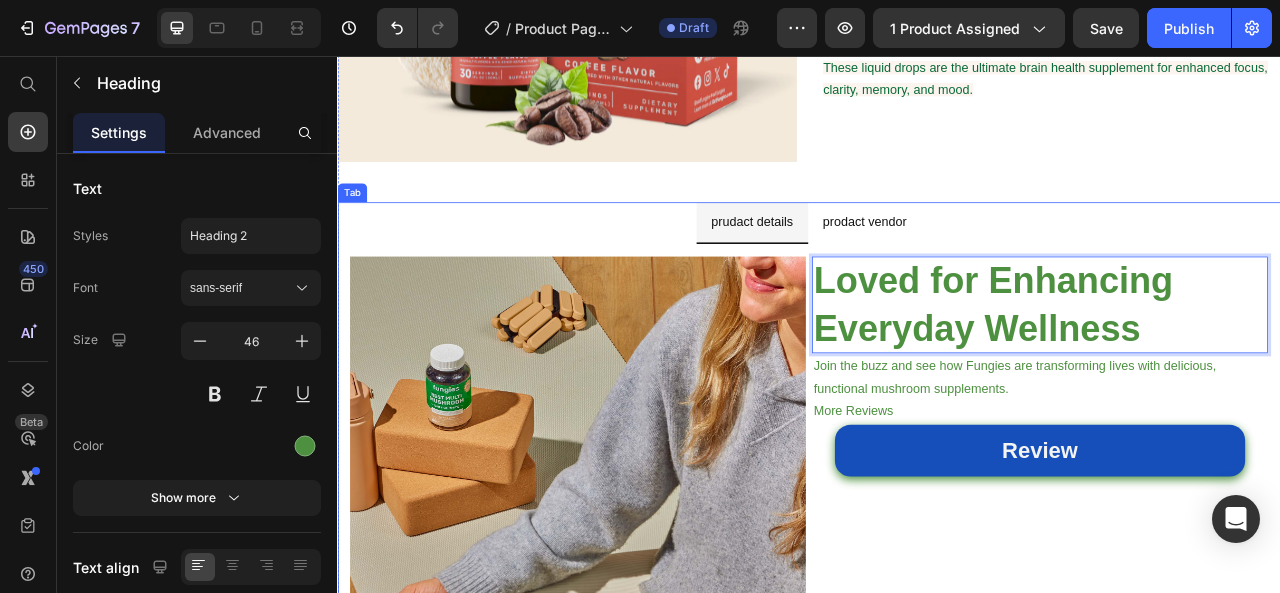 click on "prodact vendor" at bounding box center (1008, 267) 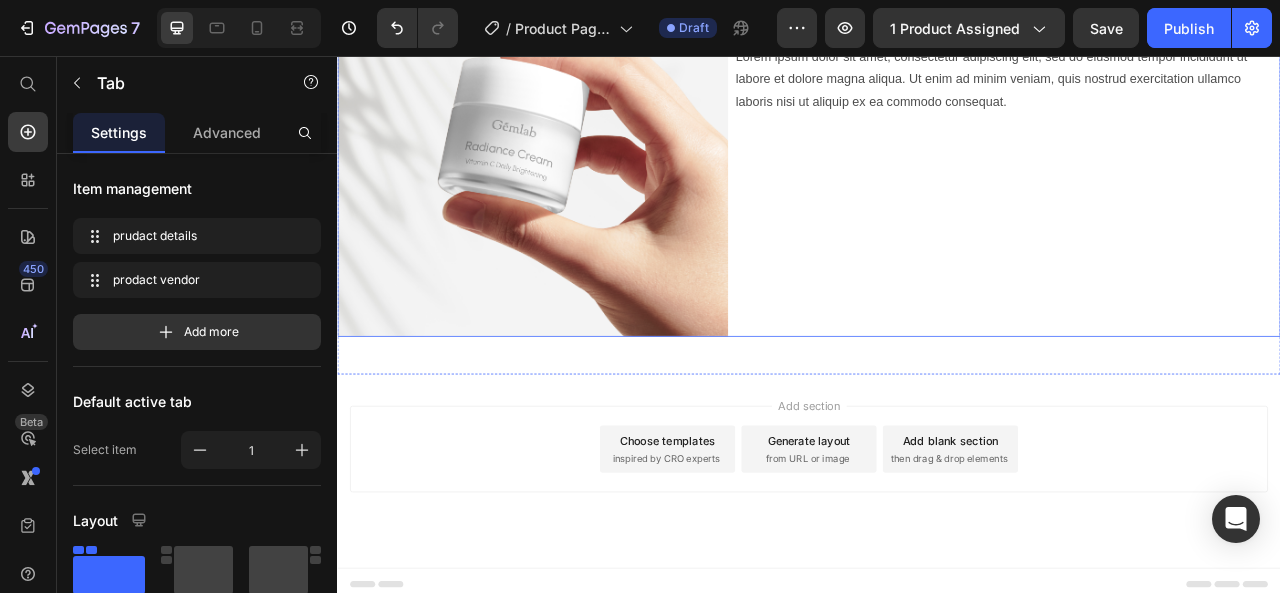 scroll, scrollTop: 1627, scrollLeft: 0, axis: vertical 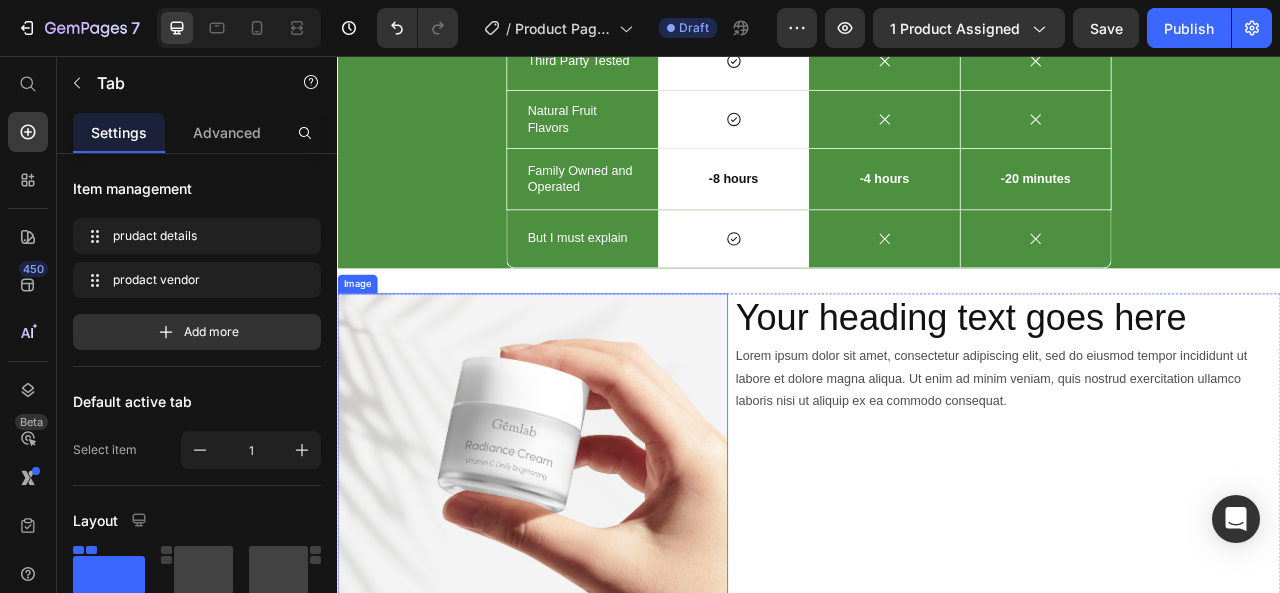 click at bounding box center (585, 576) 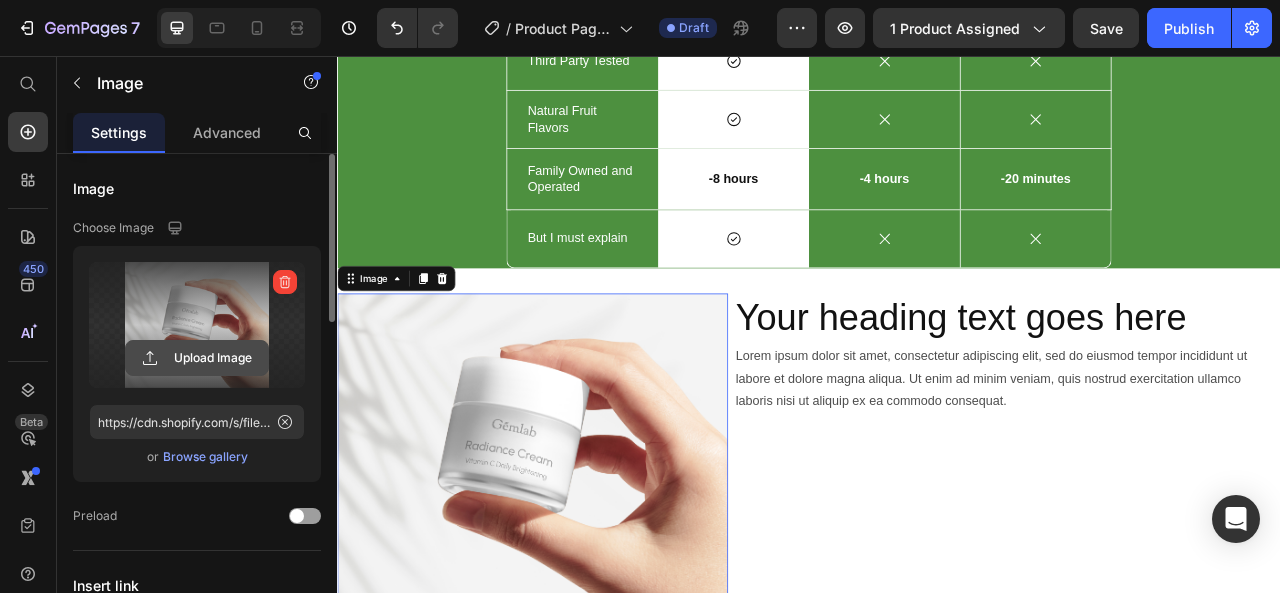 scroll, scrollTop: 366, scrollLeft: 0, axis: vertical 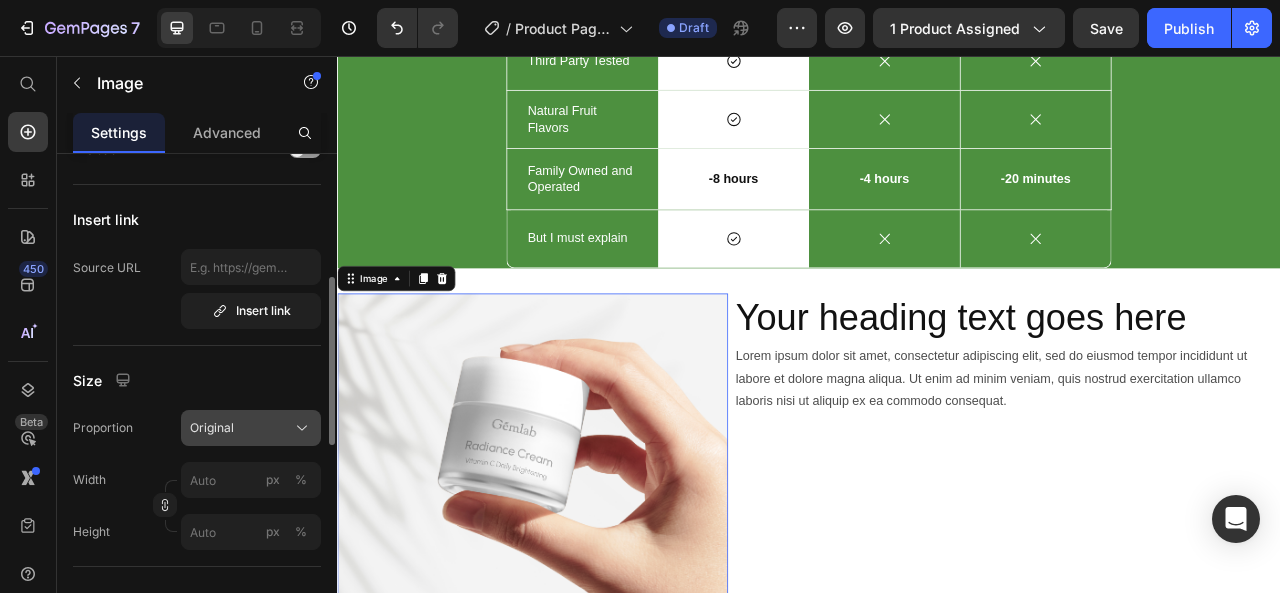 click 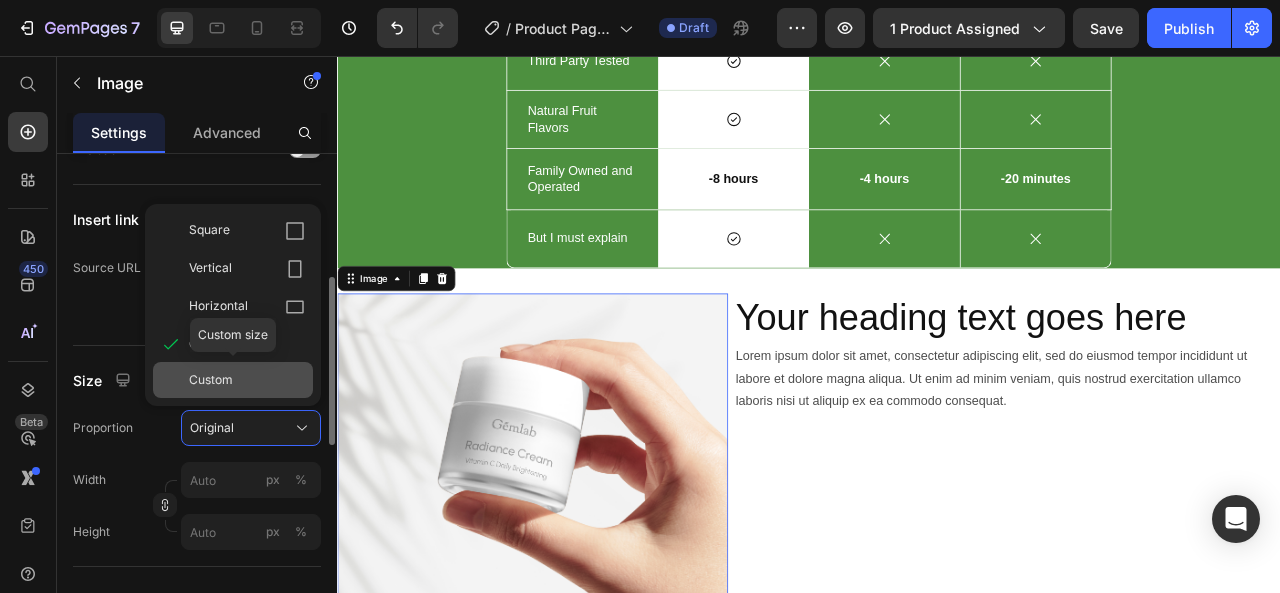 click on "Custom" at bounding box center [247, 380] 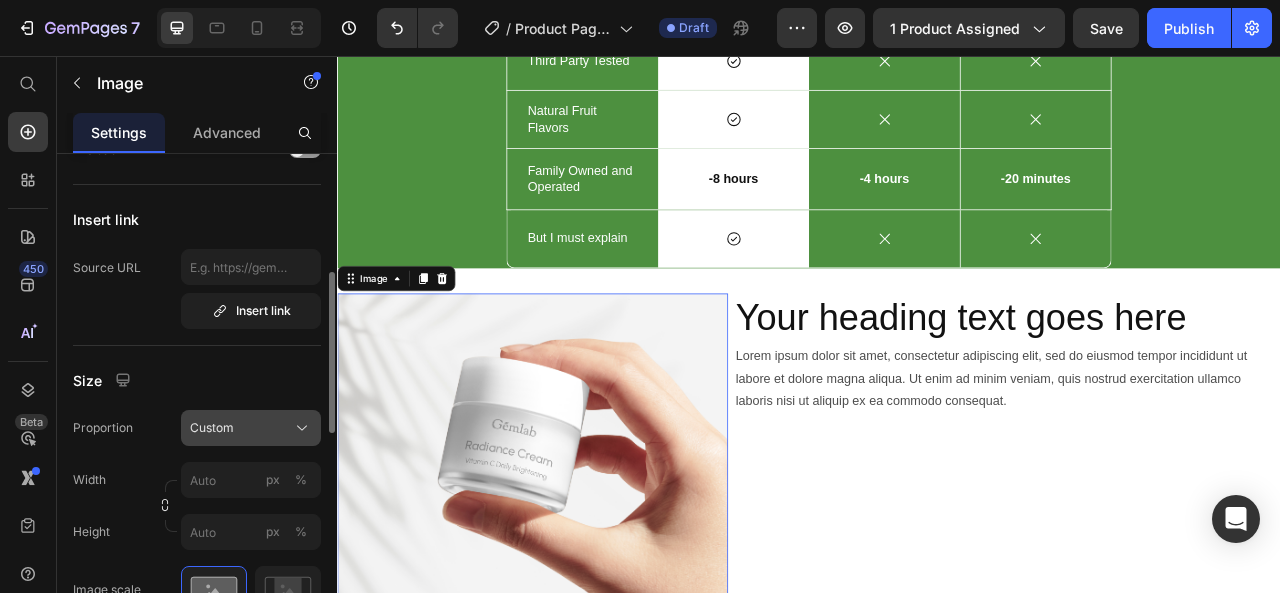 click on "Custom" 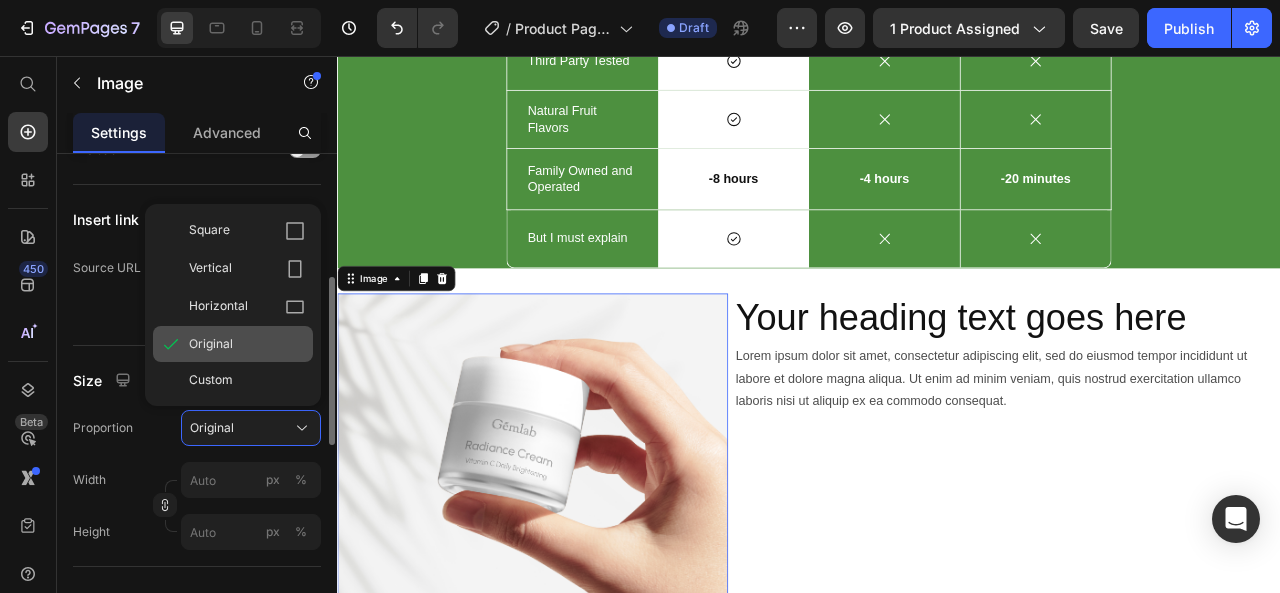 click on "Original" 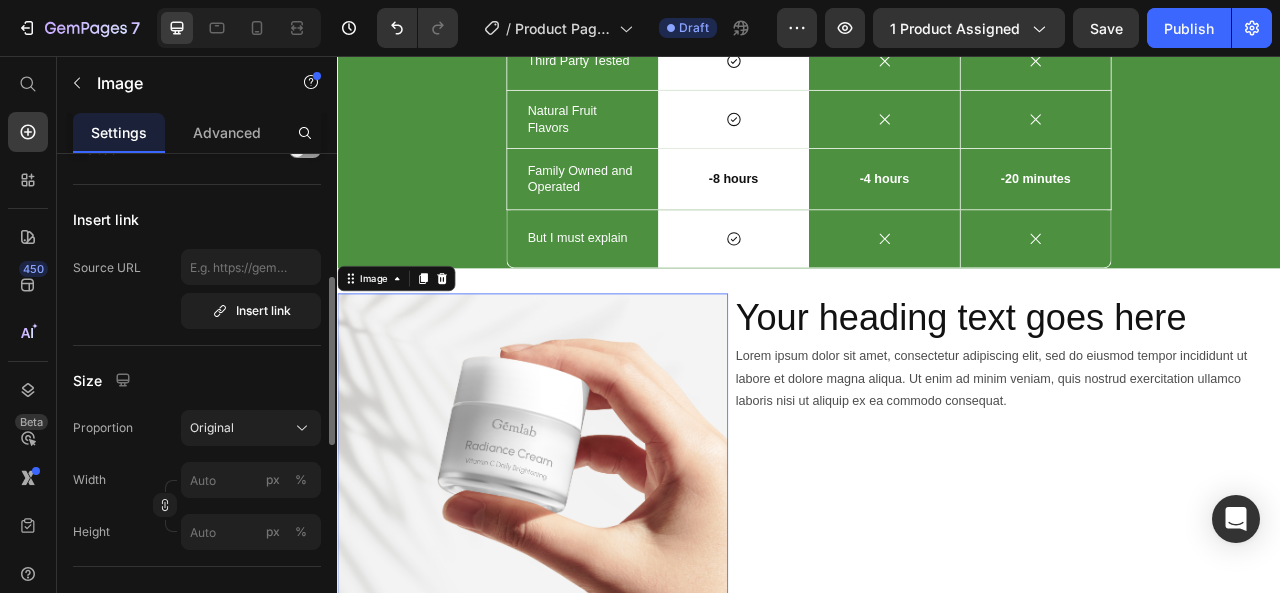 scroll, scrollTop: 733, scrollLeft: 0, axis: vertical 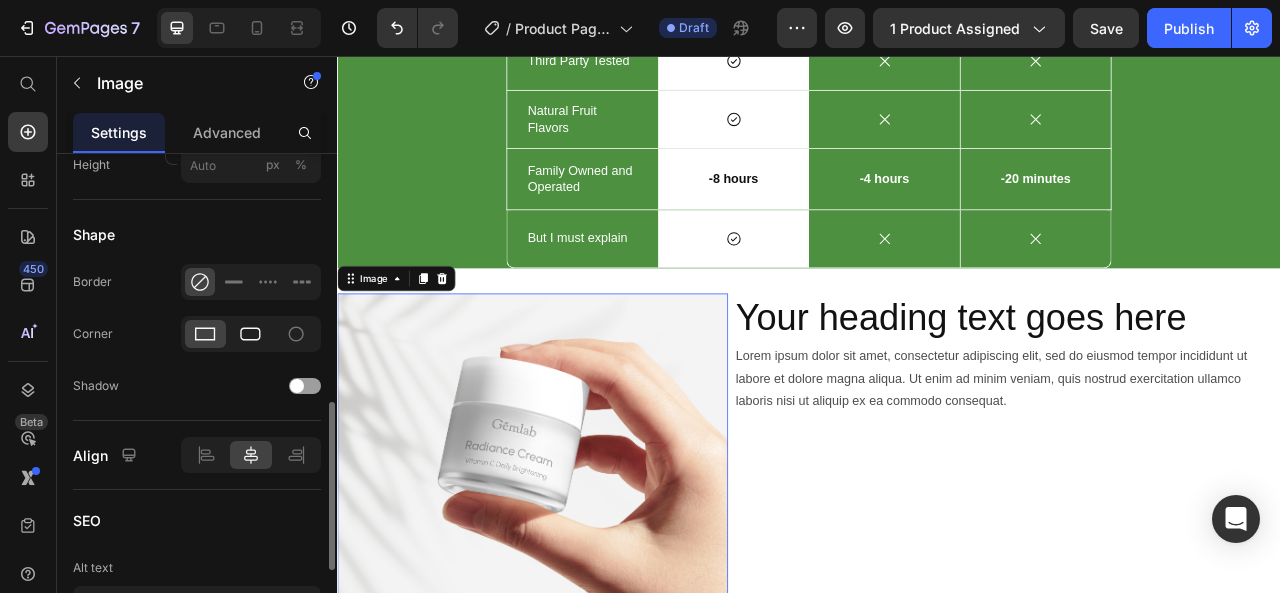 click 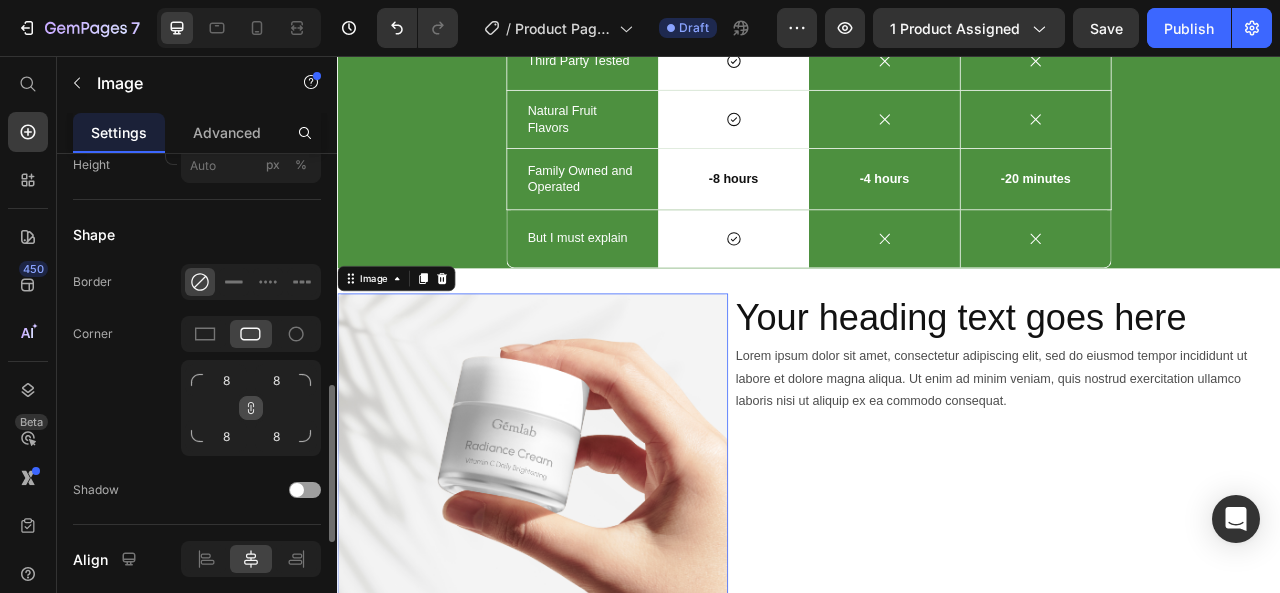 click 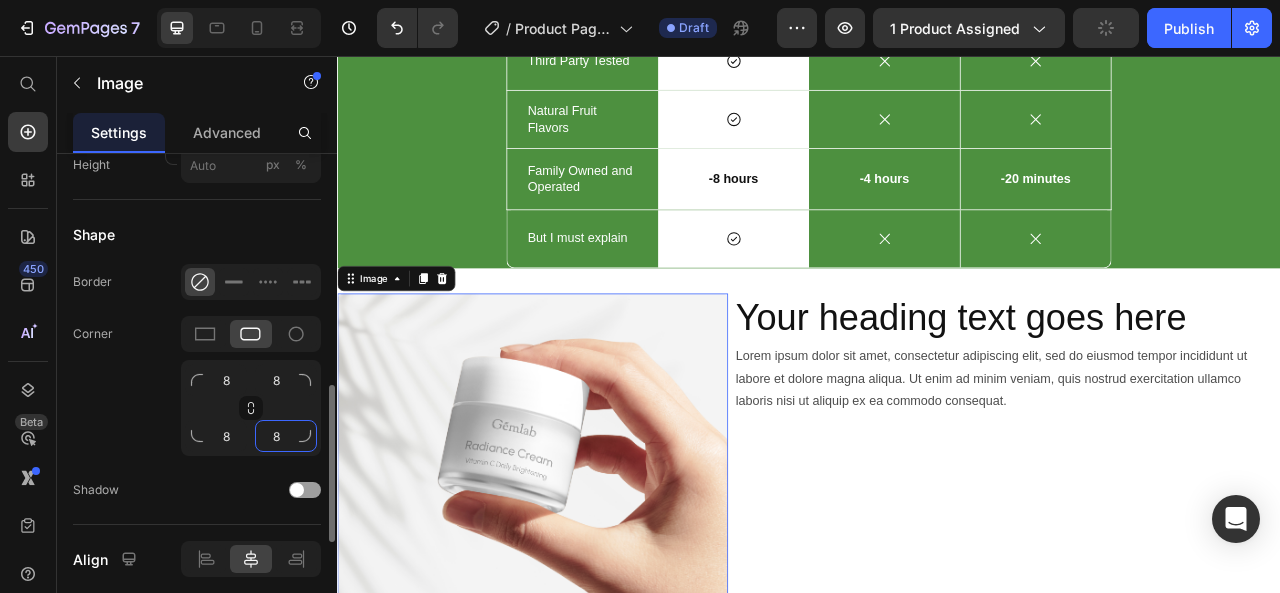 click on "8" 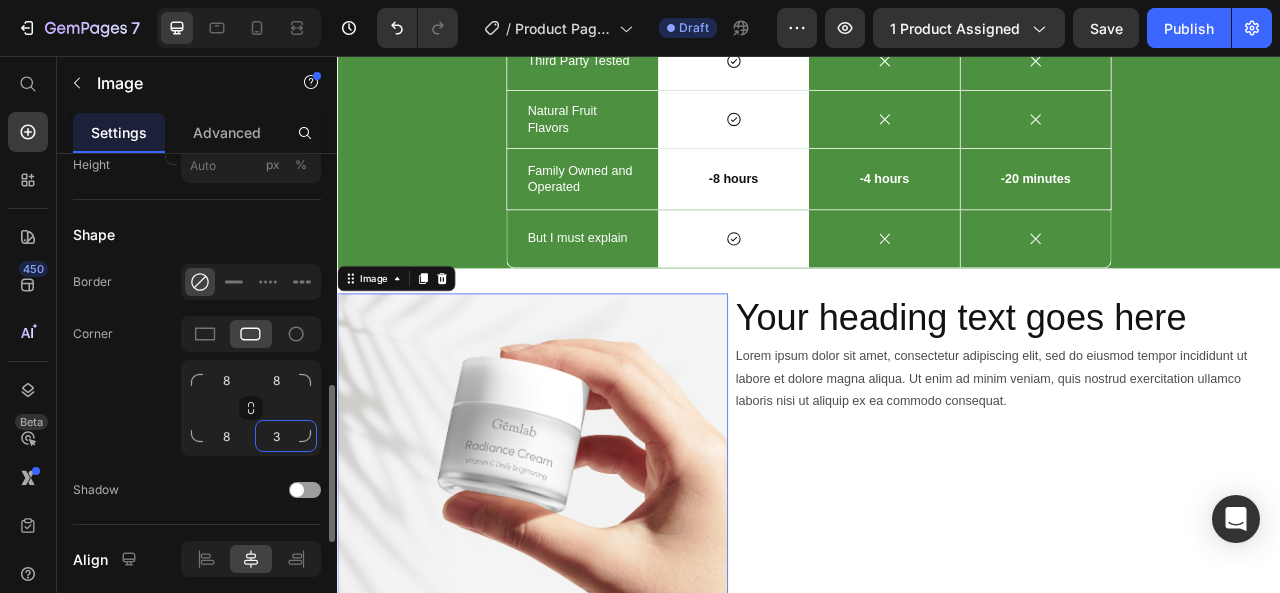 type on "30" 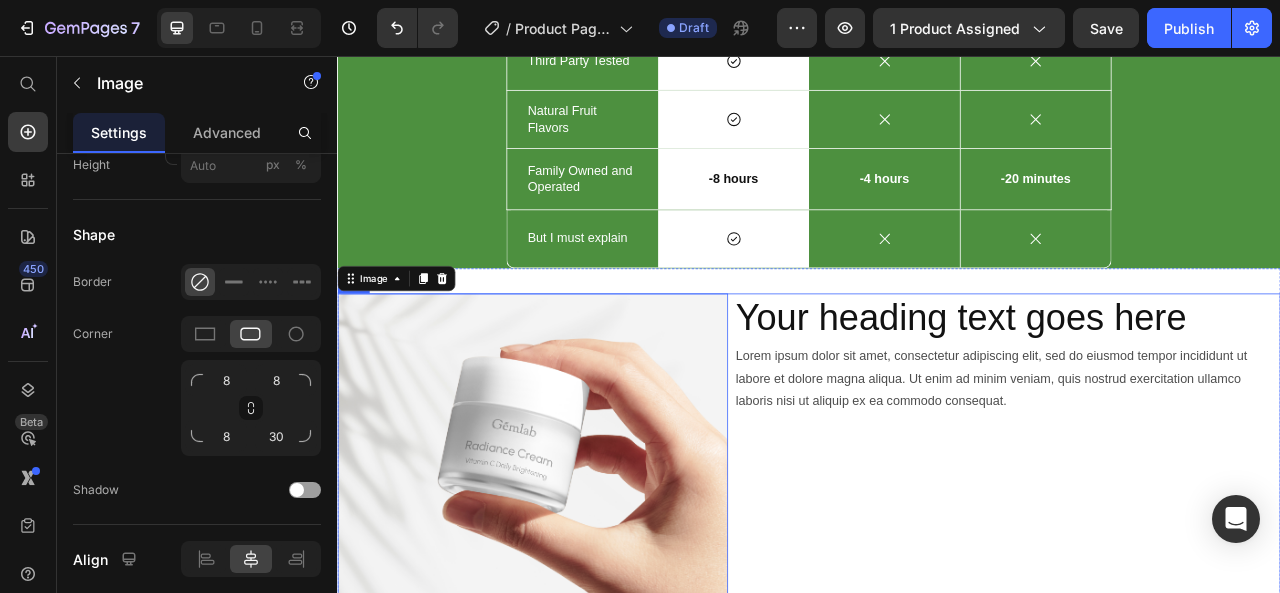 click on "Your heading text goes here Heading Lorem ipsum dolor sit amet, consectetur adipiscing elit, sed do eiusmod tempor incididunt ut labore et dolore magna aliqua. Ut enim ad minim veniam, quis nostrud exercitation ullamco laboris nisi ut aliquip ex ea commodo consequat. Text Block" at bounding box center (1189, 576) 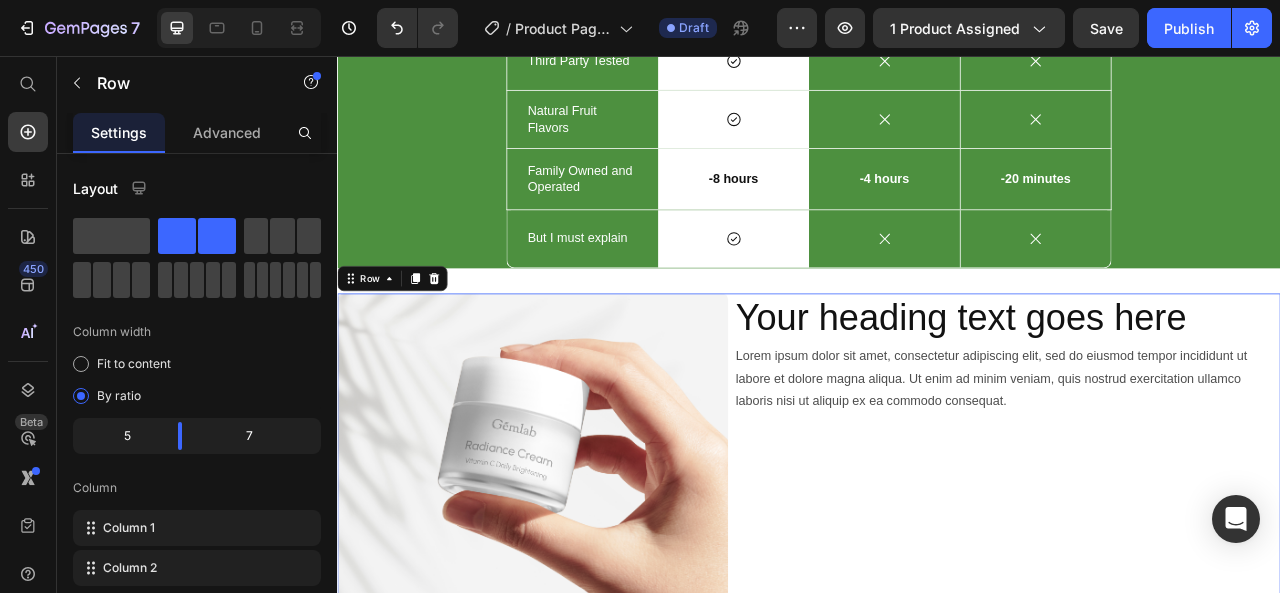 scroll, scrollTop: 366, scrollLeft: 0, axis: vertical 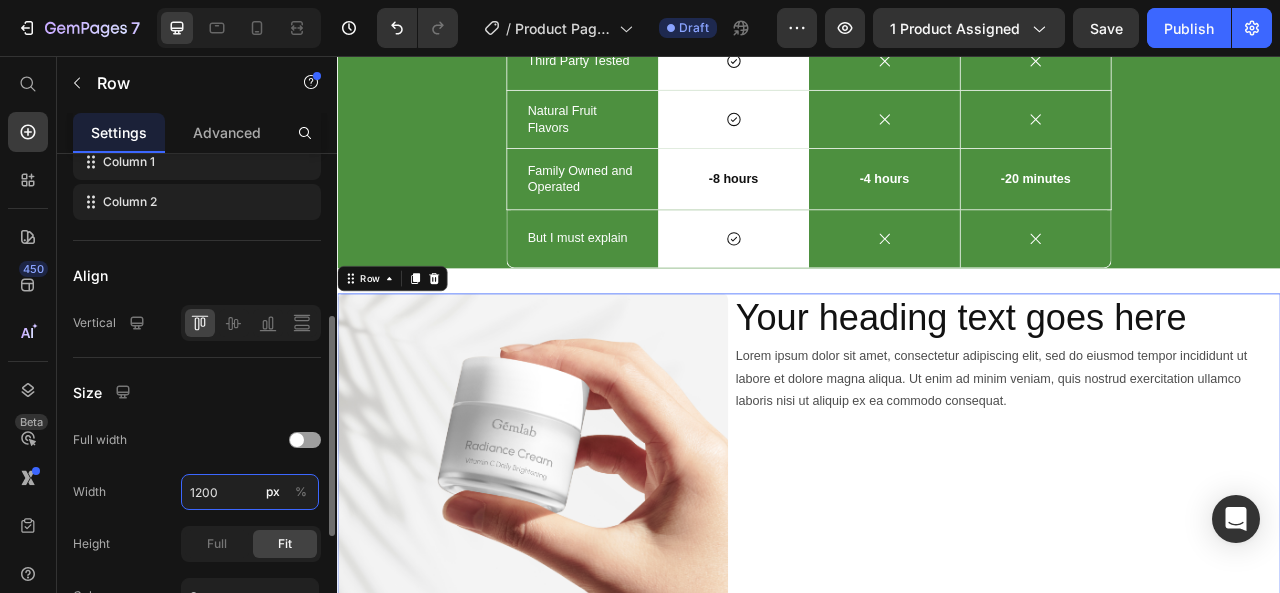 click on "1200" at bounding box center (250, 492) 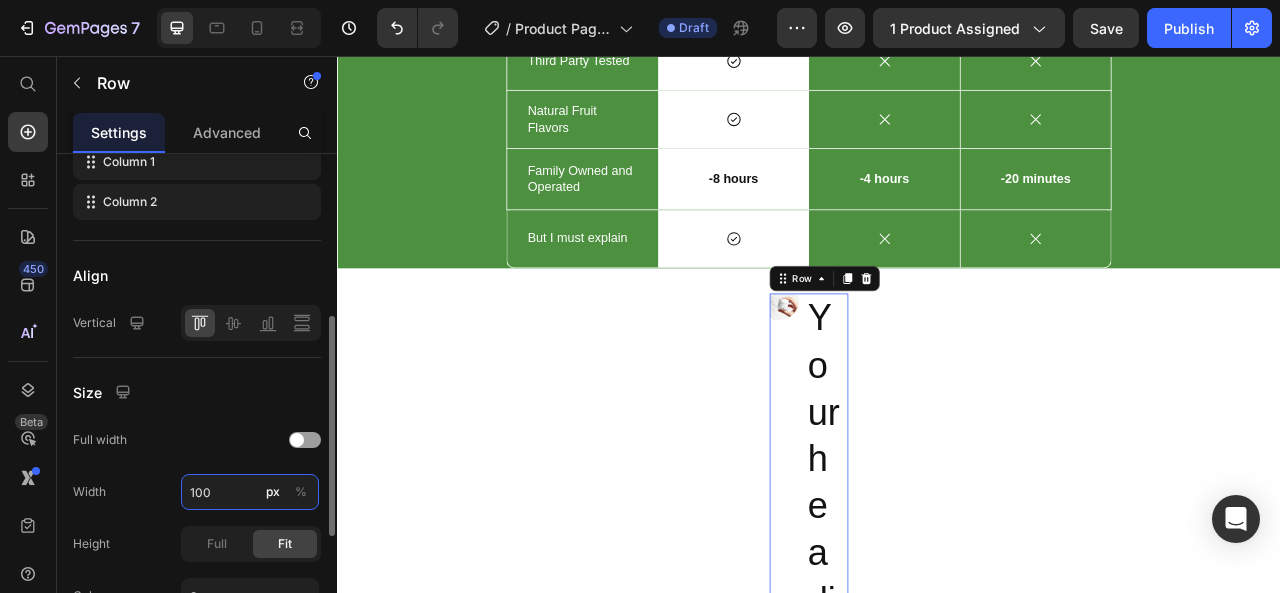 type on "1000" 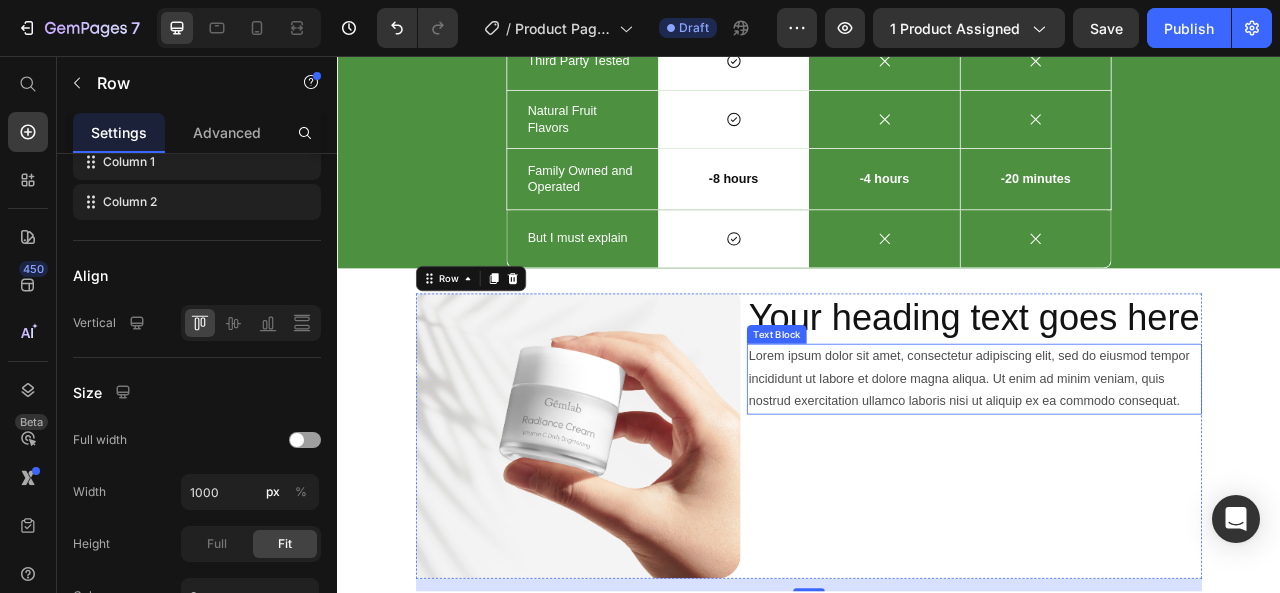 click on "Lorem ipsum dolor sit amet, consectetur adipiscing elit, sed do eiusmod tempor incididunt ut labore et dolore magna aliqua. Ut enim ad minim veniam, quis nostrud exercitation ullamco laboris nisi ut aliquip ex ea commodo consequat." at bounding box center (1147, 467) 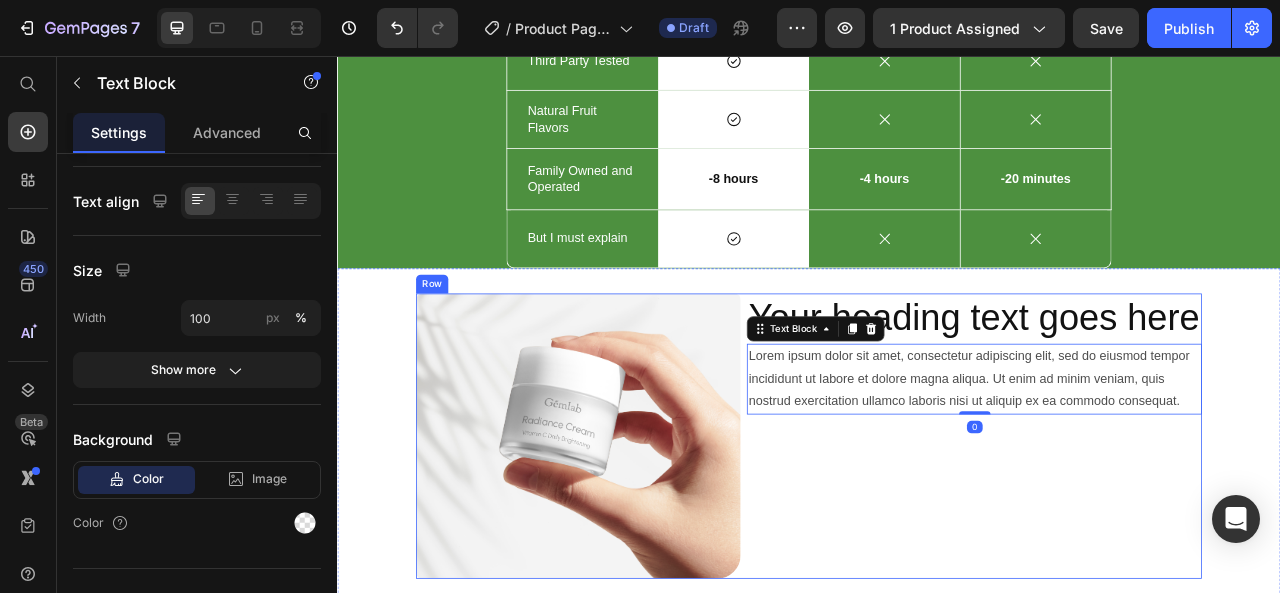 scroll, scrollTop: 0, scrollLeft: 0, axis: both 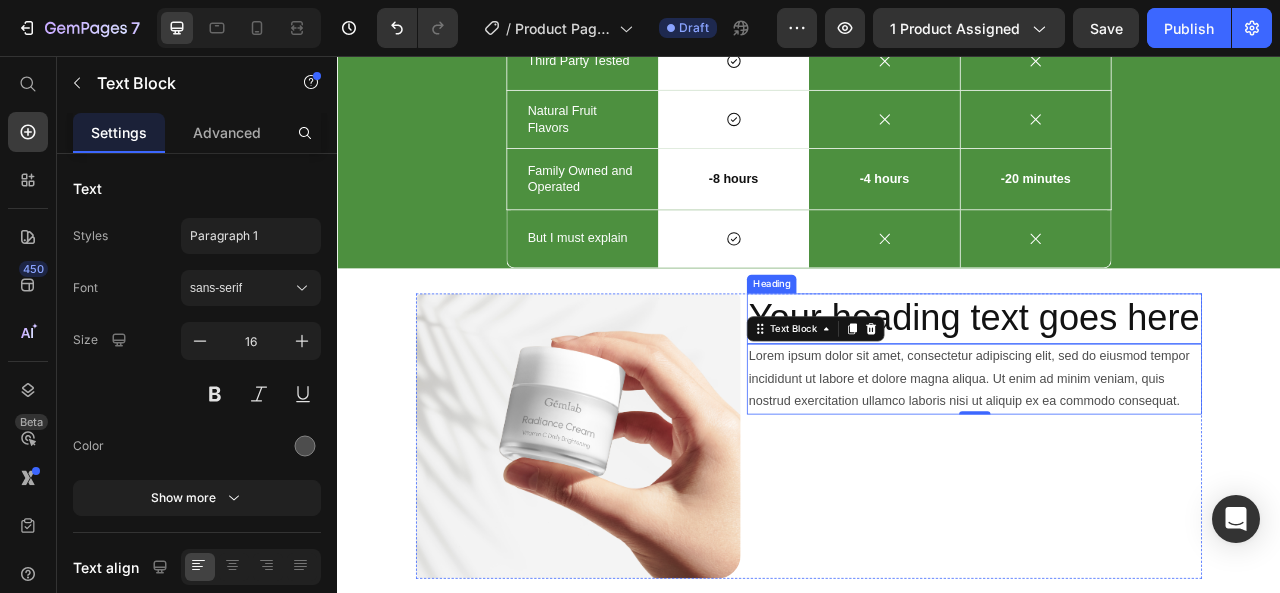 click on "Your heading text goes here" at bounding box center (1147, 390) 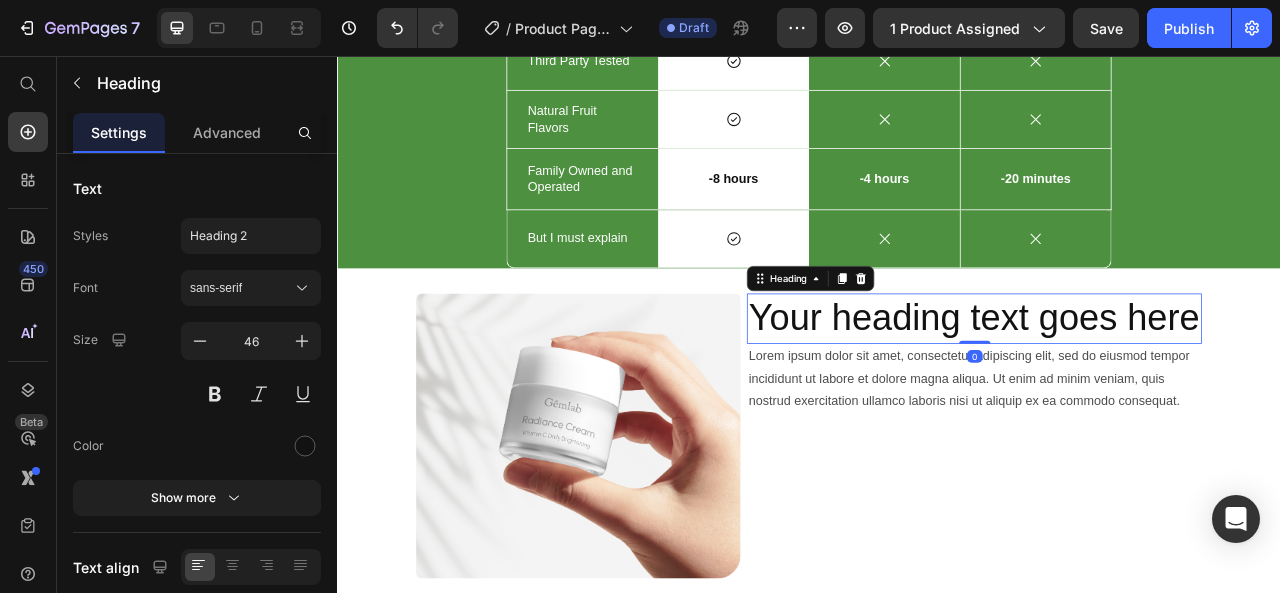 click on "Your heading text goes here" at bounding box center (1147, 390) 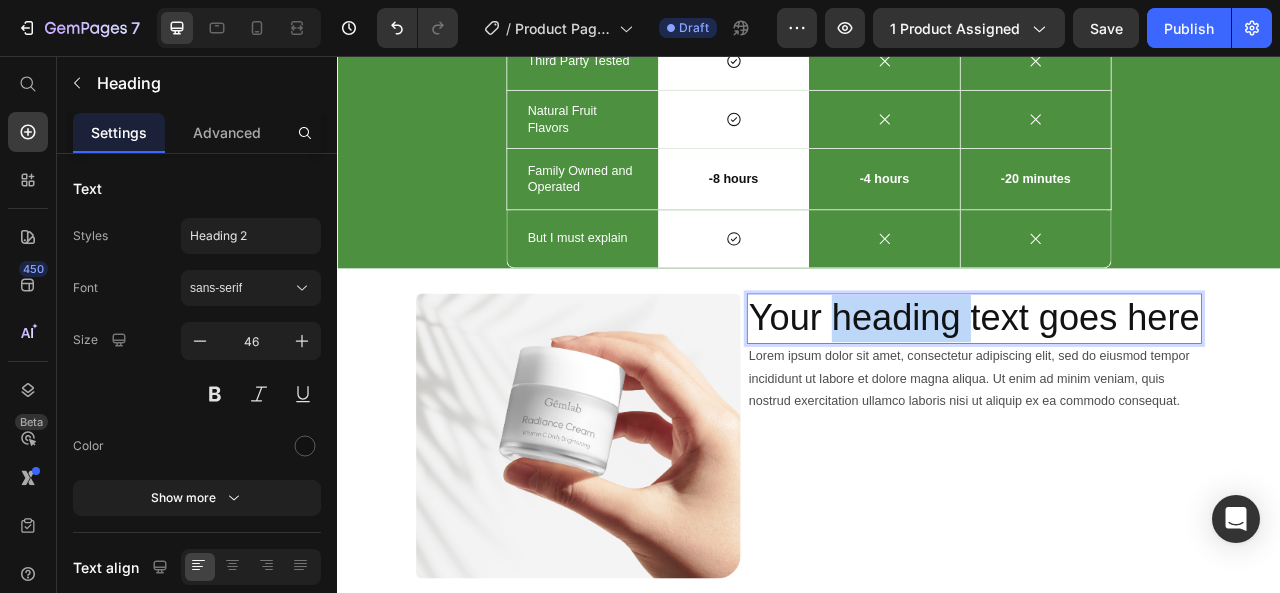 click on "Your heading text goes here" at bounding box center [1147, 390] 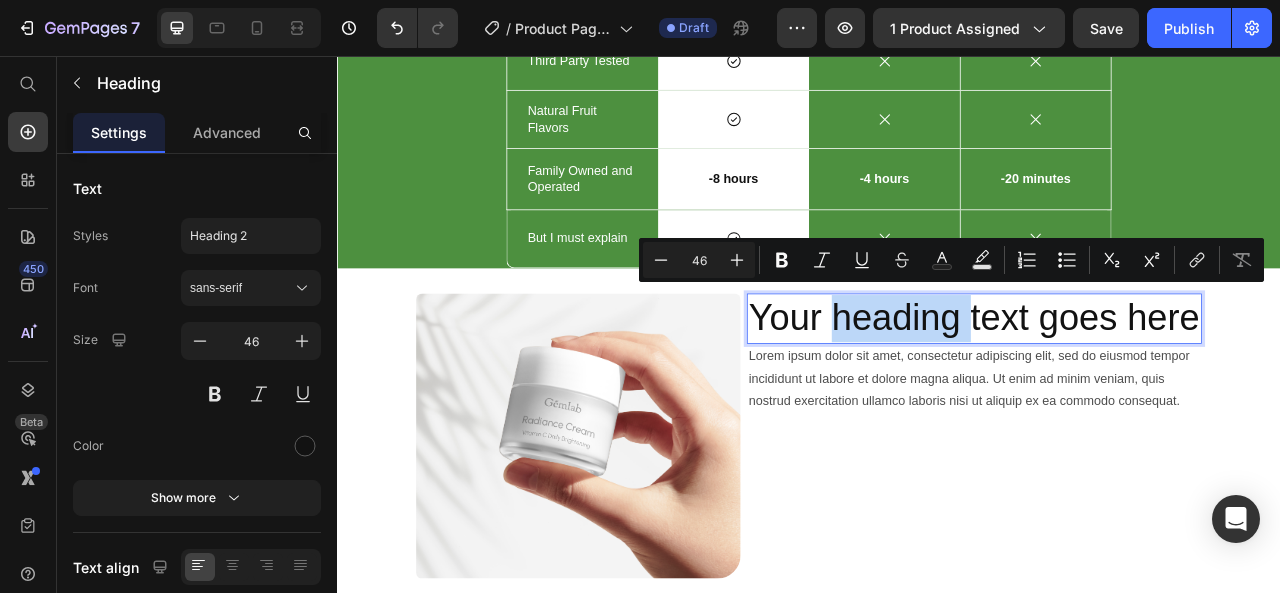 click on "Your heading text goes here" at bounding box center (1147, 390) 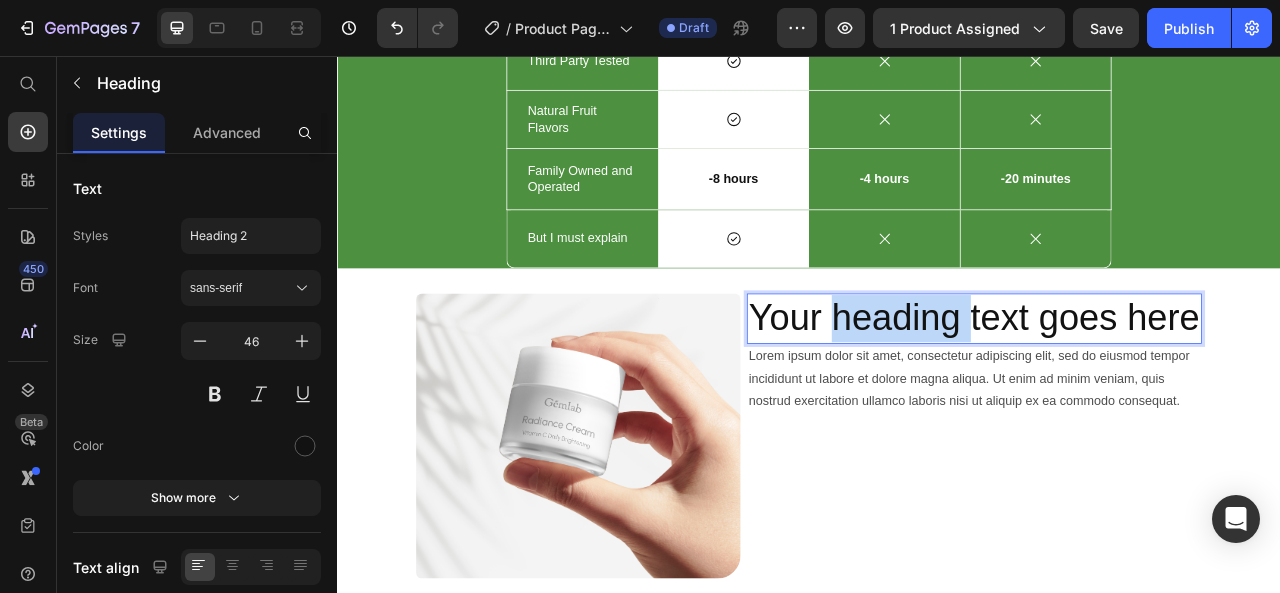 click on "Your heading text goes here" at bounding box center [1147, 390] 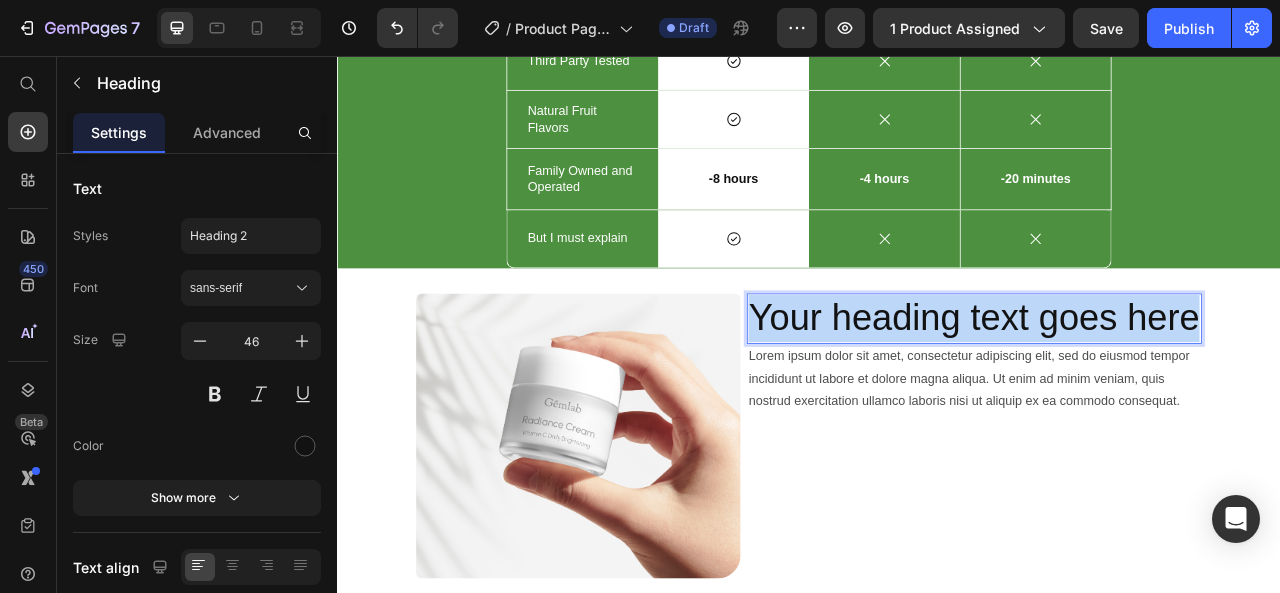 click on "Your heading text goes here" at bounding box center [1147, 390] 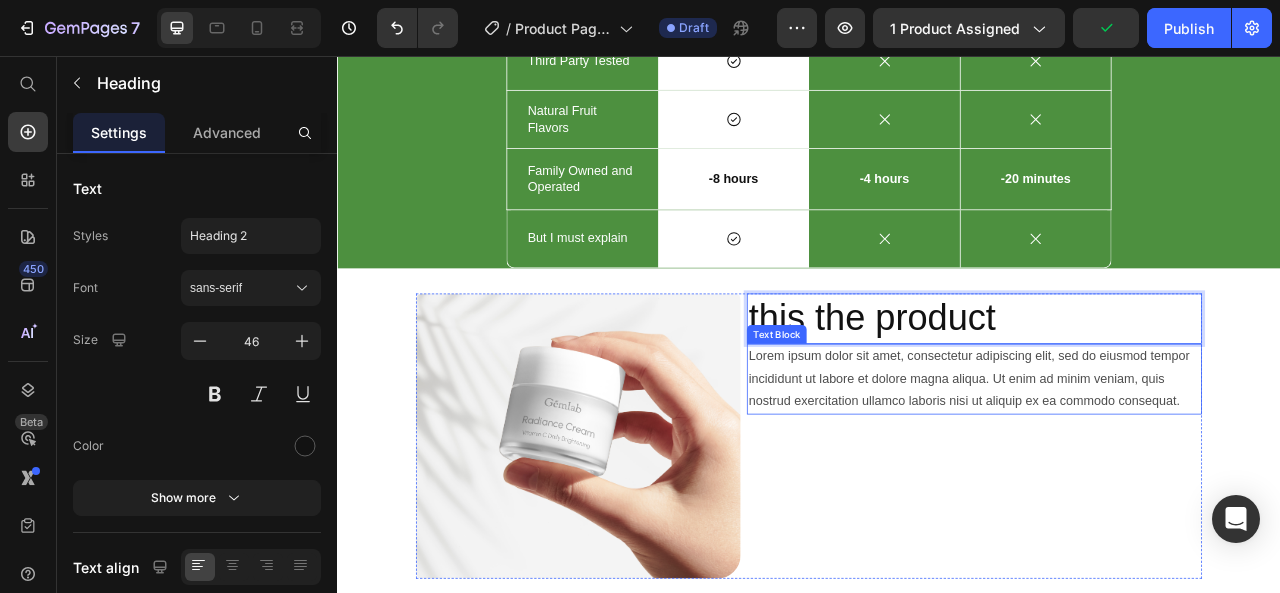 click on "Lorem ipsum dolor sit amet, consectetur adipiscing elit, sed do eiusmod tempor incididunt ut labore et dolore magna aliqua. Ut enim ad minim veniam, quis nostrud exercitation ullamco laboris nisi ut aliquip ex ea commodo consequat." at bounding box center (1147, 467) 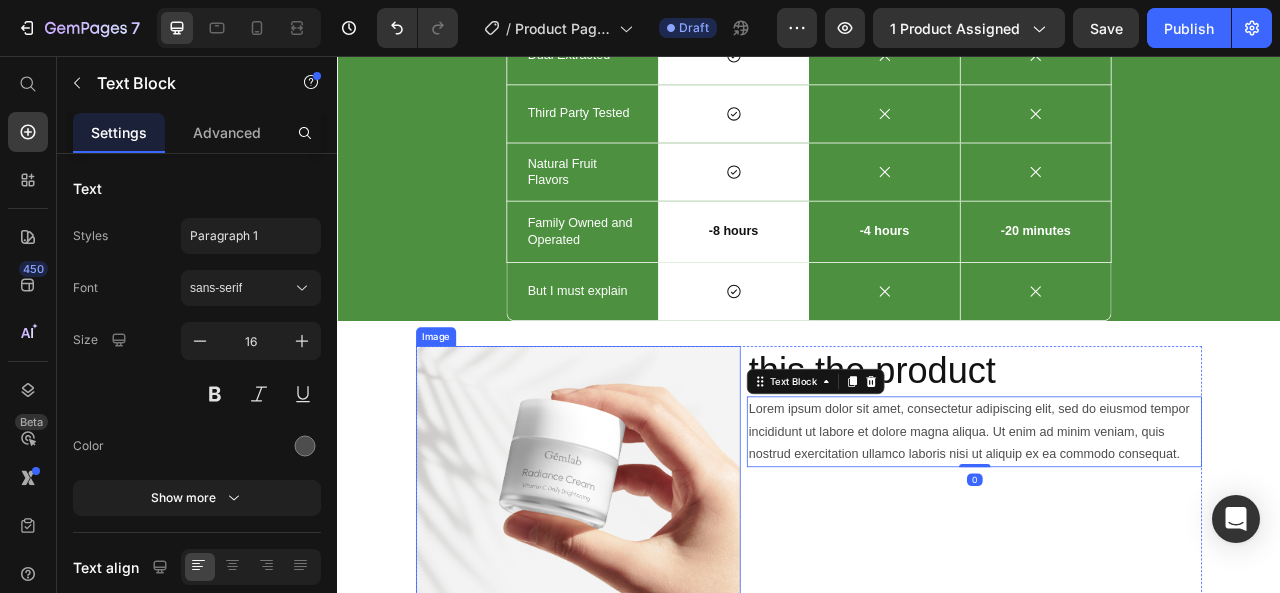 scroll, scrollTop: 1926, scrollLeft: 0, axis: vertical 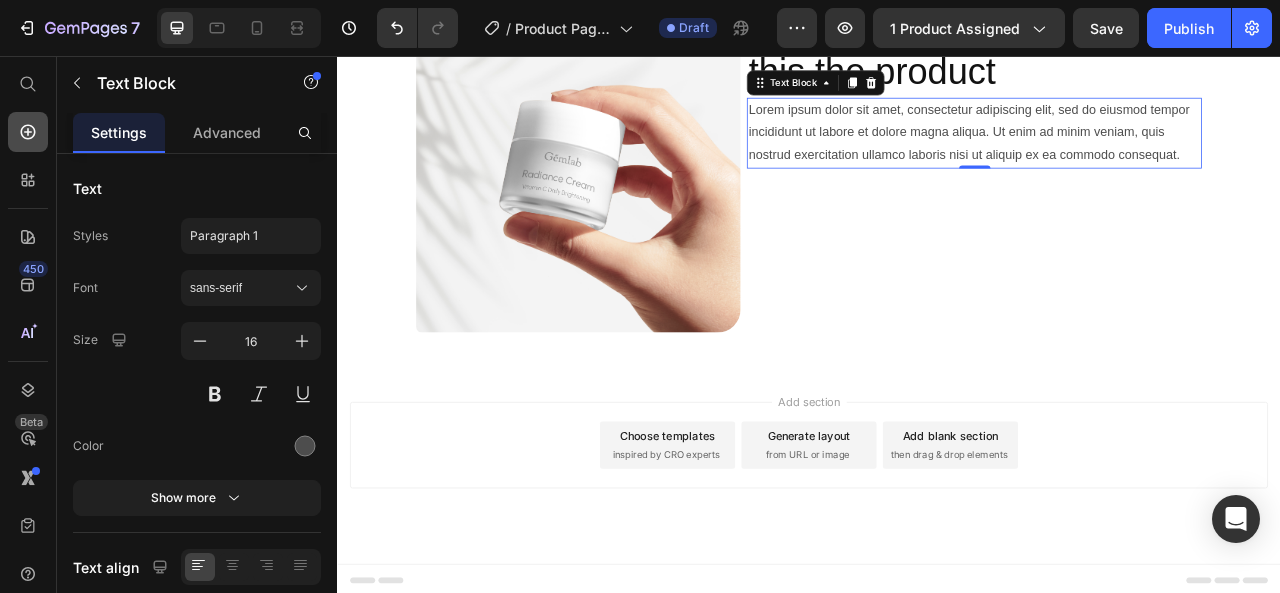 click 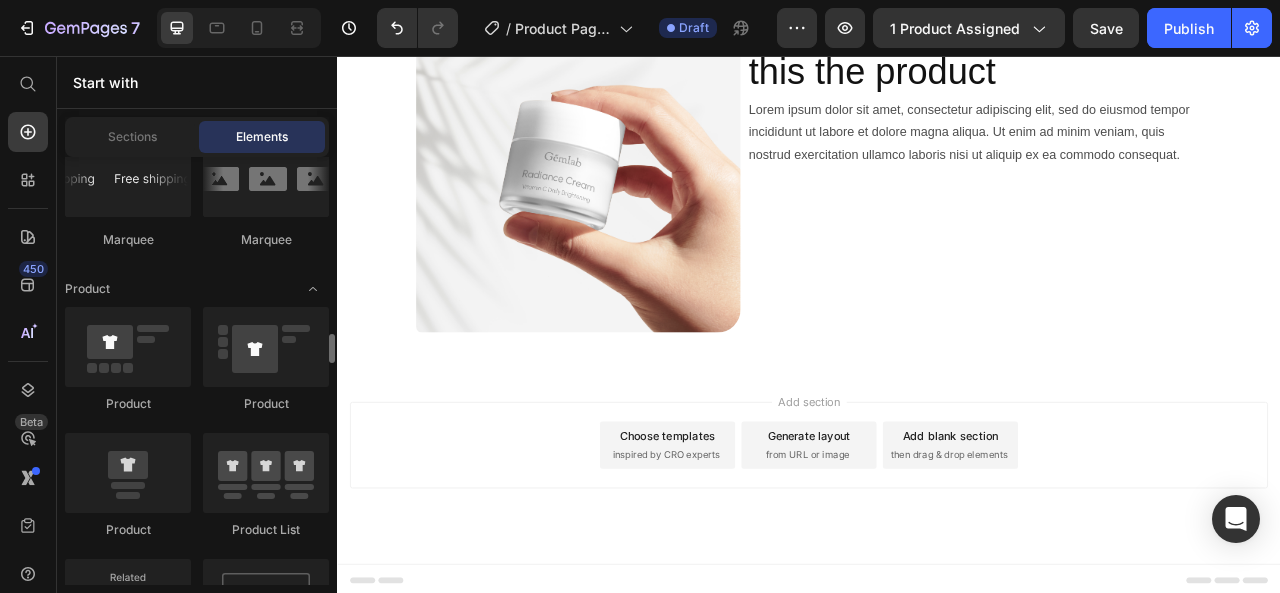 scroll, scrollTop: 2200, scrollLeft: 0, axis: vertical 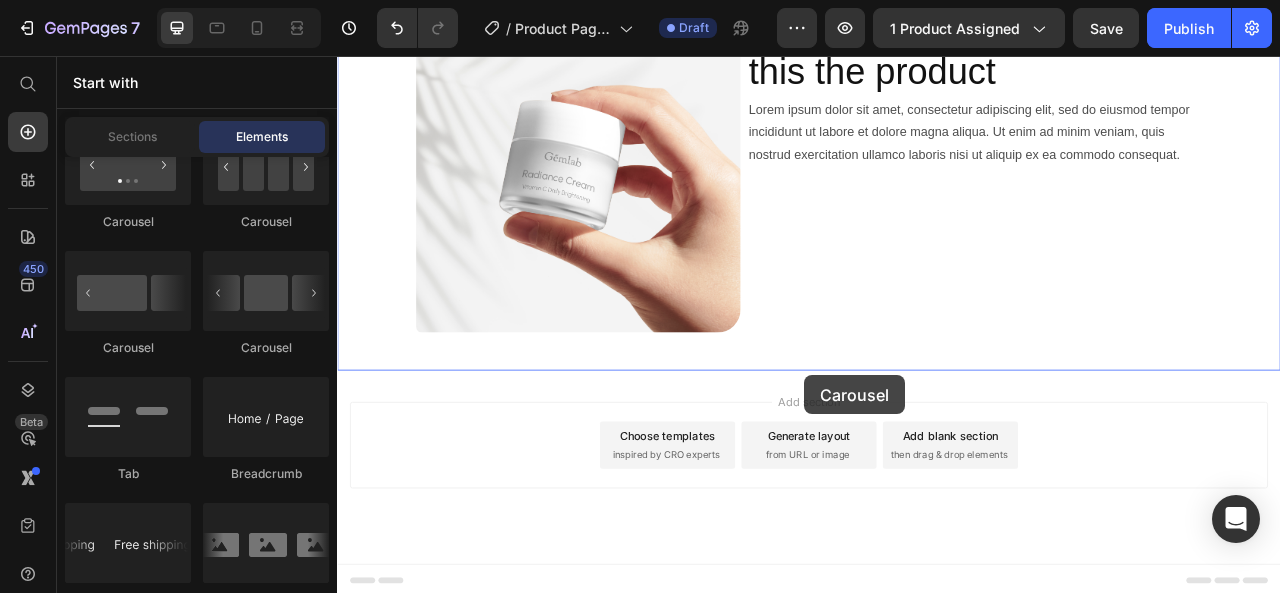 drag, startPoint x: 595, startPoint y: 245, endPoint x: 931, endPoint y: 462, distance: 399.98126 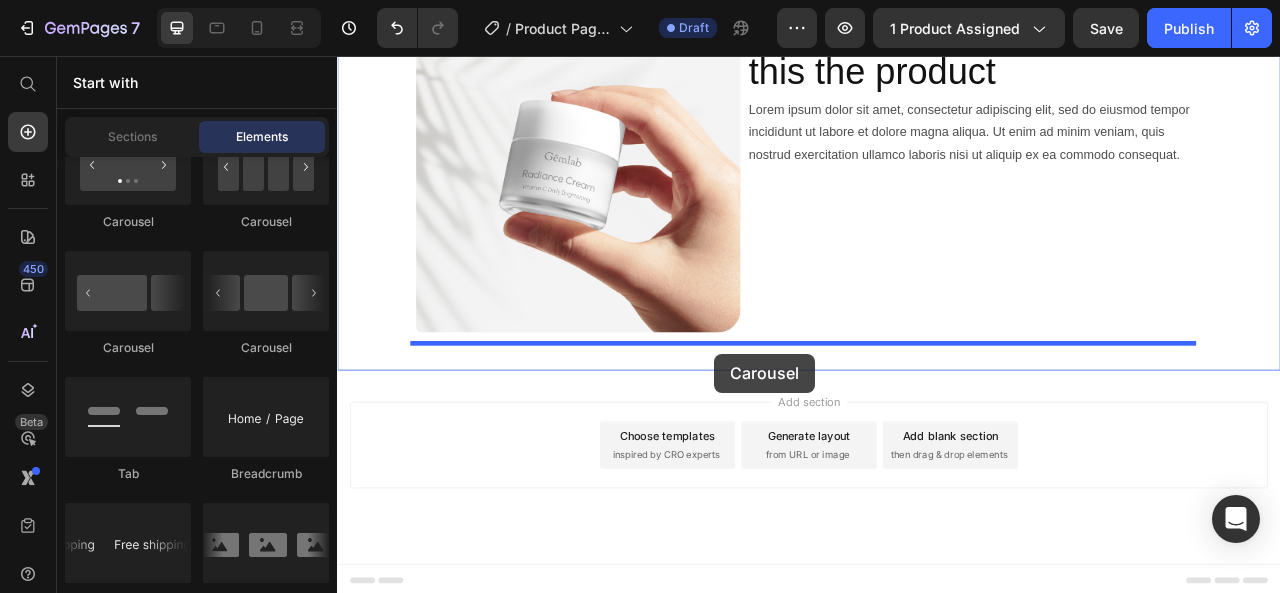 drag, startPoint x: 598, startPoint y: 247, endPoint x: 817, endPoint y: 435, distance: 288.62607 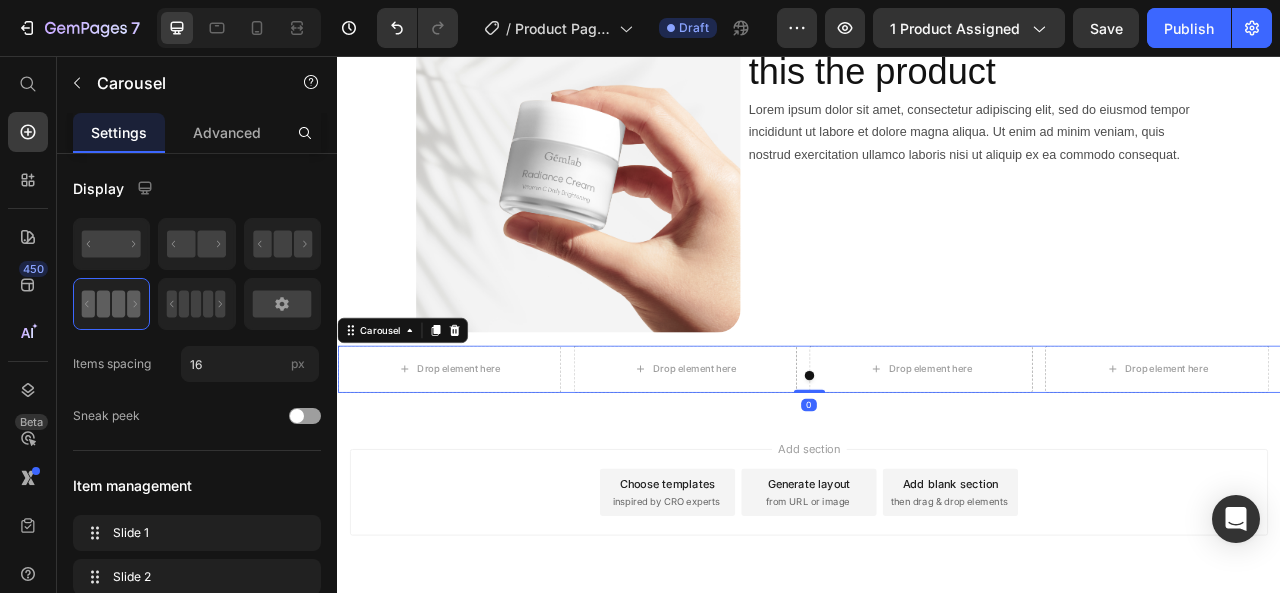 click on "Drop element here" at bounding box center (491, 454) 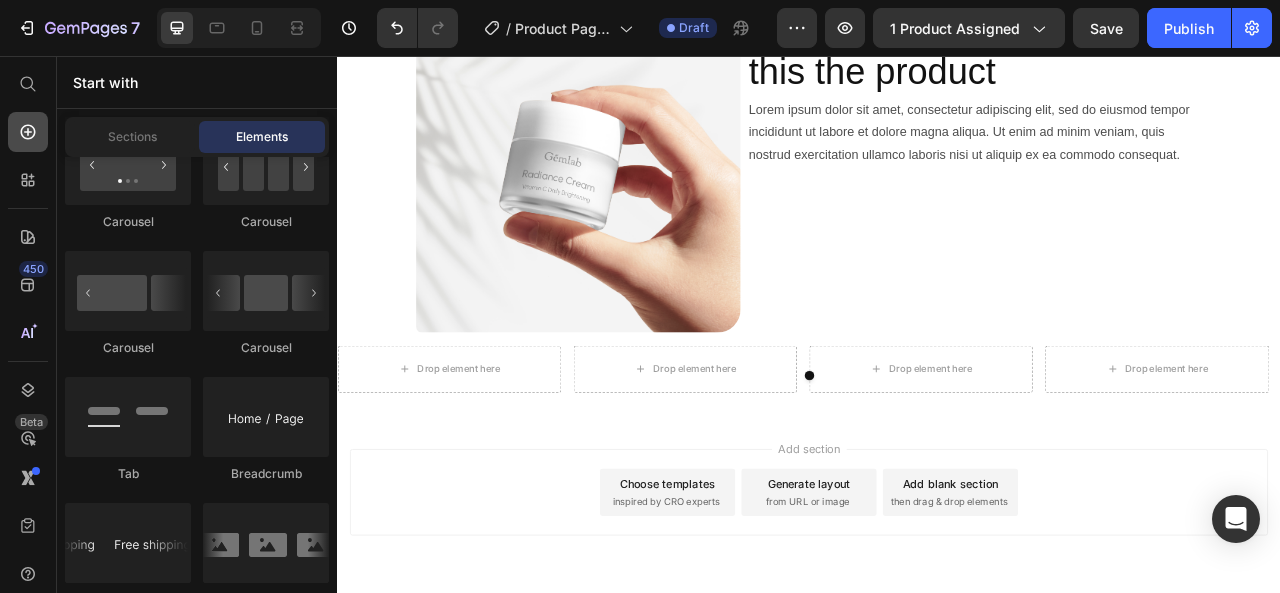 click 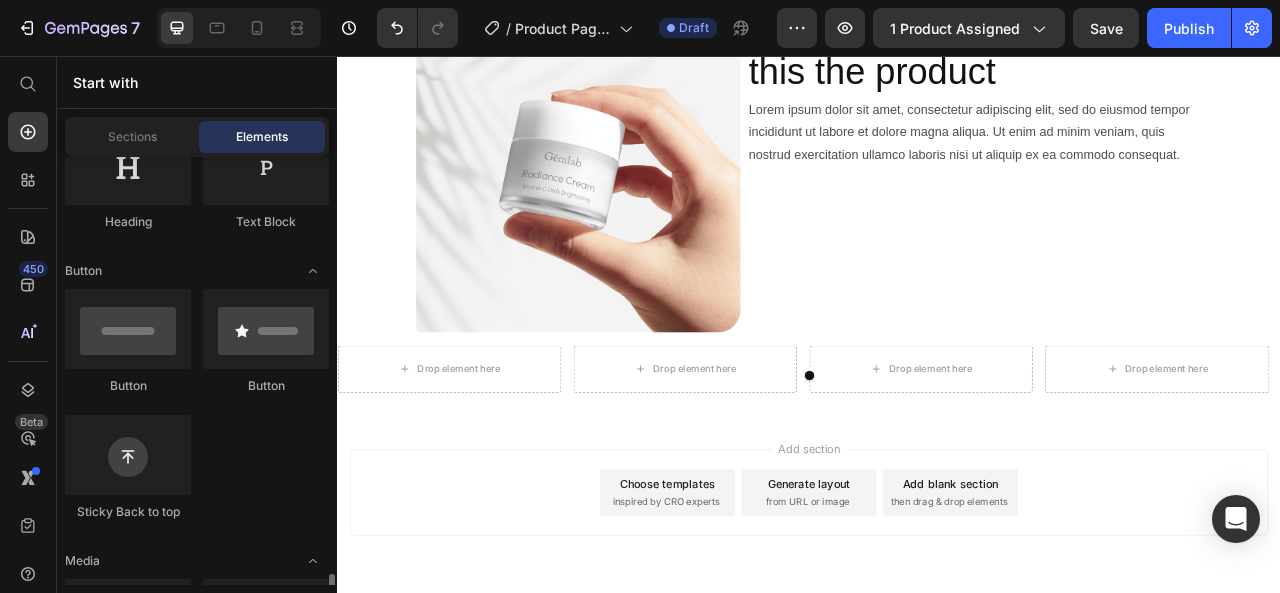 scroll, scrollTop: 733, scrollLeft: 0, axis: vertical 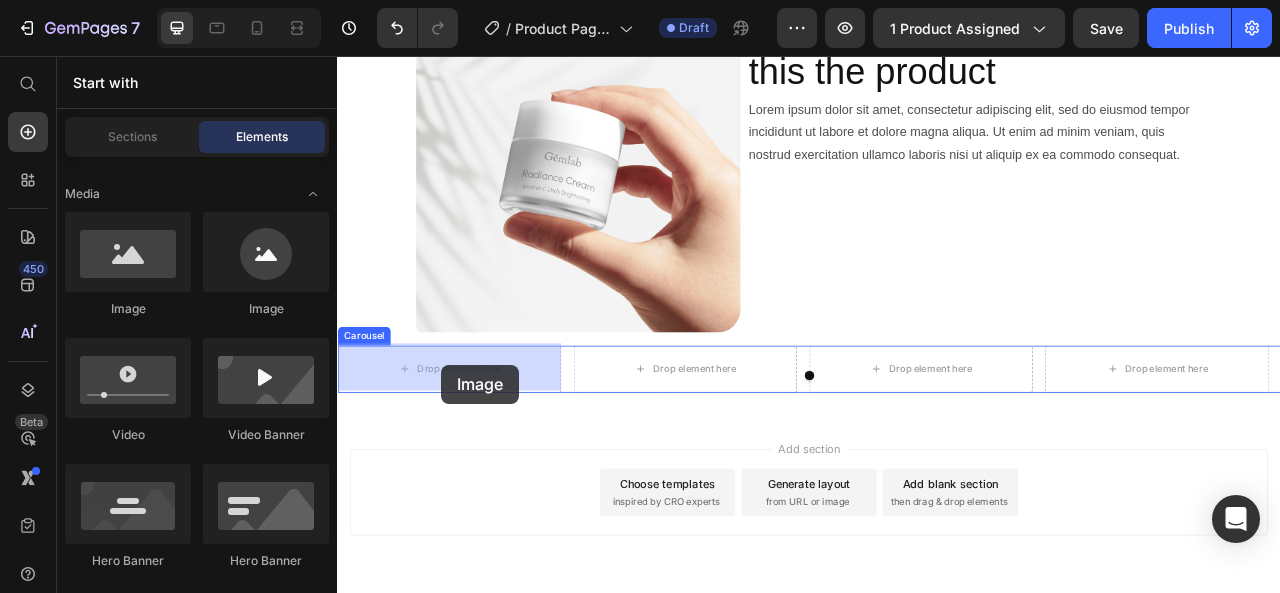 drag, startPoint x: 471, startPoint y: 322, endPoint x: 469, endPoint y: 449, distance: 127.01575 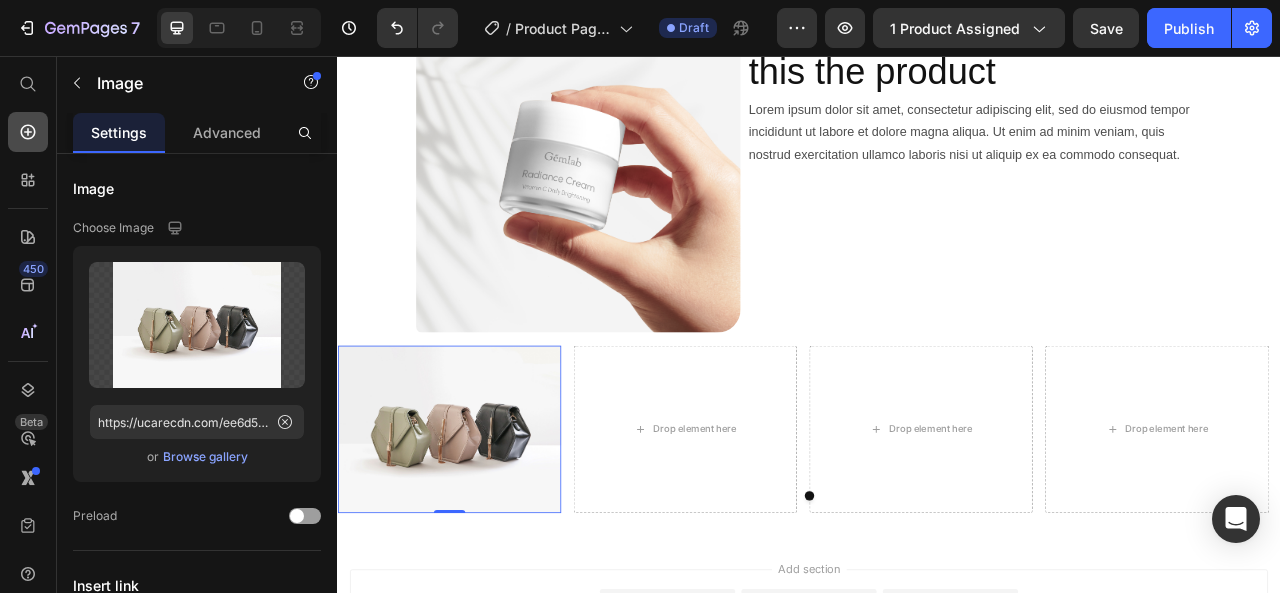 click 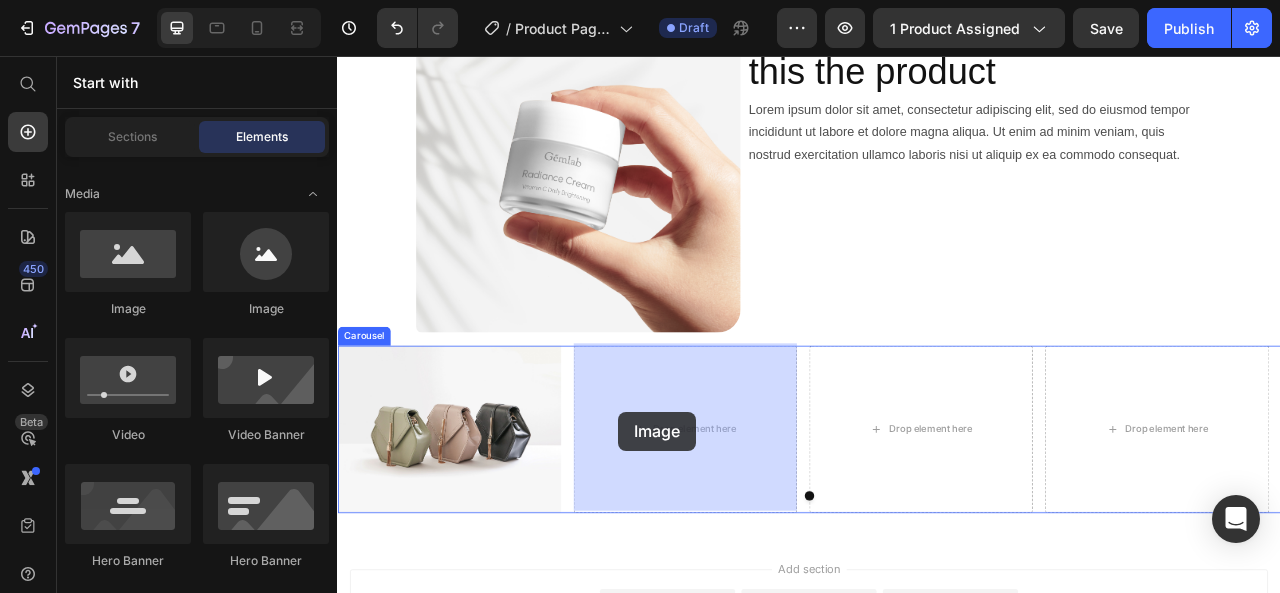 drag, startPoint x: 489, startPoint y: 315, endPoint x: 695, endPoint y: 509, distance: 282.96997 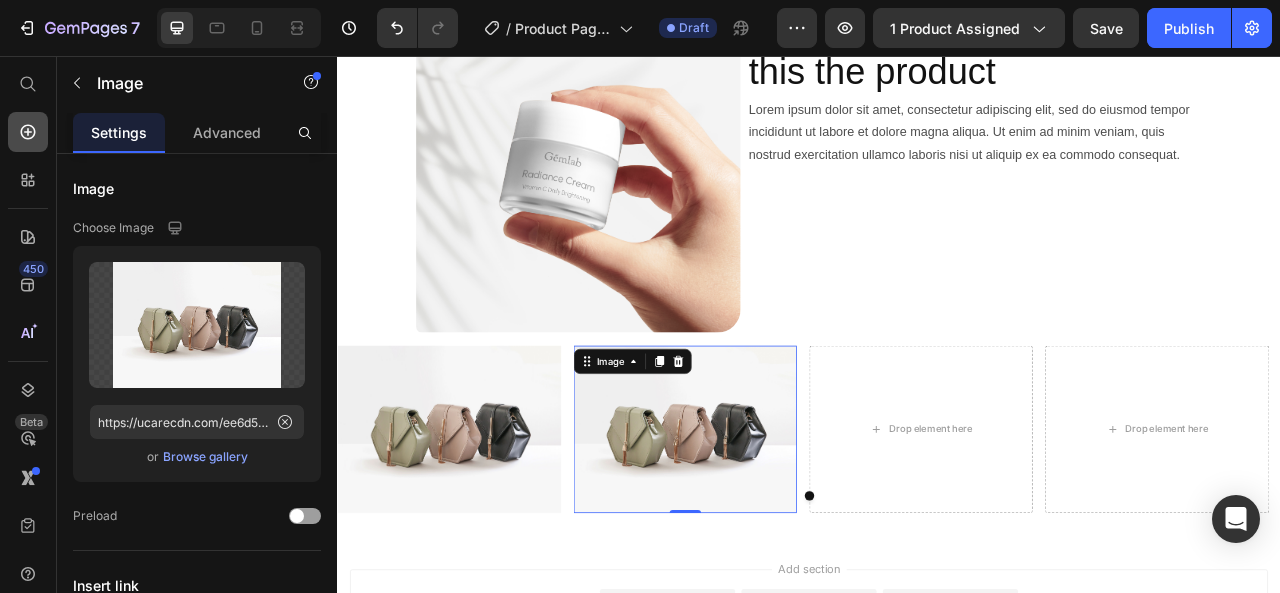click 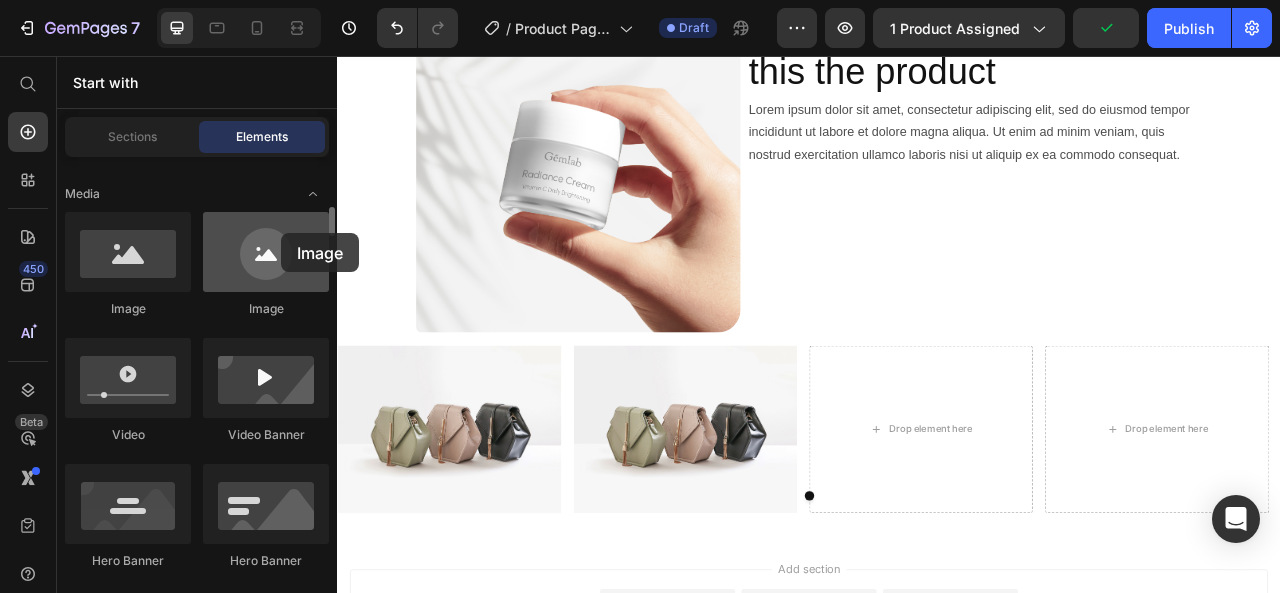 click at bounding box center [266, 252] 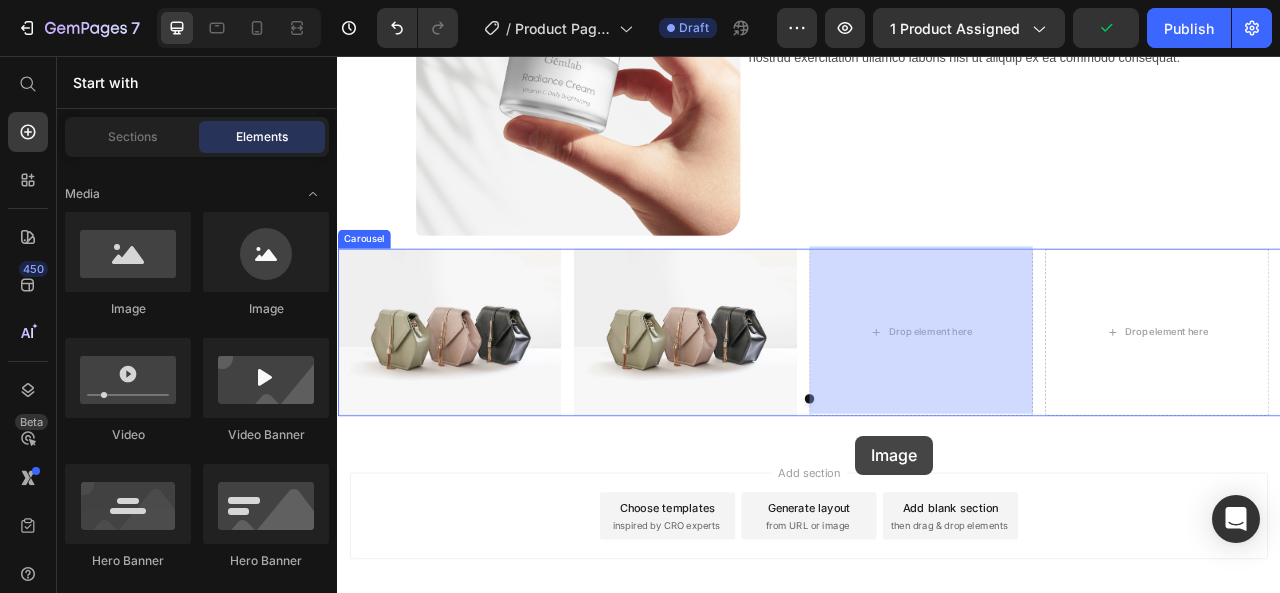 scroll, scrollTop: 2058, scrollLeft: 0, axis: vertical 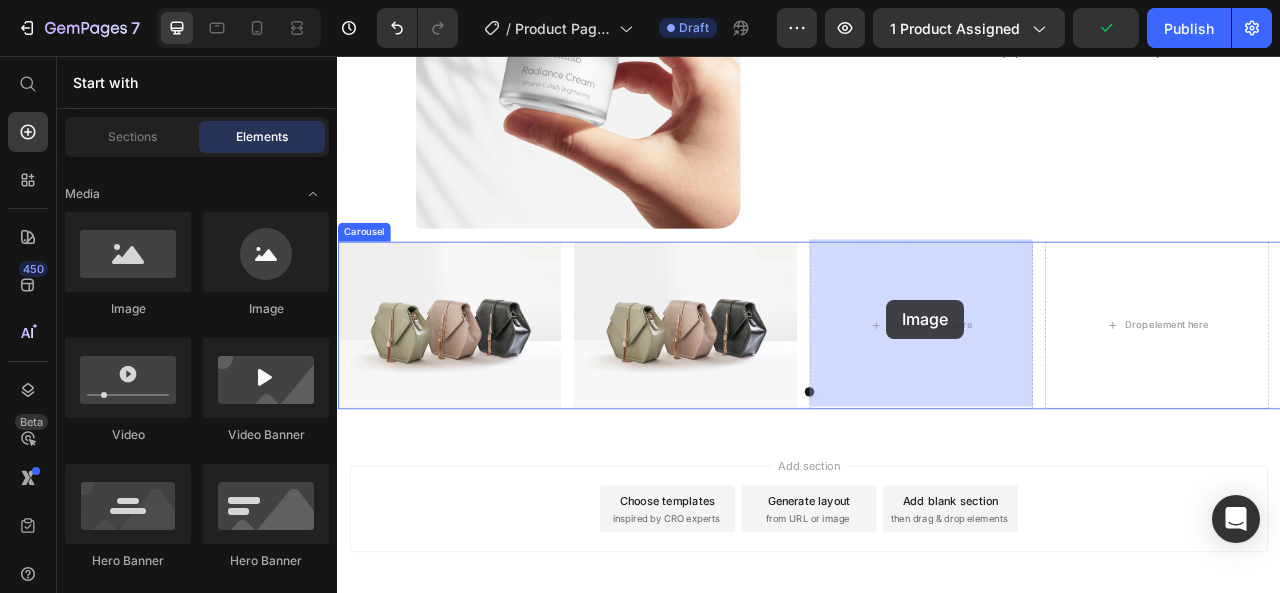 drag, startPoint x: 427, startPoint y: 311, endPoint x: 1036, endPoint y: 366, distance: 611.4785 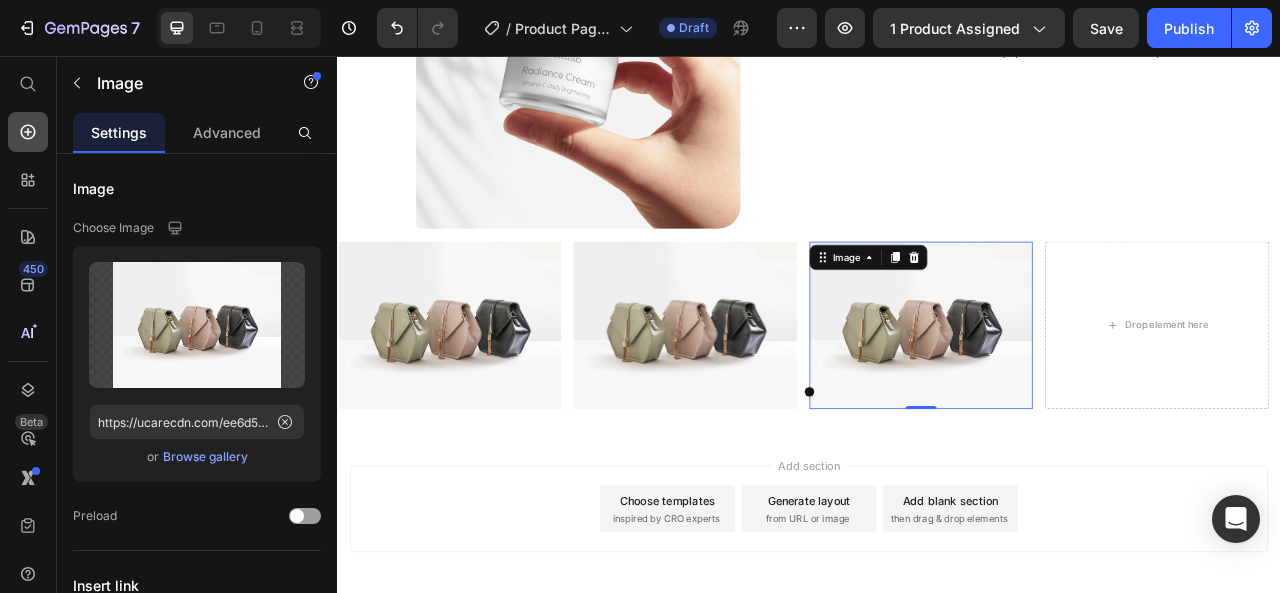 click 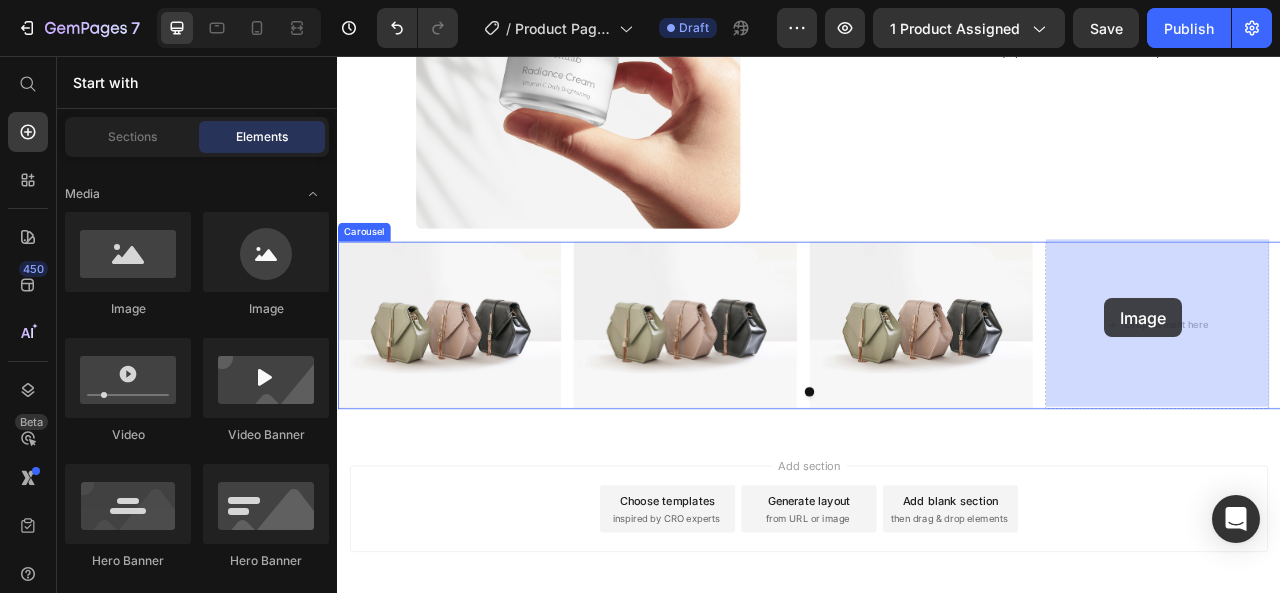 drag, startPoint x: 498, startPoint y: 301, endPoint x: 1313, endPoint y: 364, distance: 817.43134 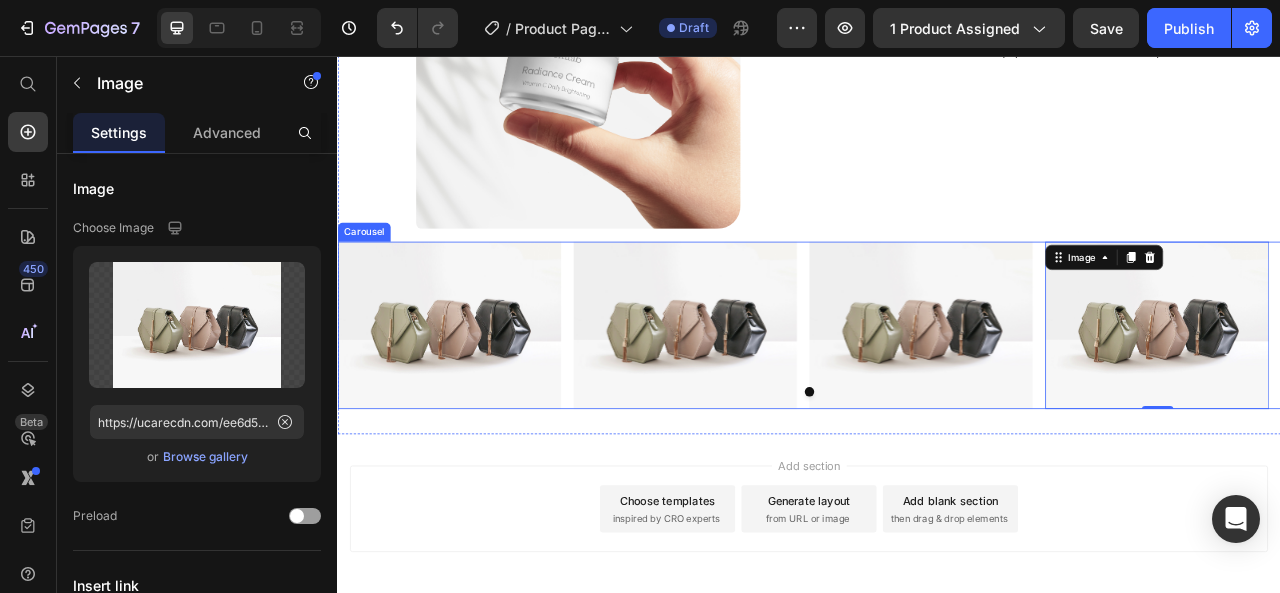 click on "Image Image Image Image   0" at bounding box center (937, 398) 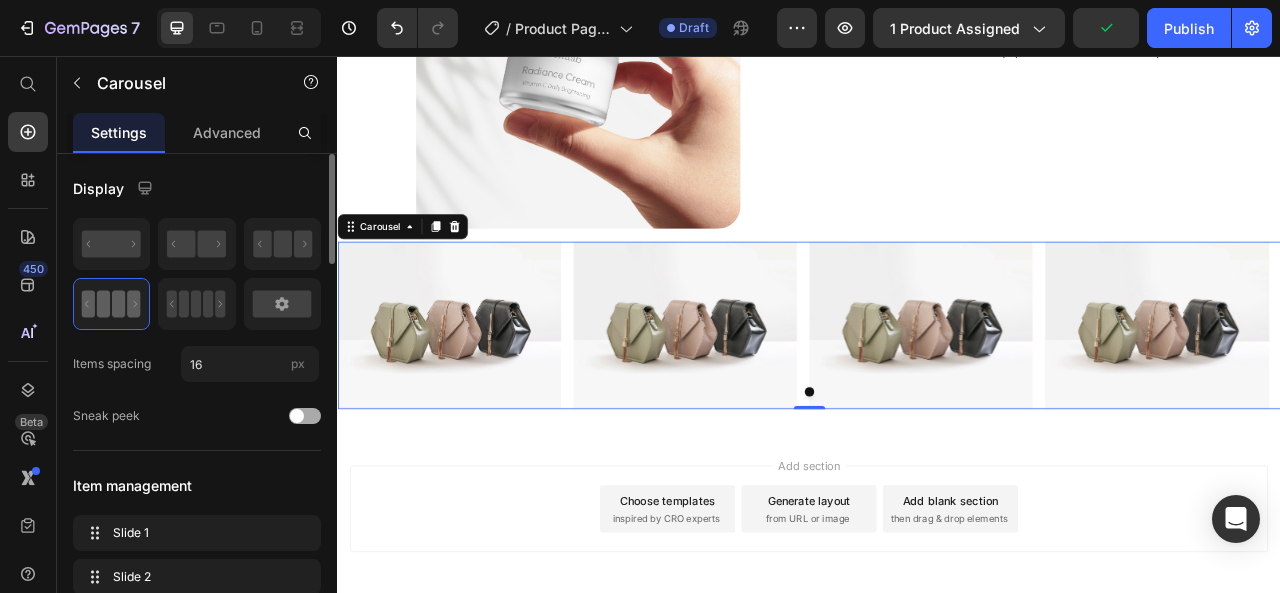 click at bounding box center (297, 416) 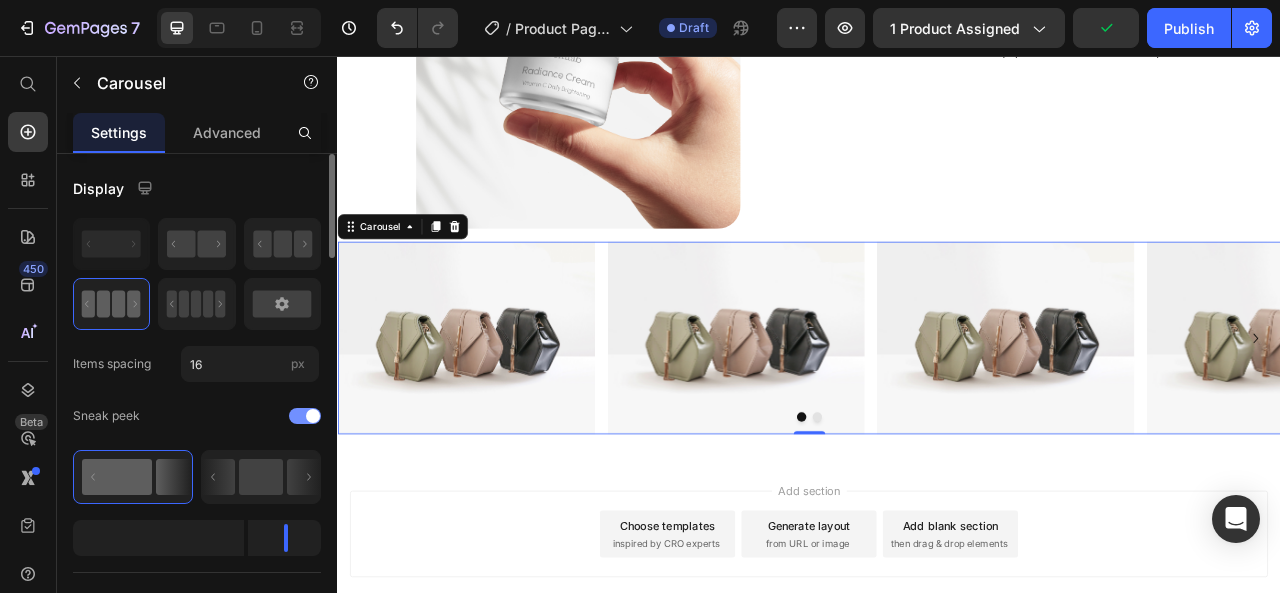 click at bounding box center [305, 416] 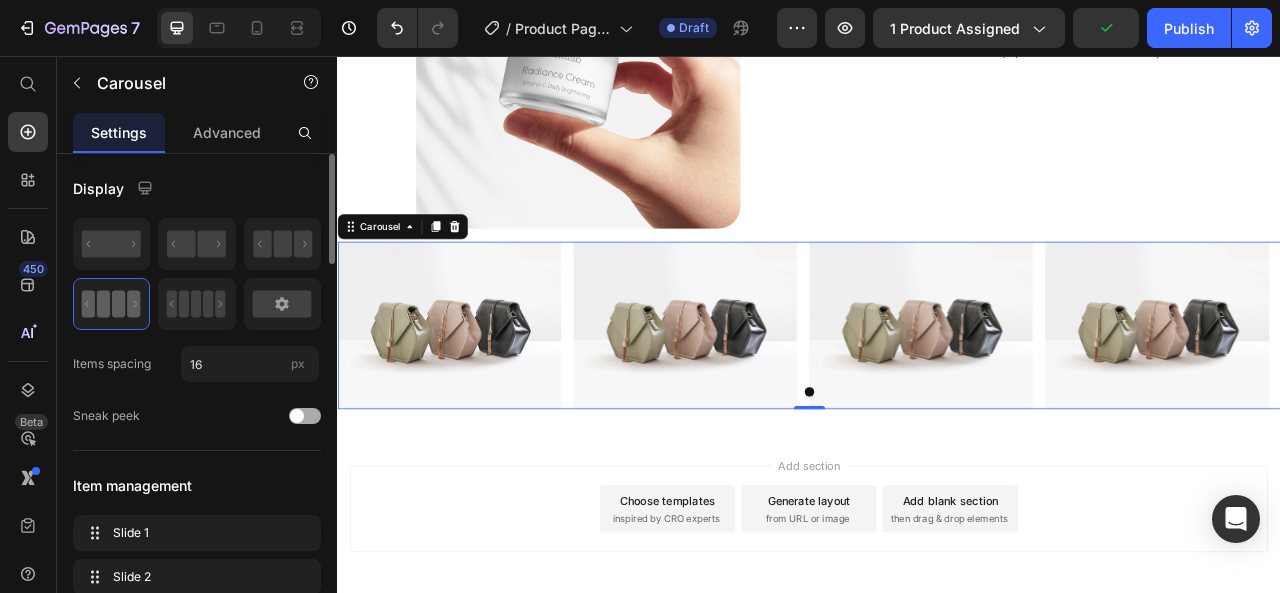 click at bounding box center [297, 416] 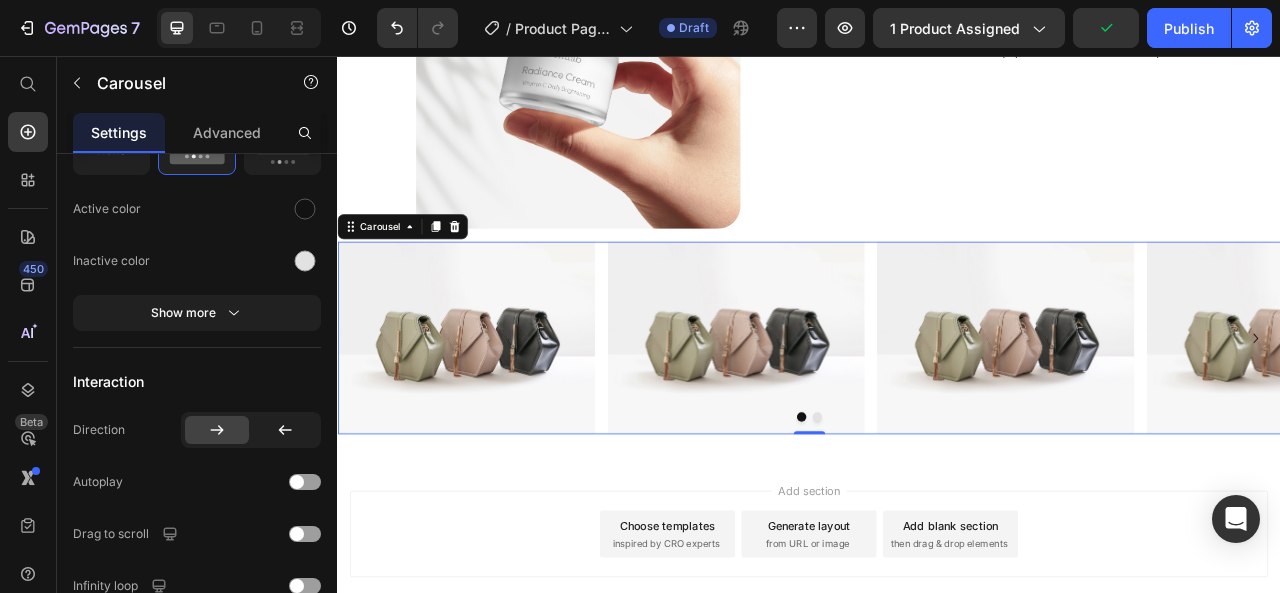 scroll, scrollTop: 1466, scrollLeft: 0, axis: vertical 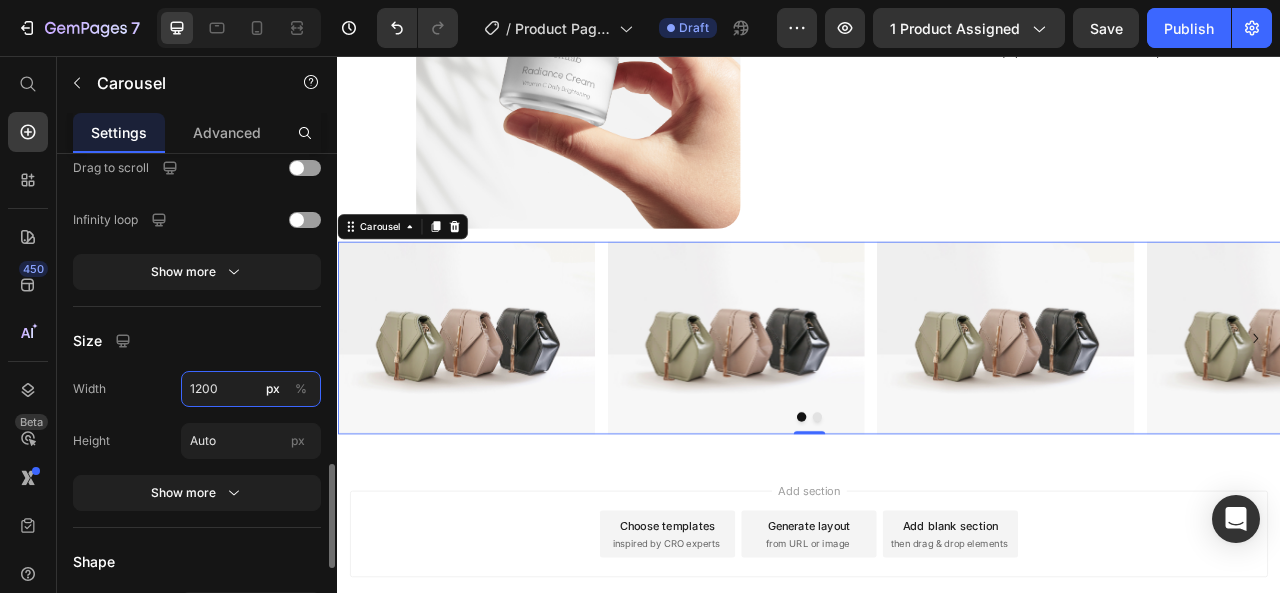 click on "1200" at bounding box center [251, 389] 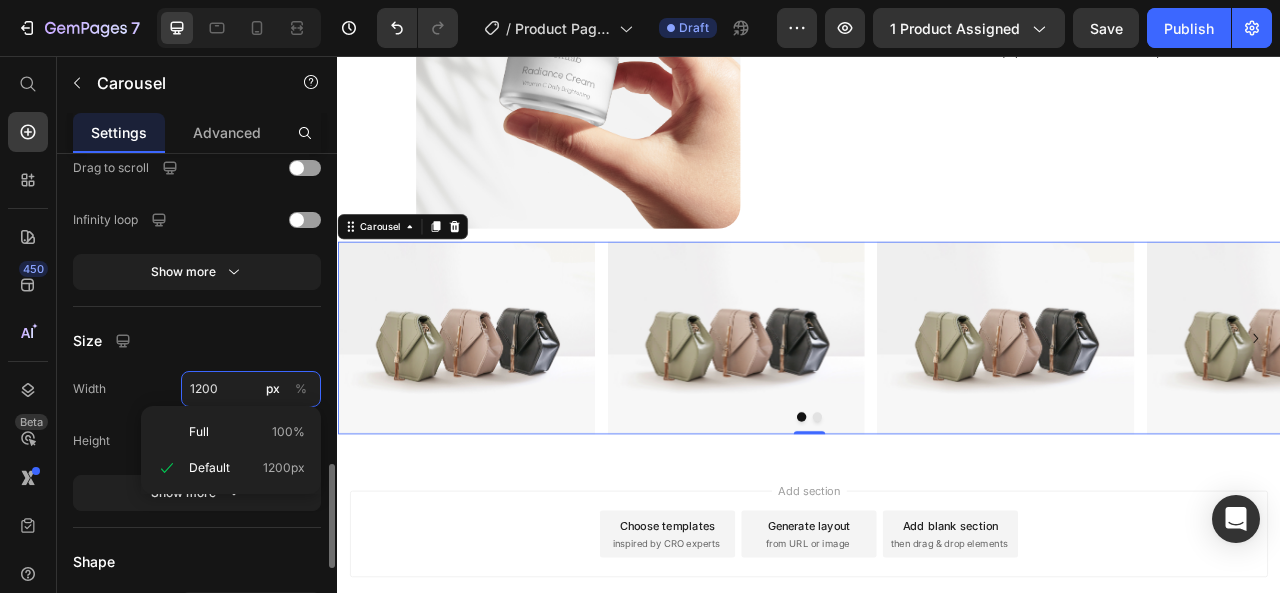 click on "1200" at bounding box center (251, 389) 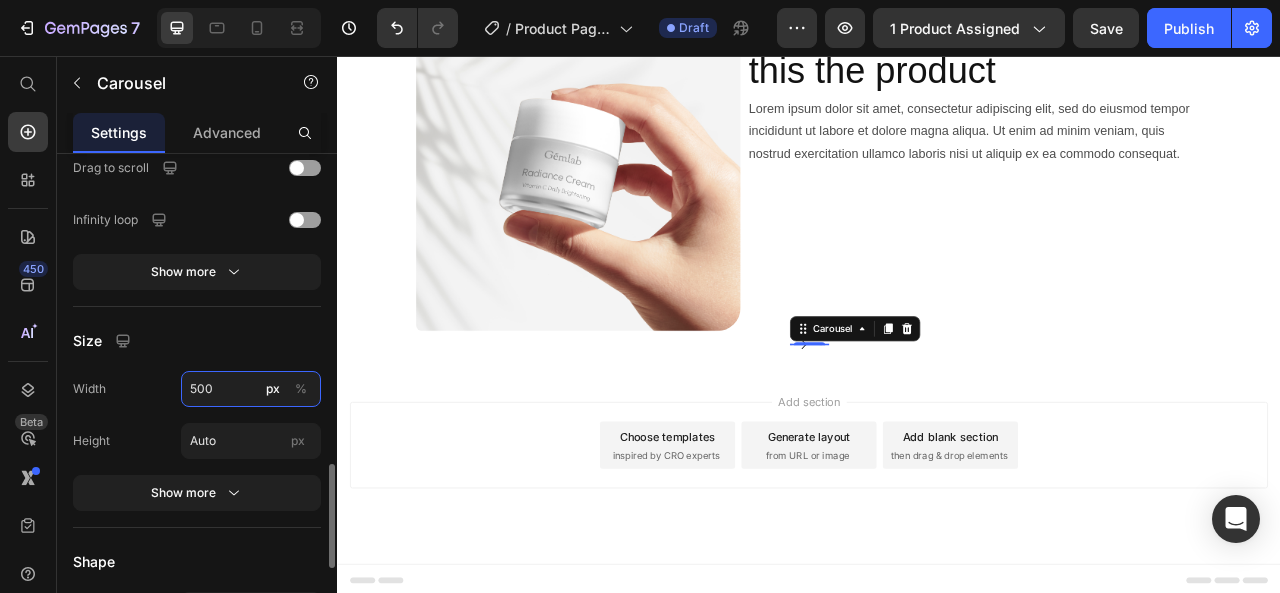 scroll, scrollTop: 2025, scrollLeft: 0, axis: vertical 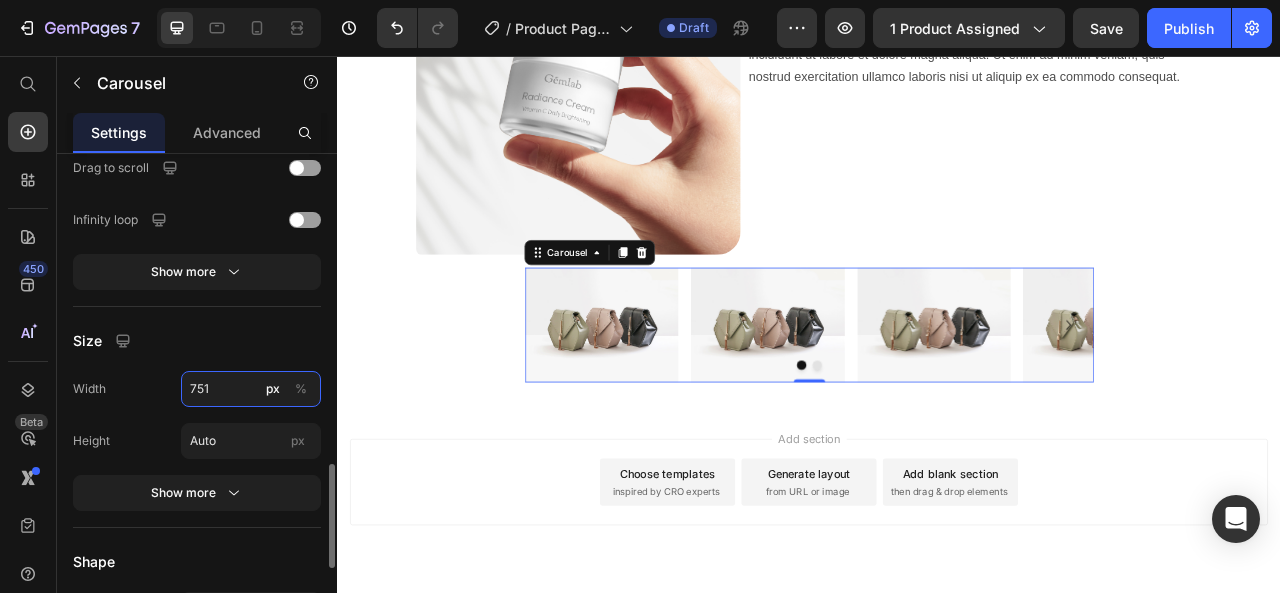 type on "750" 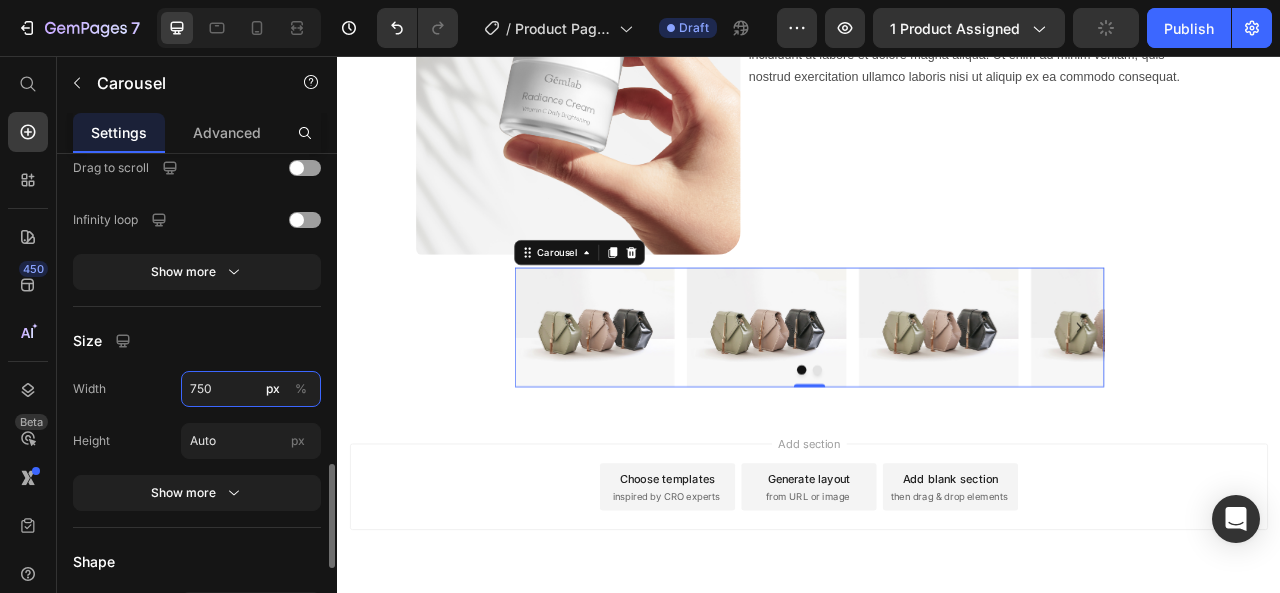 scroll, scrollTop: 2058, scrollLeft: 0, axis: vertical 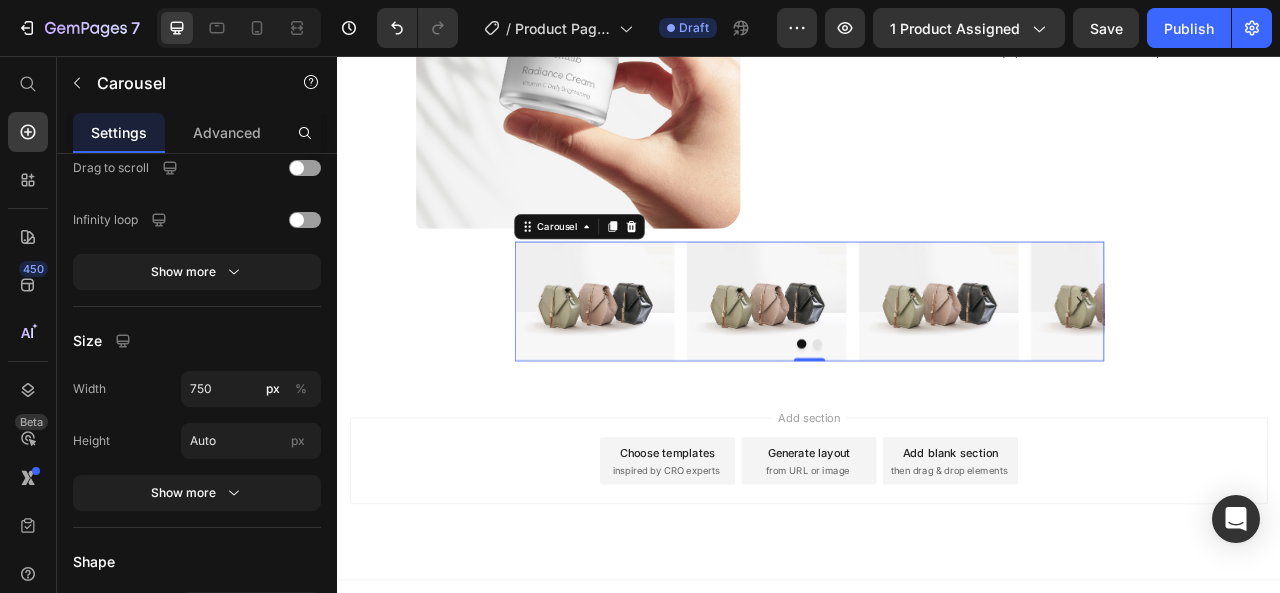 click on "Image this the product Heading Lorem ipsum dolor sit amet, consectetur adipiscing elit, sed do eiusmod tempor incididunt ut labore et dolore magna aliqua. Ut enim ad minim veniam, quis nostrud exercitation ullamco laboris nisi ut aliquip ex ea commodo consequat. Text Block Row
Image Image Image Image
Carousel   0 Section 3" at bounding box center (937, 178) 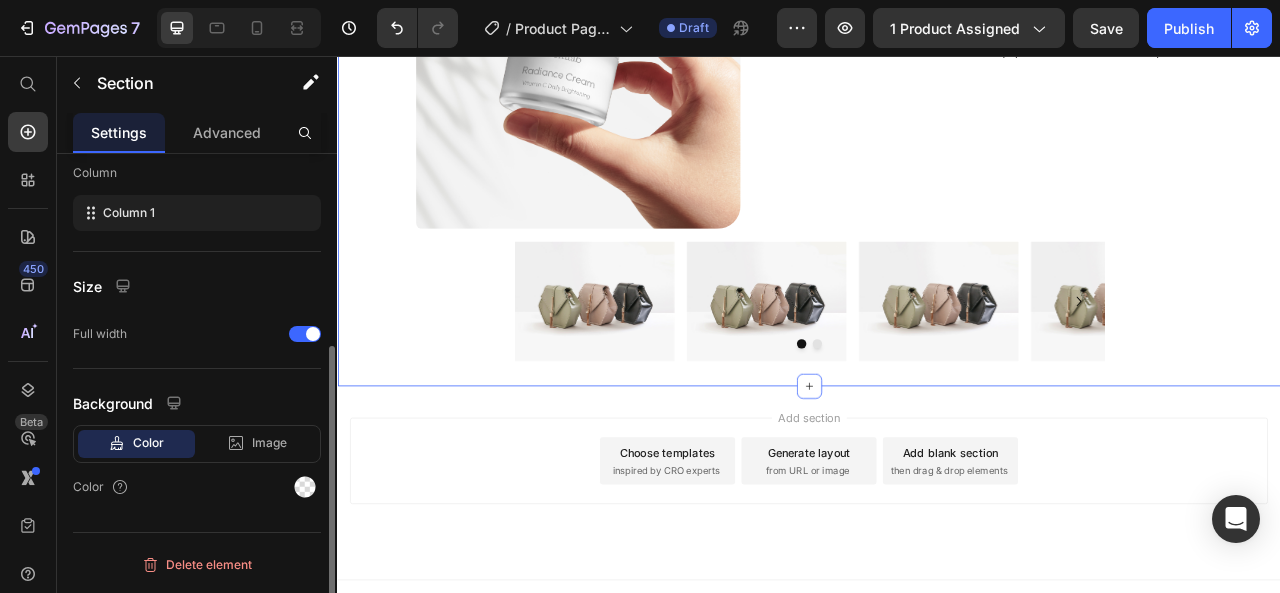 scroll, scrollTop: 0, scrollLeft: 0, axis: both 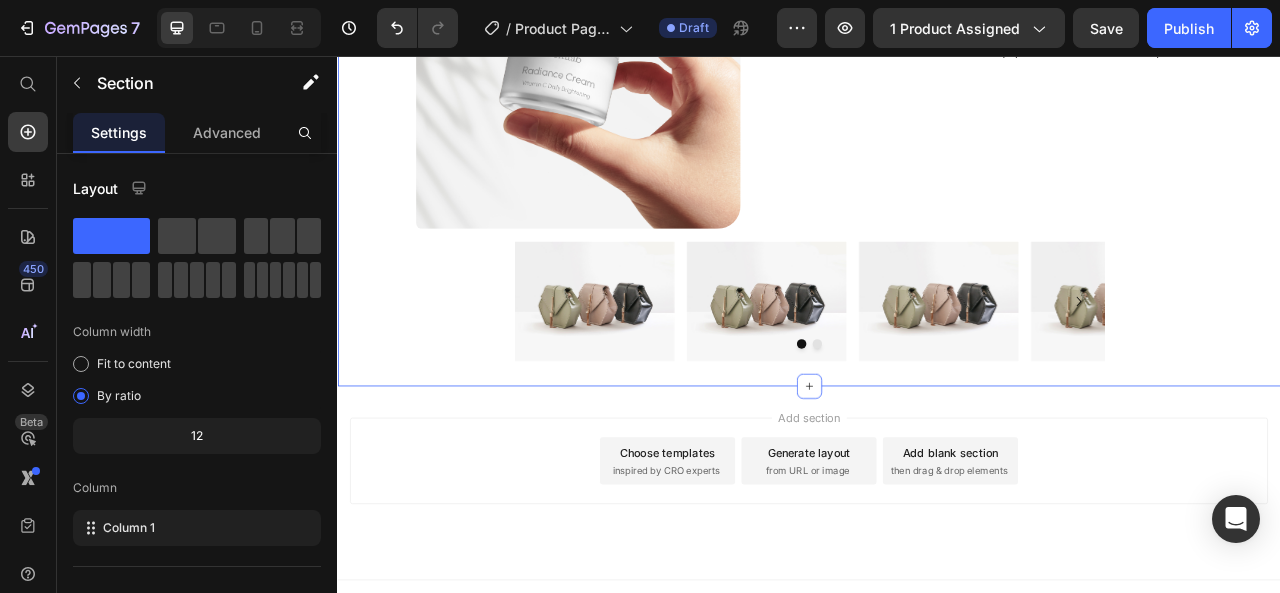 click on "Image Image Image Image
Carousel" at bounding box center [937, 368] 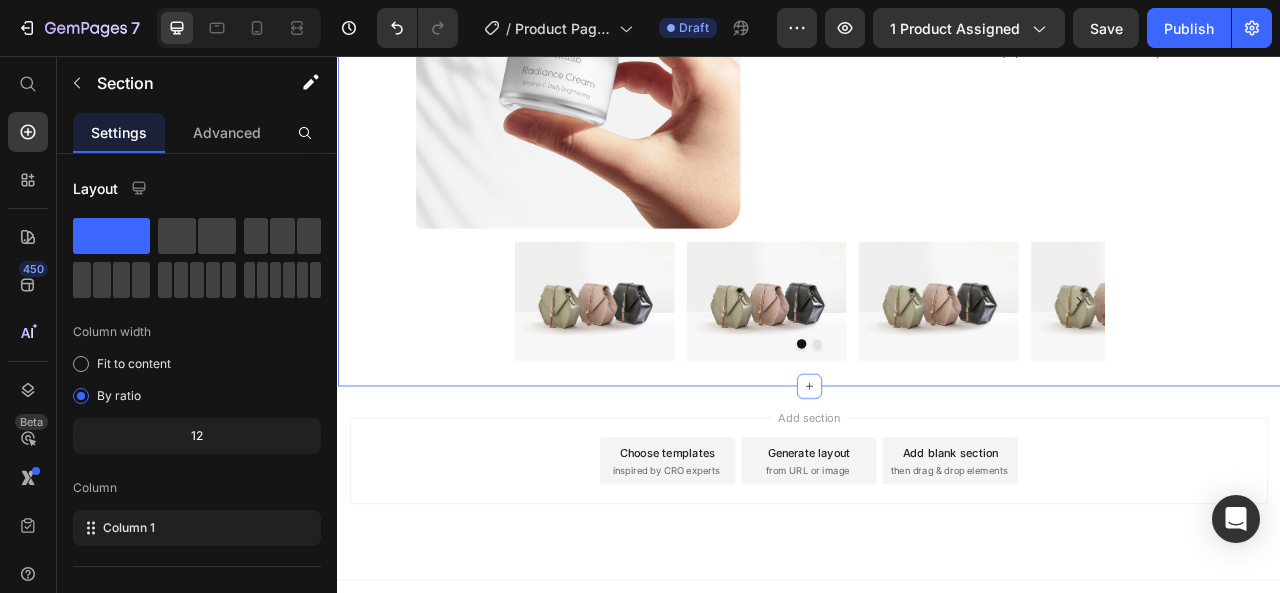 click on "Image this the product Heading Lorem ipsum dolor sit amet, consectetur adipiscing elit, sed do eiusmod tempor incididunt ut labore et dolore magna aliqua. Ut enim ad minim veniam, quis nostrud exercitation ullamco laboris nisi ut aliquip ex ea commodo consequat. Text Block Row
Image Image Image Image
Carousel Section 3   You can create reusable sections Create Theme Section AI Content Write with GemAI What would you like to describe here? Tone and Voice Persuasive Product Lion's Mane Mushroom Liquid Drops Show more Generate" at bounding box center [937, 178] 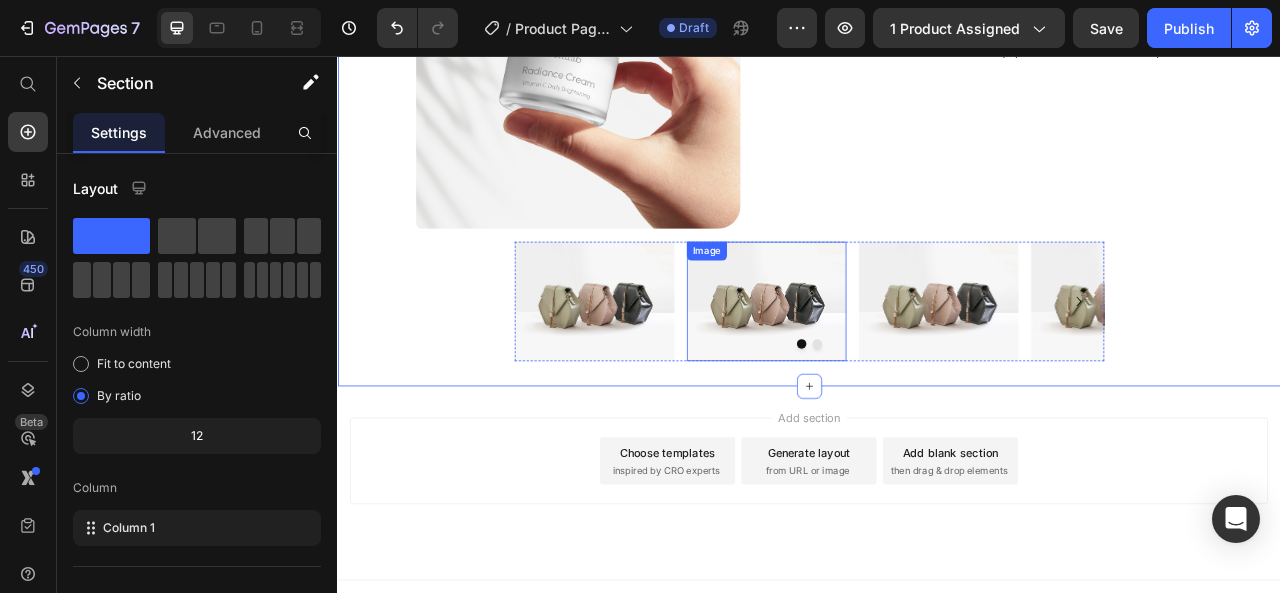 click at bounding box center [882, 368] 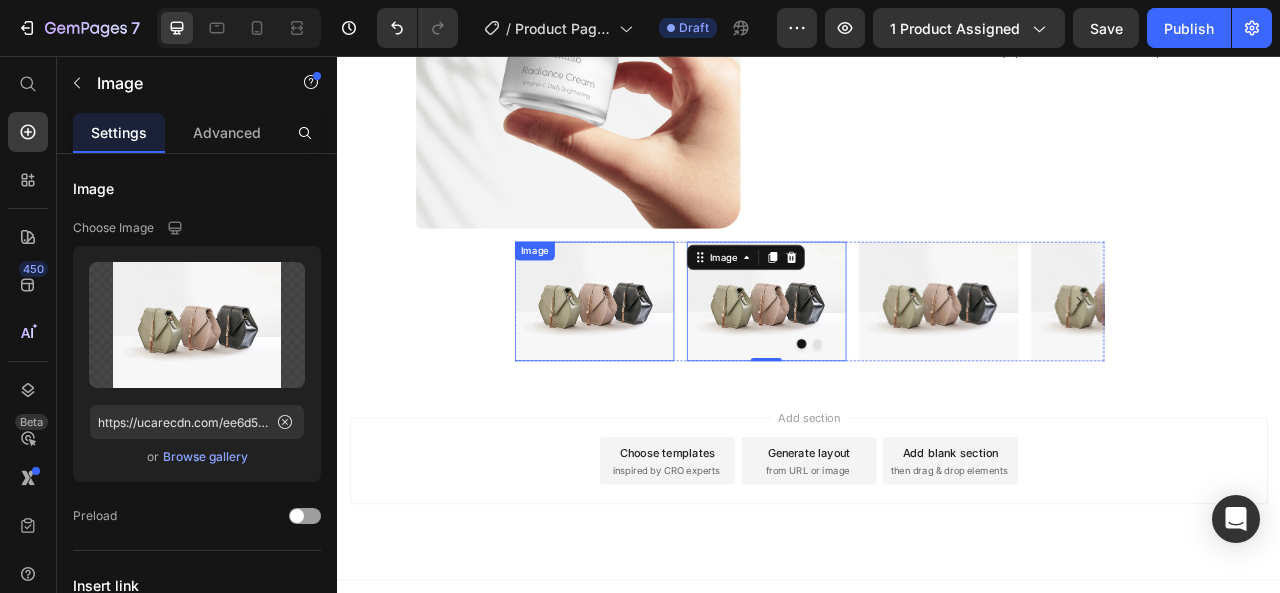 click at bounding box center [663, 368] 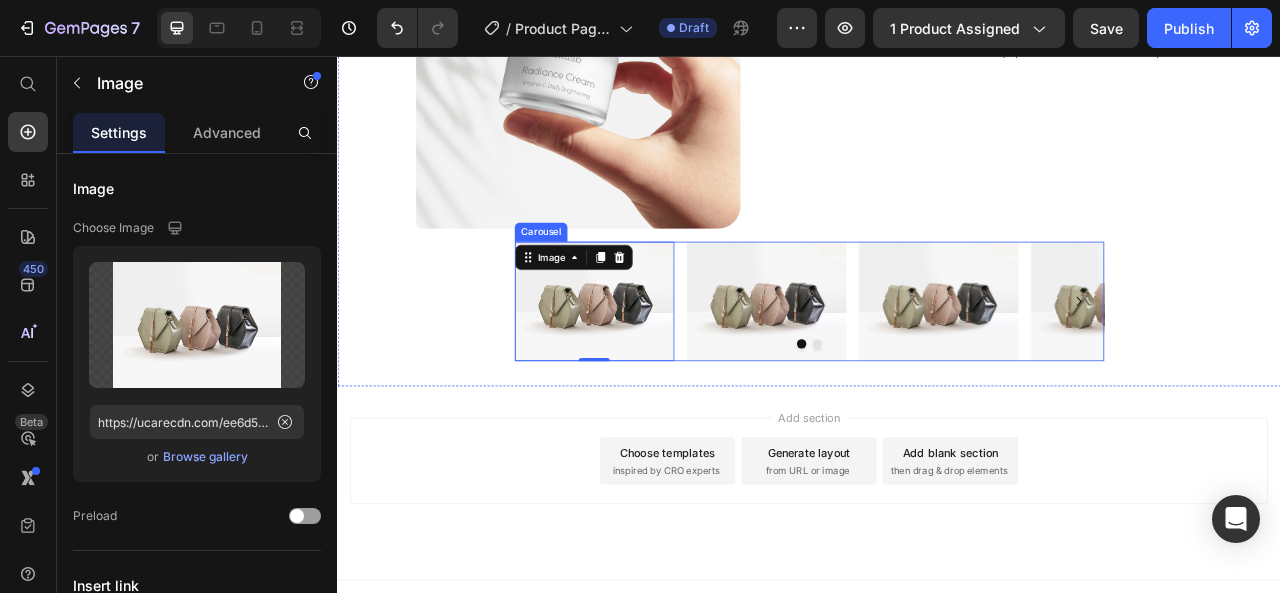 click on "Image   0 Image Image Image" at bounding box center [937, 368] 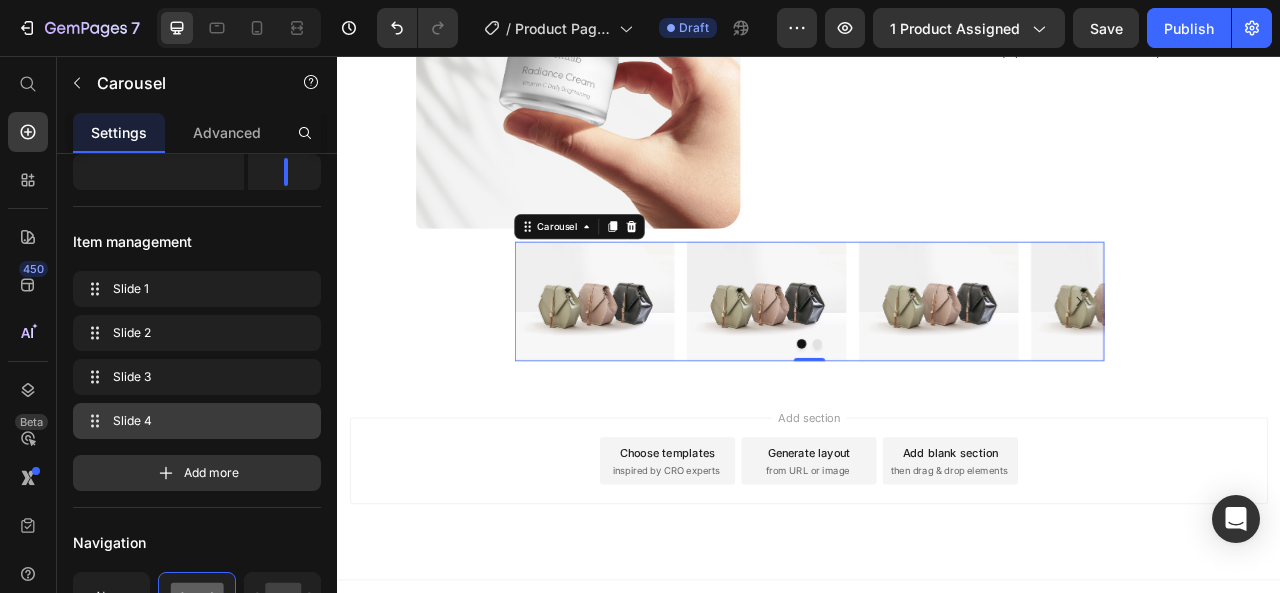 scroll, scrollTop: 733, scrollLeft: 0, axis: vertical 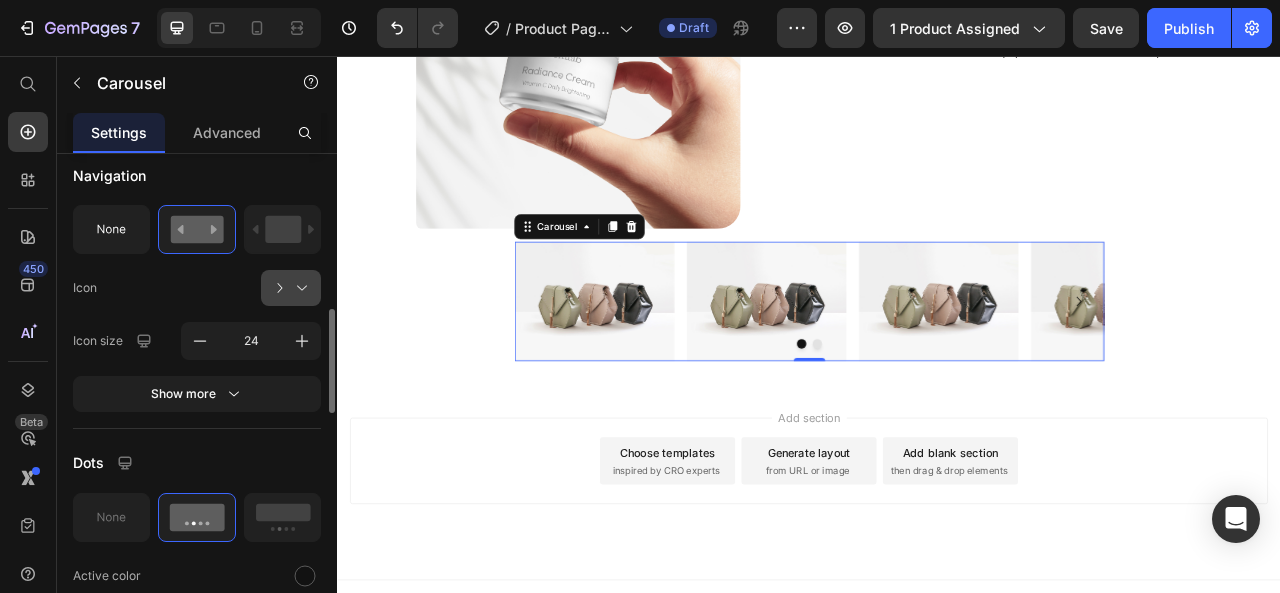 click at bounding box center (299, 288) 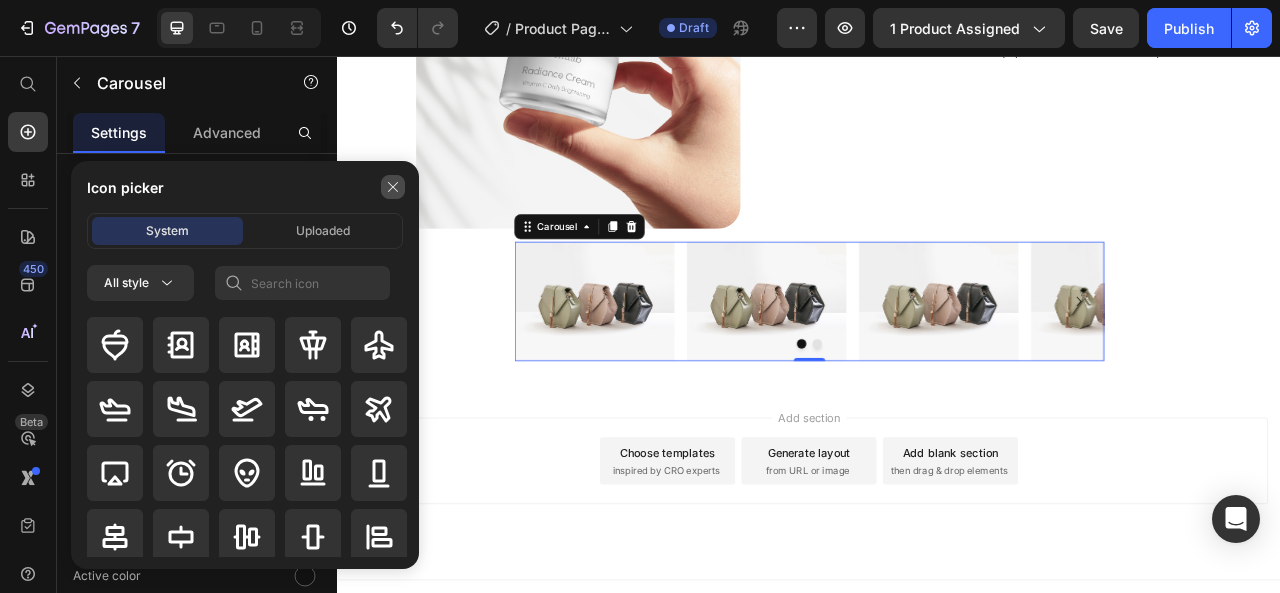 click at bounding box center (393, 187) 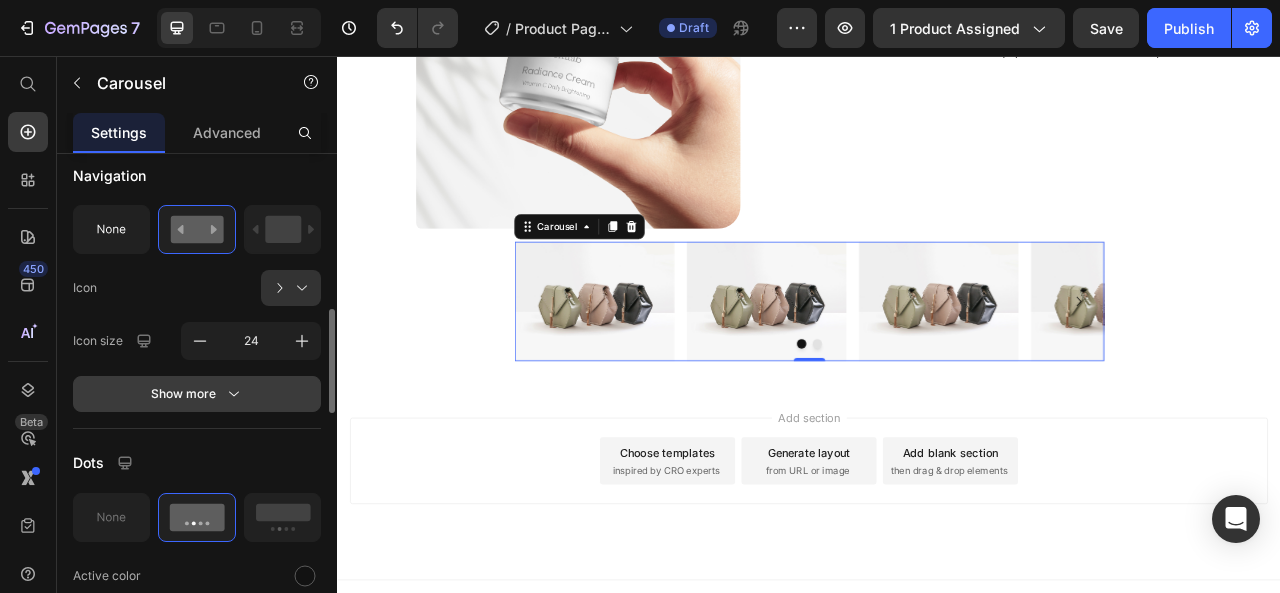 click on "Show more" at bounding box center (197, 394) 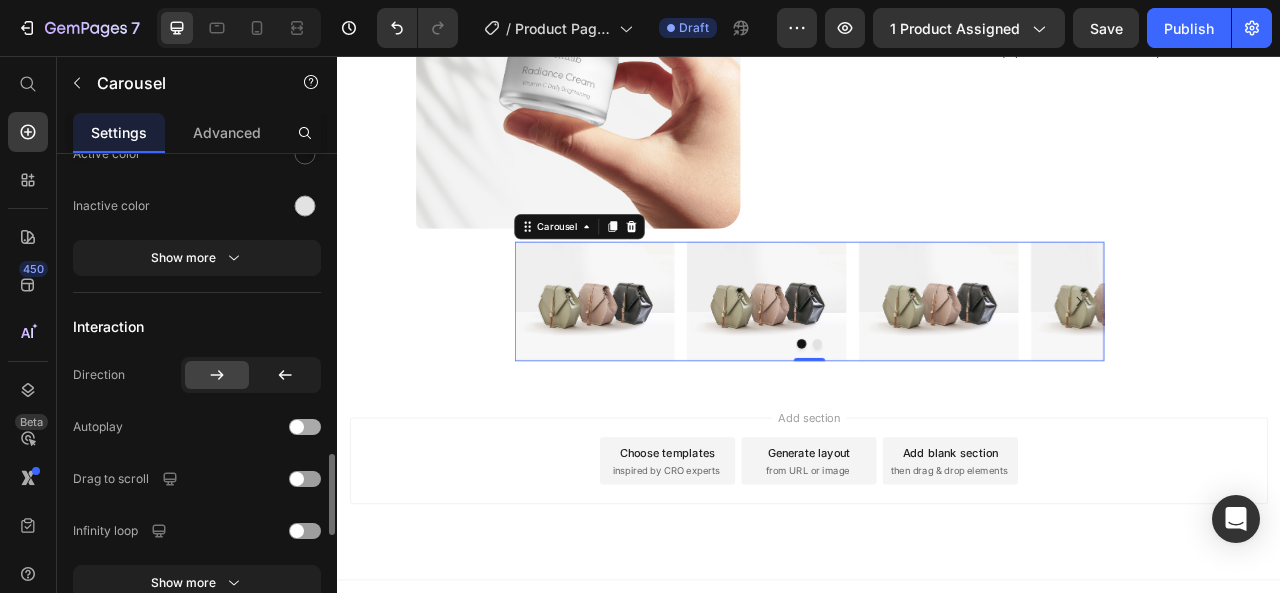 scroll, scrollTop: 2200, scrollLeft: 0, axis: vertical 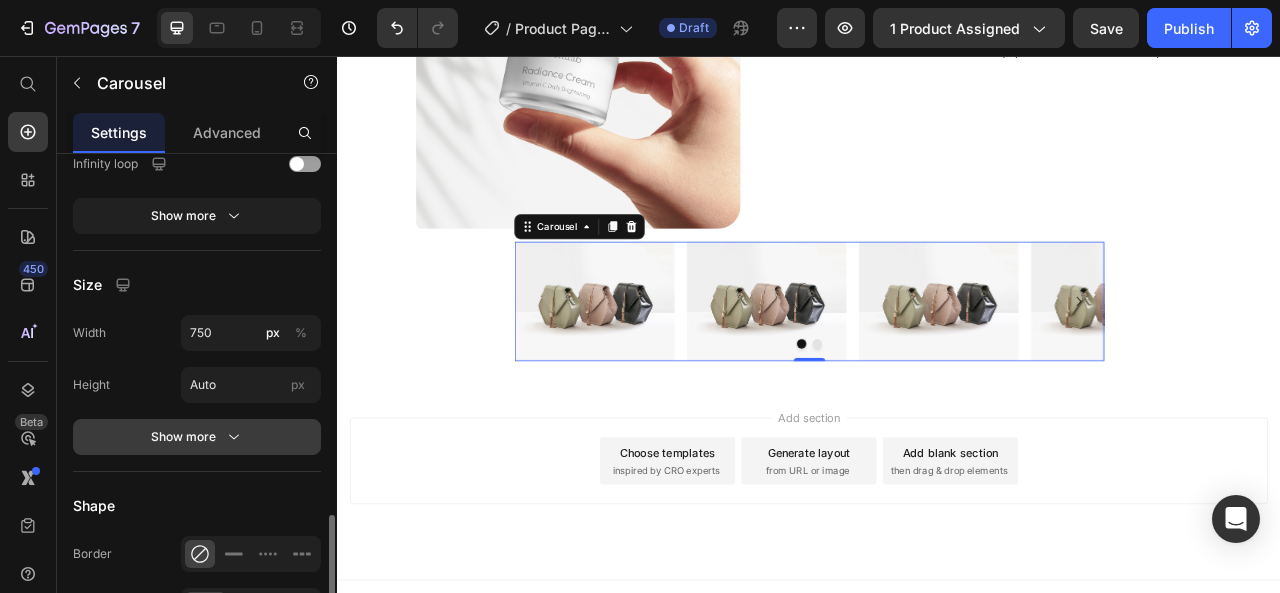 click on "Show more" at bounding box center (197, 437) 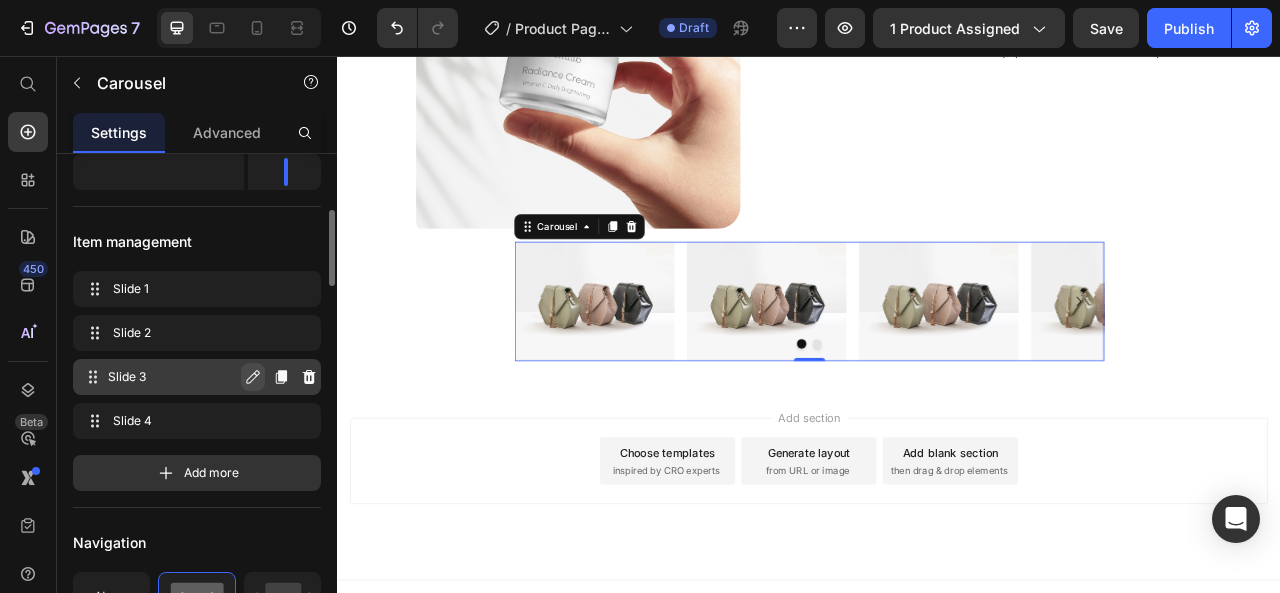 scroll, scrollTop: 0, scrollLeft: 0, axis: both 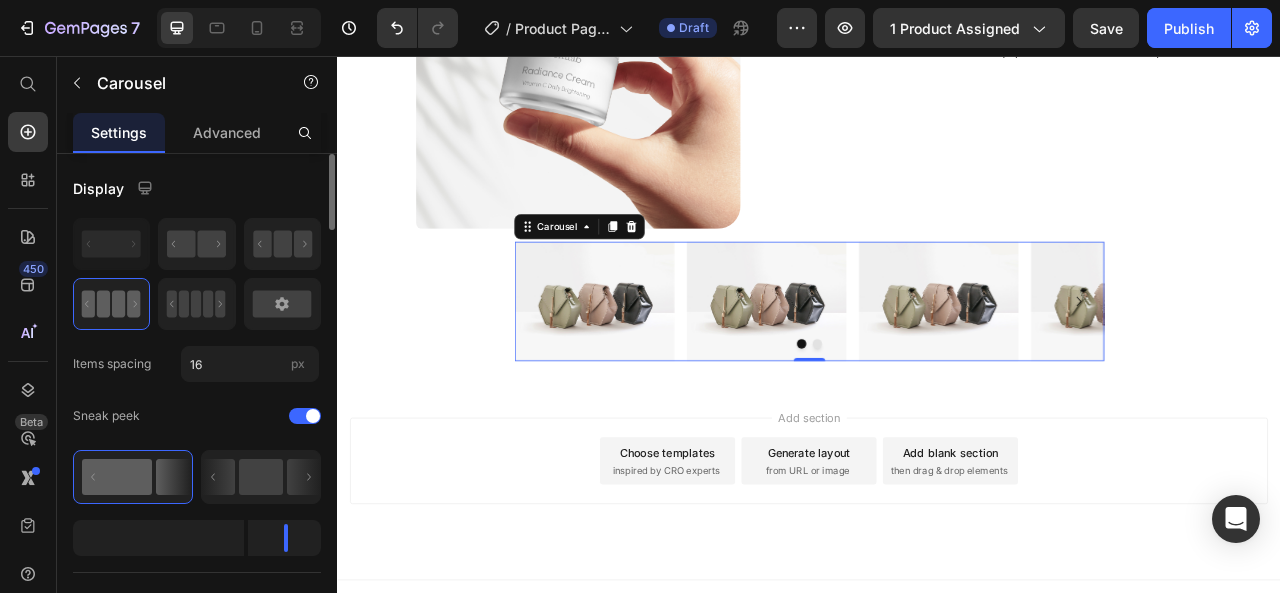 click 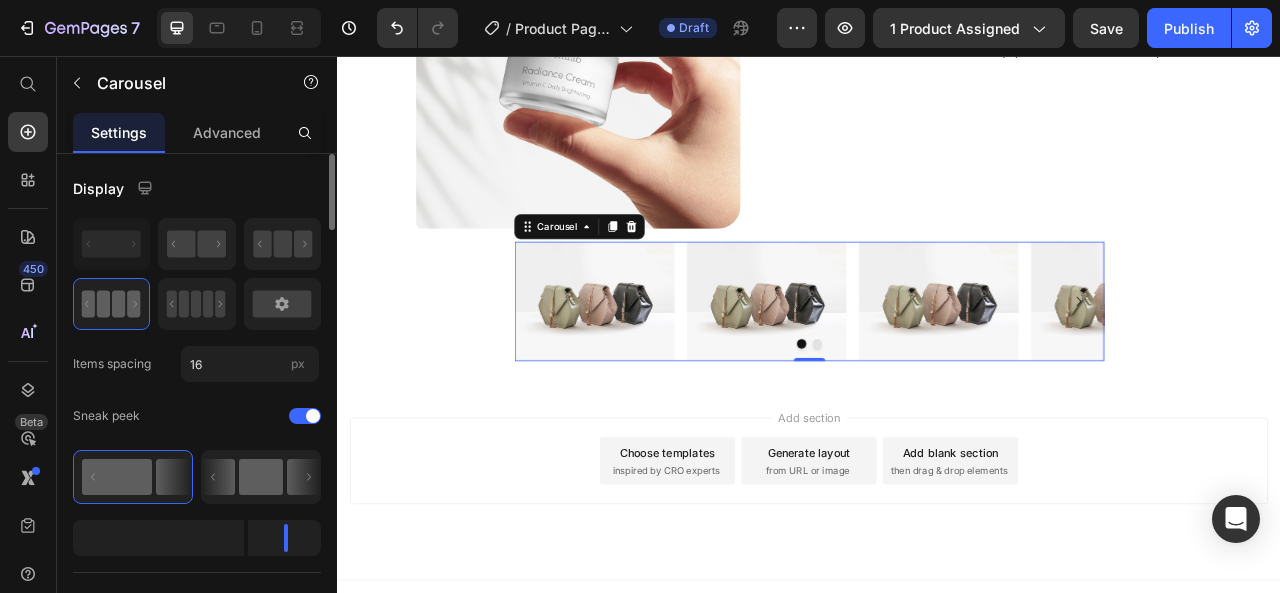 click 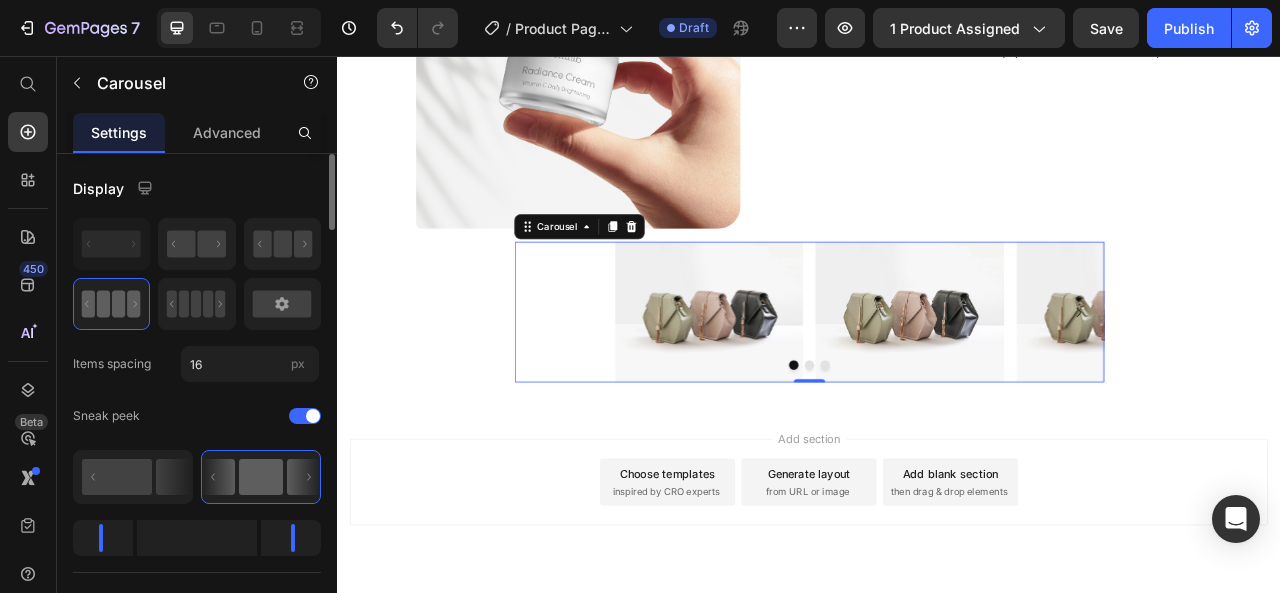 click 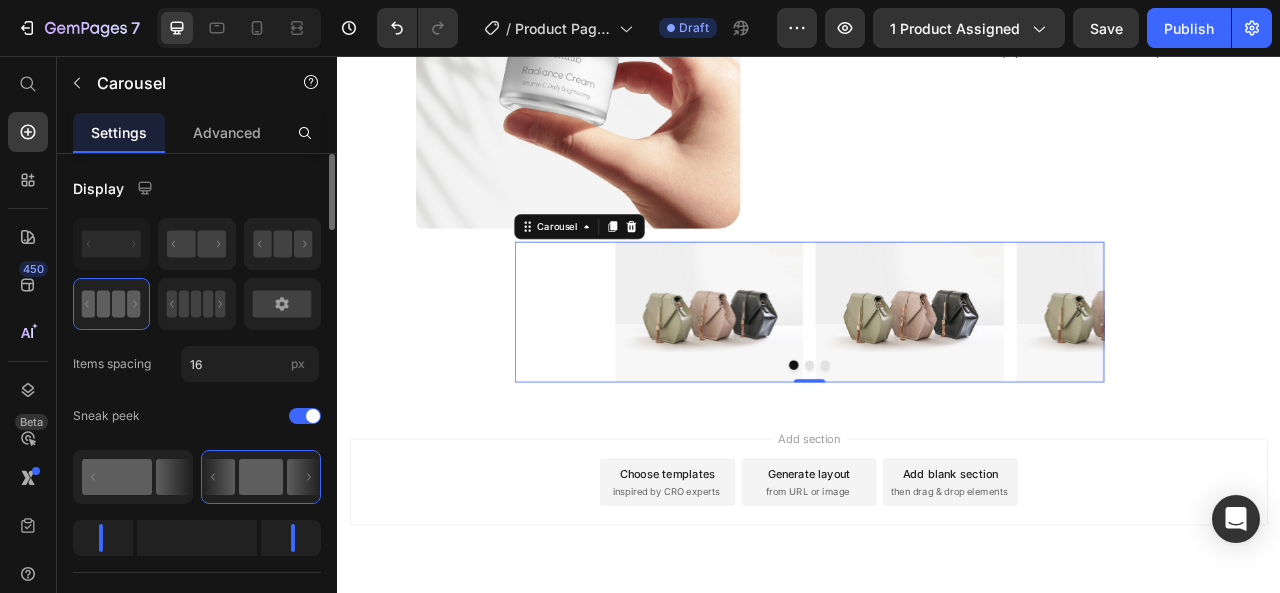 click 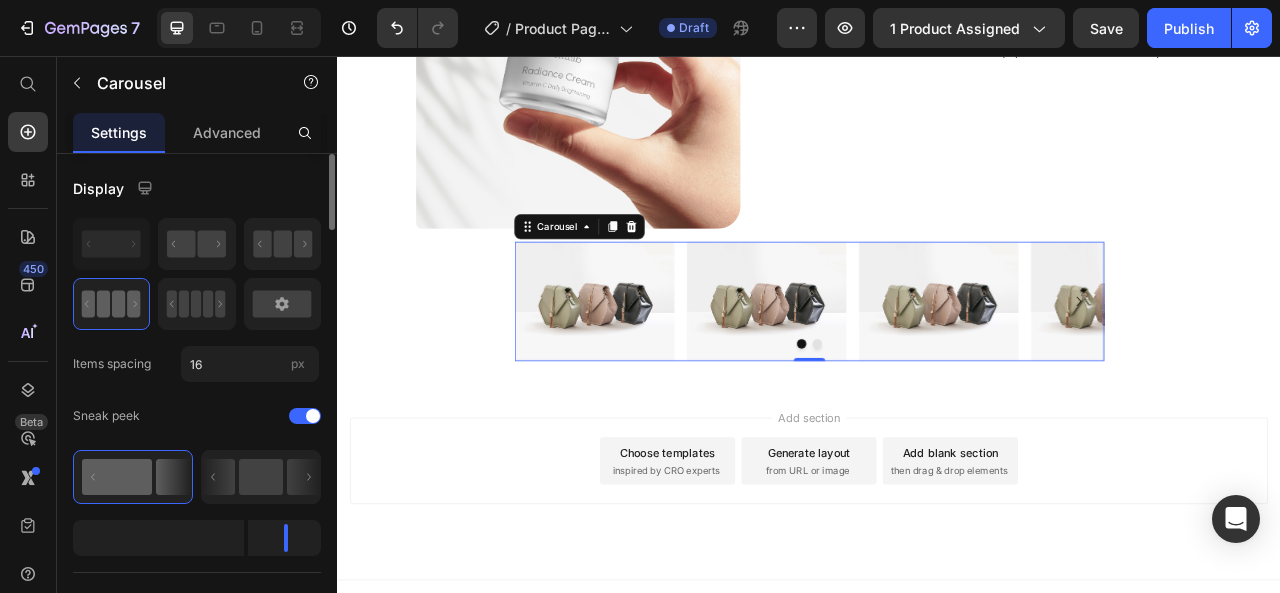 click 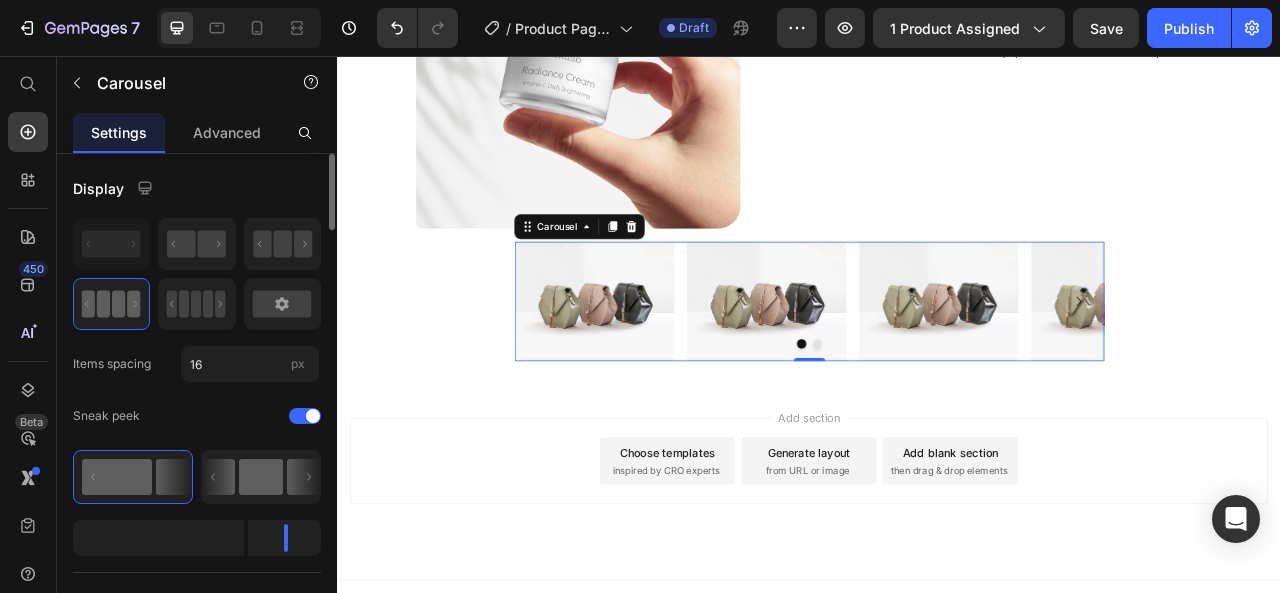 click 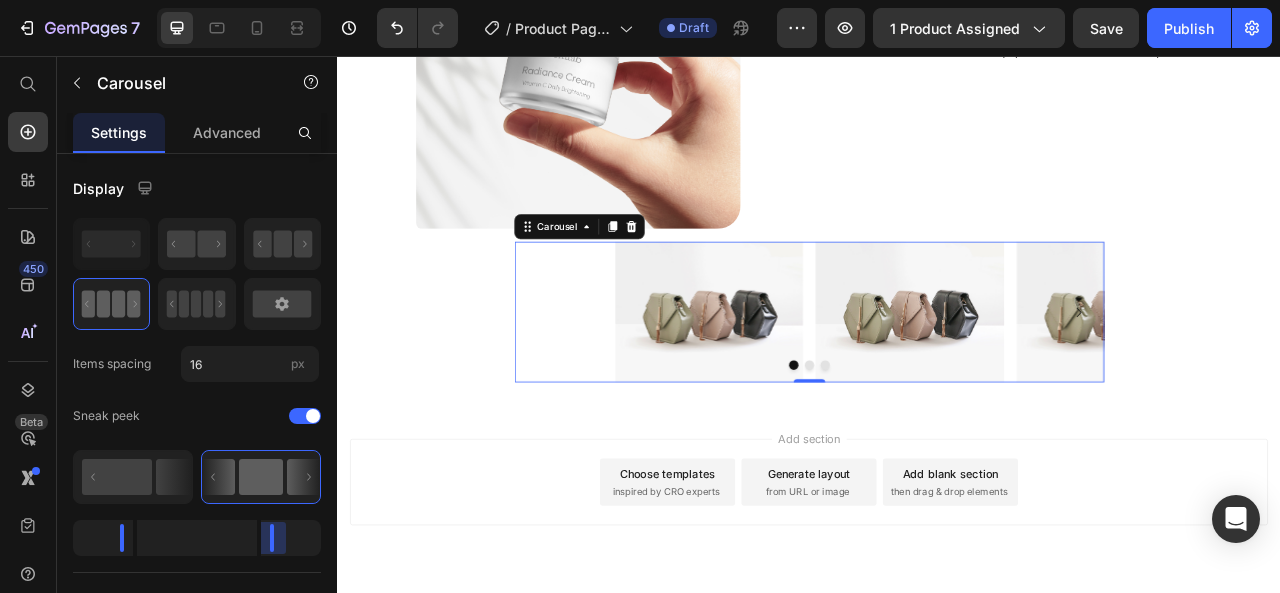 drag, startPoint x: 299, startPoint y: 538, endPoint x: 230, endPoint y: 542, distance: 69.115845 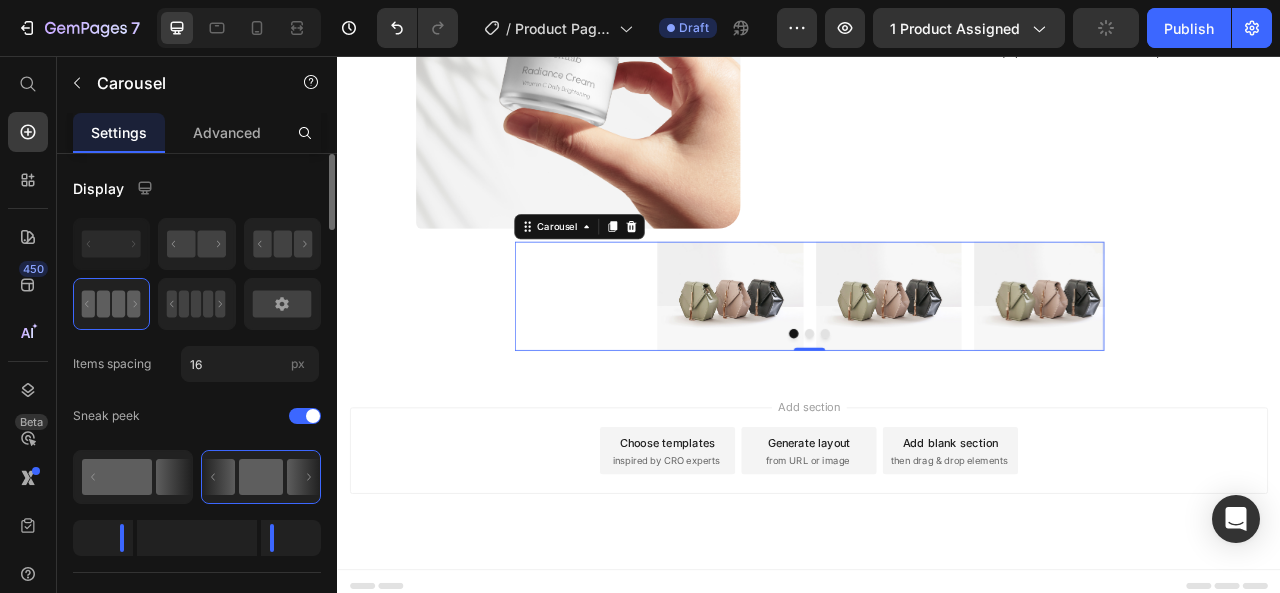 click 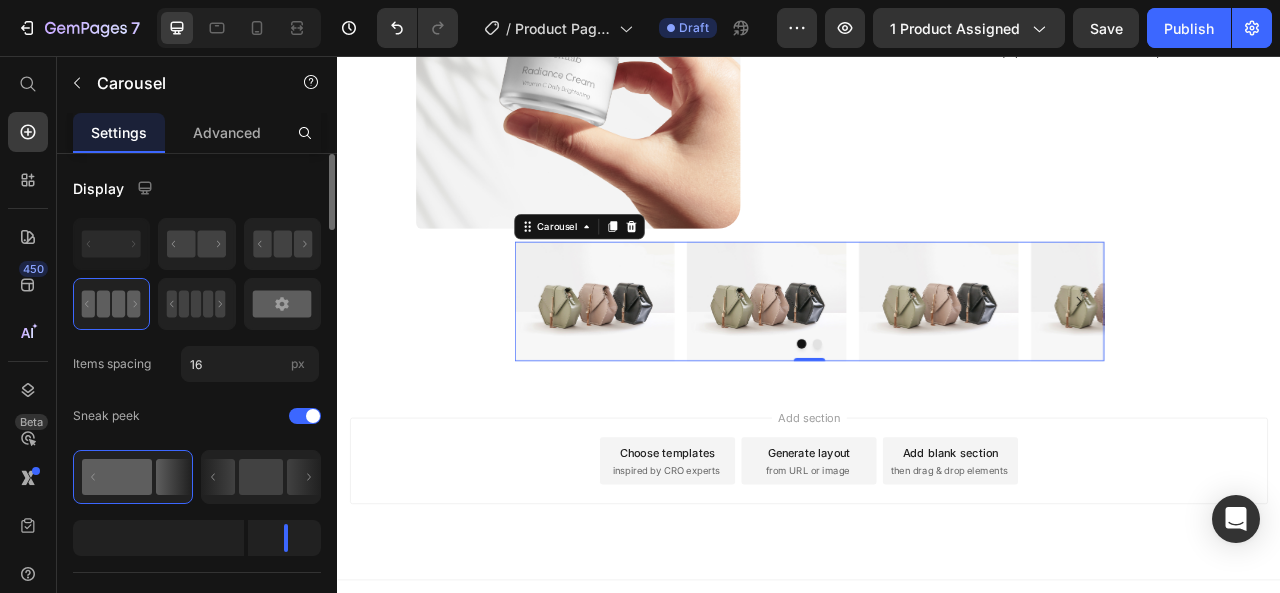 click 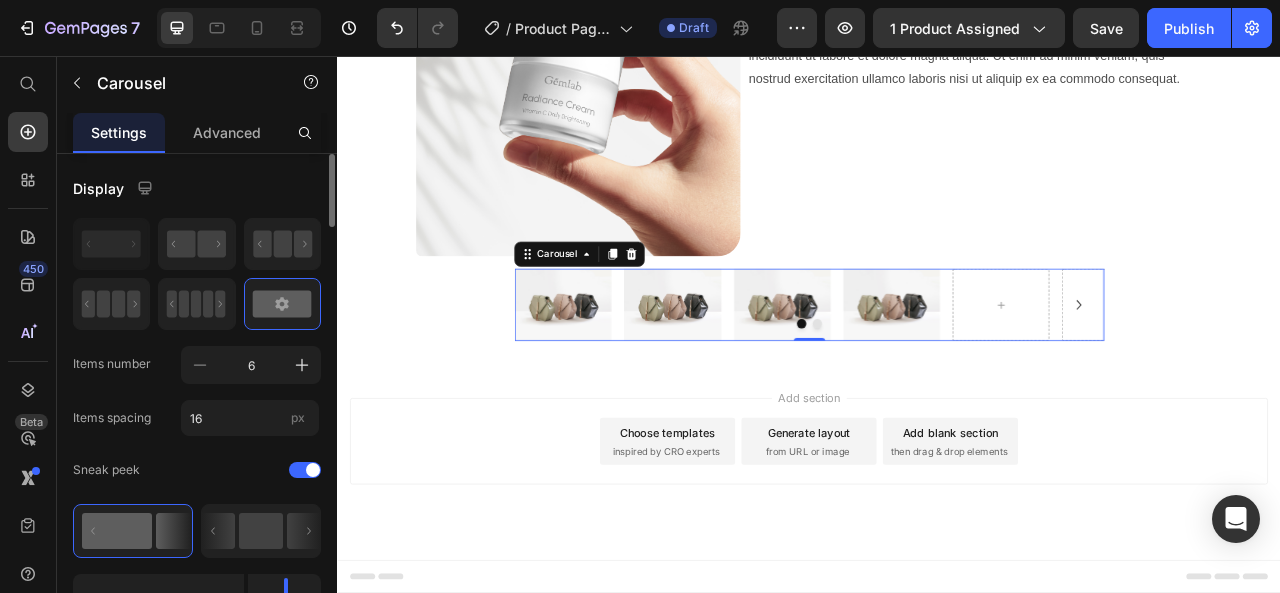 scroll, scrollTop: 2019, scrollLeft: 0, axis: vertical 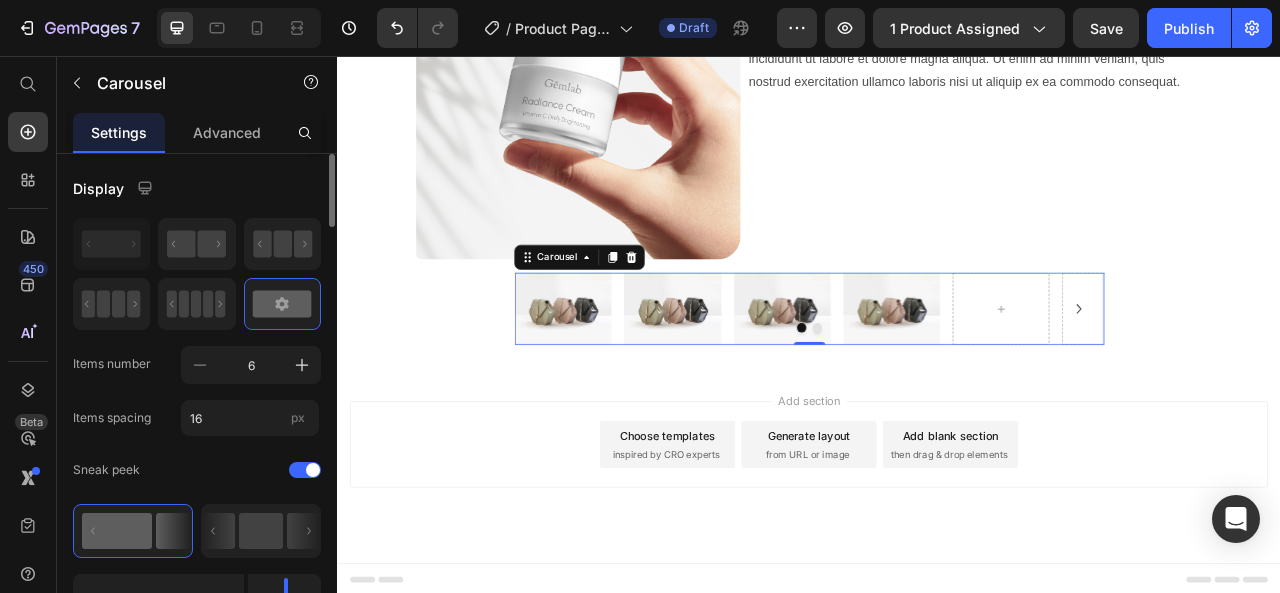 click 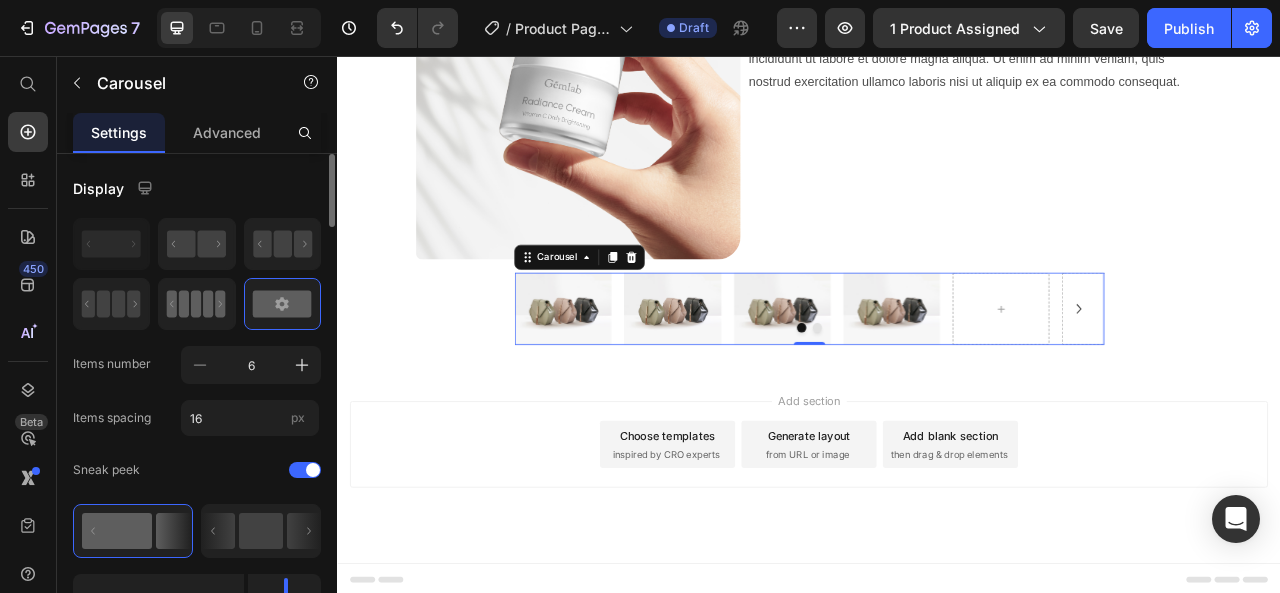 click 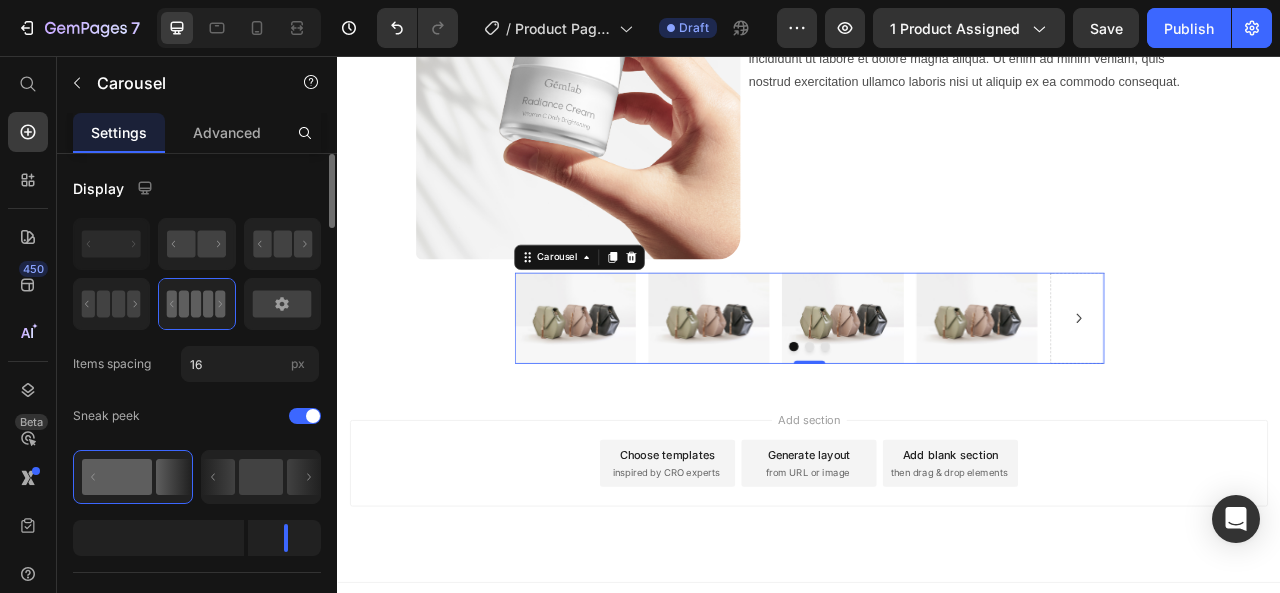 scroll, scrollTop: 2042, scrollLeft: 0, axis: vertical 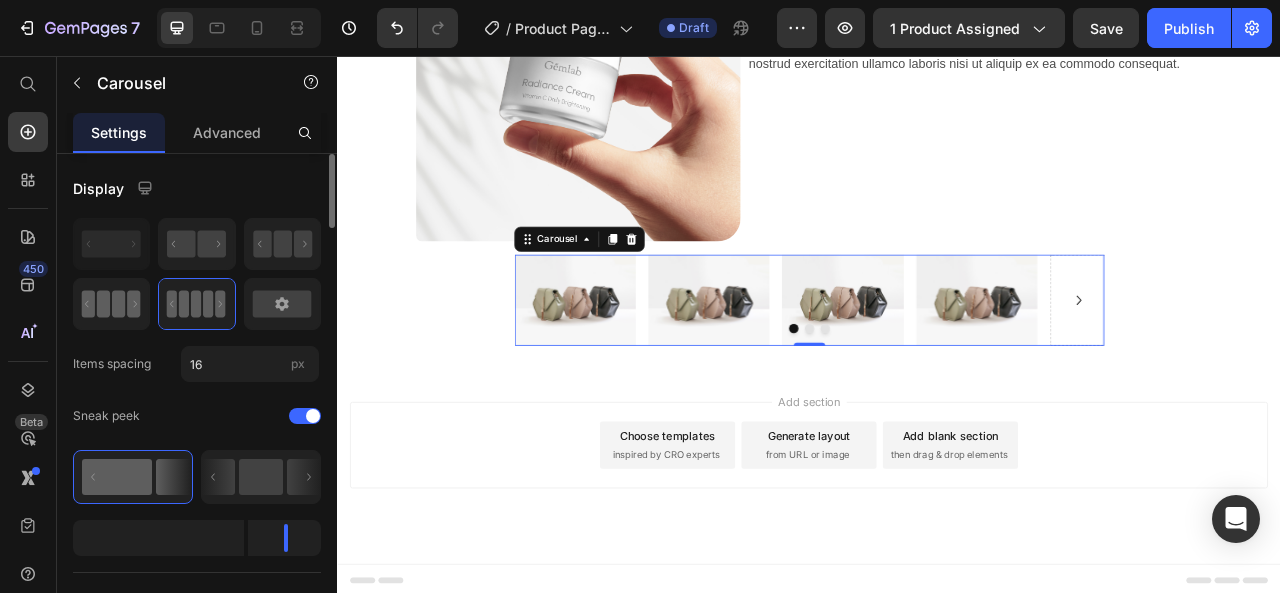 click 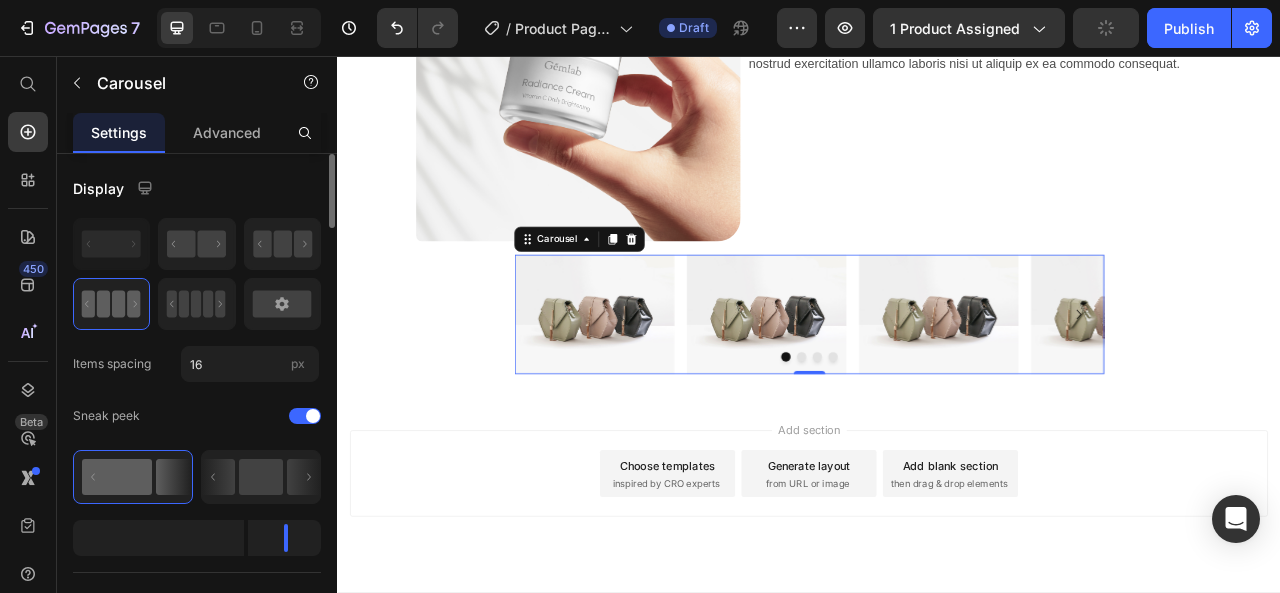 scroll, scrollTop: 2058, scrollLeft: 0, axis: vertical 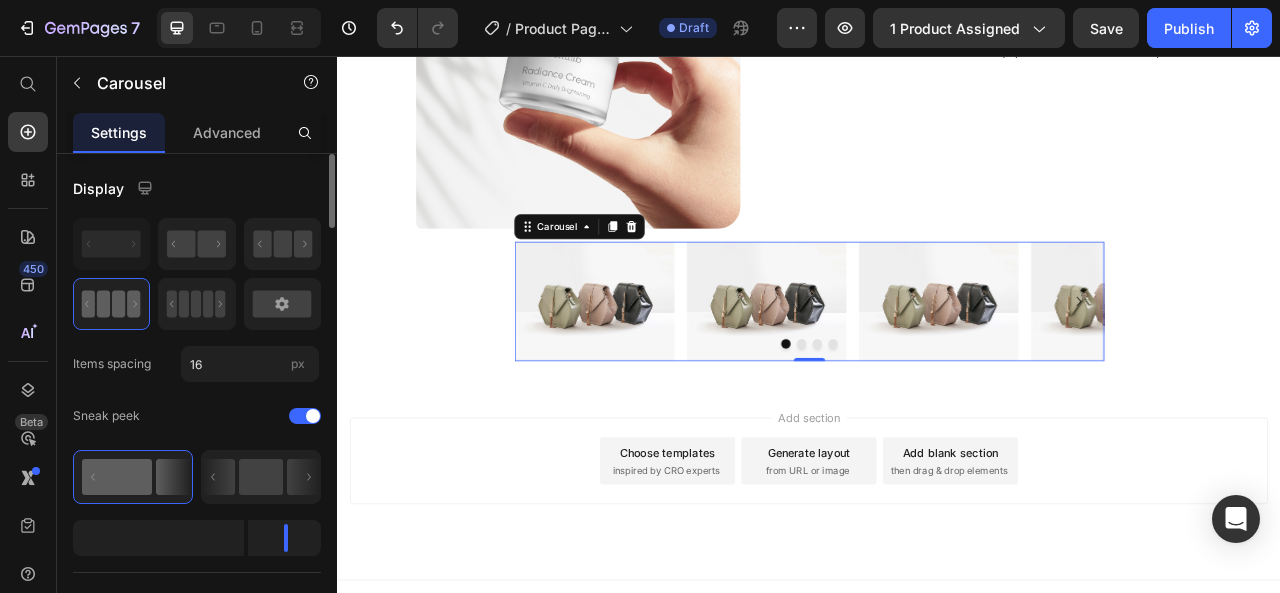 click 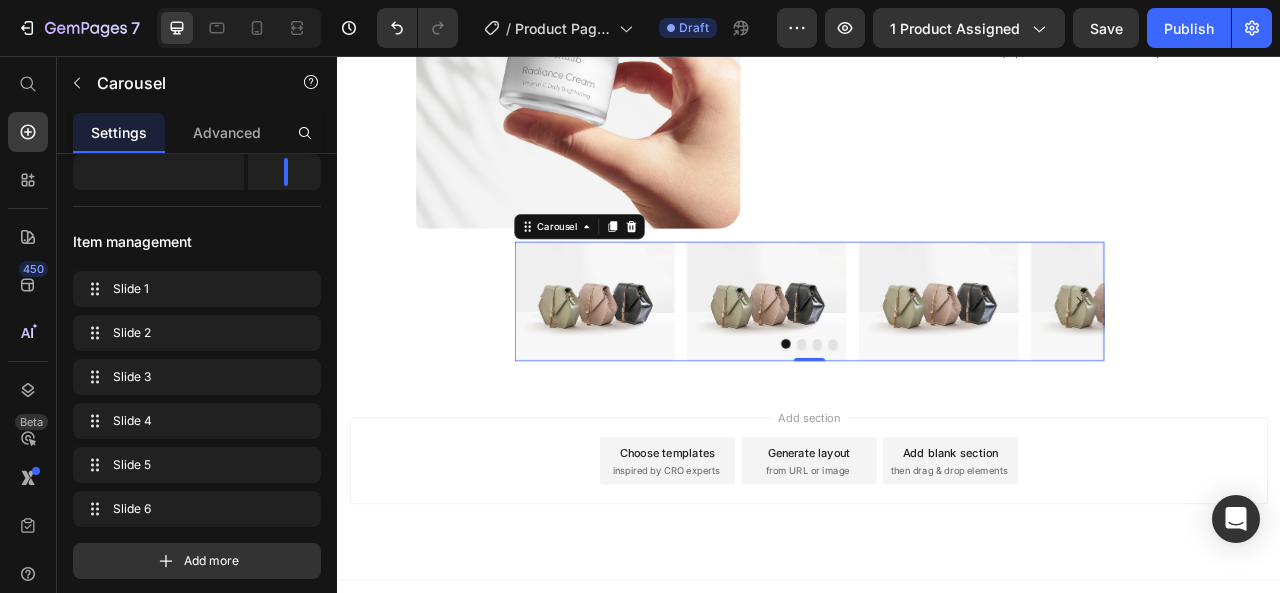 scroll, scrollTop: 0, scrollLeft: 0, axis: both 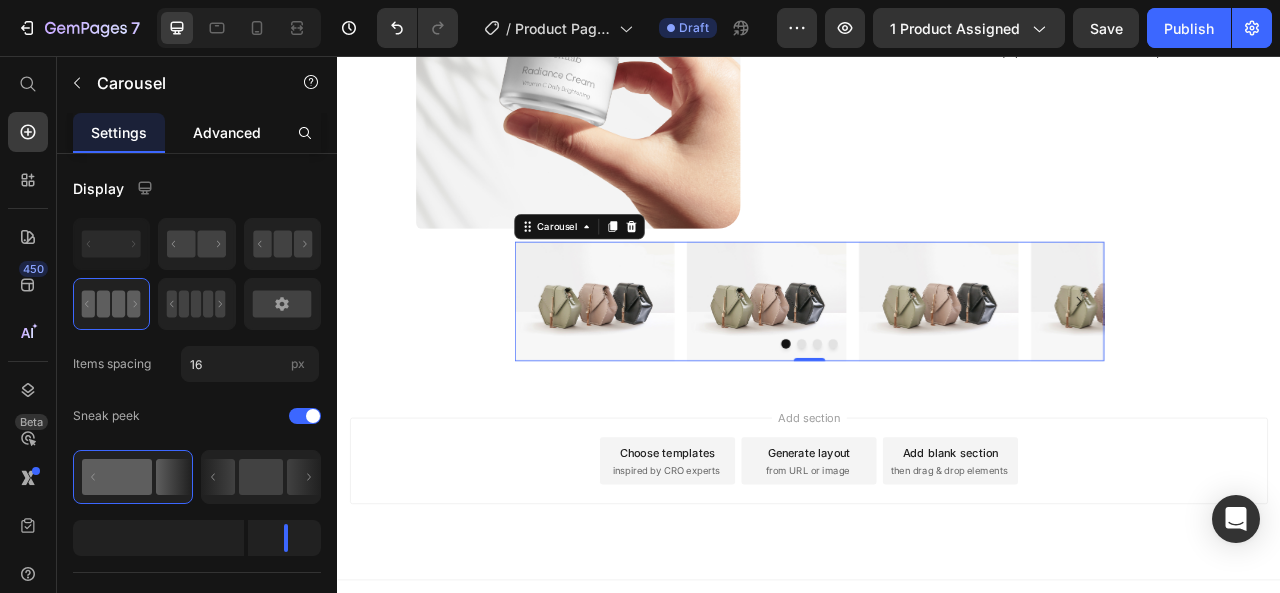 click on "Advanced" at bounding box center [227, 132] 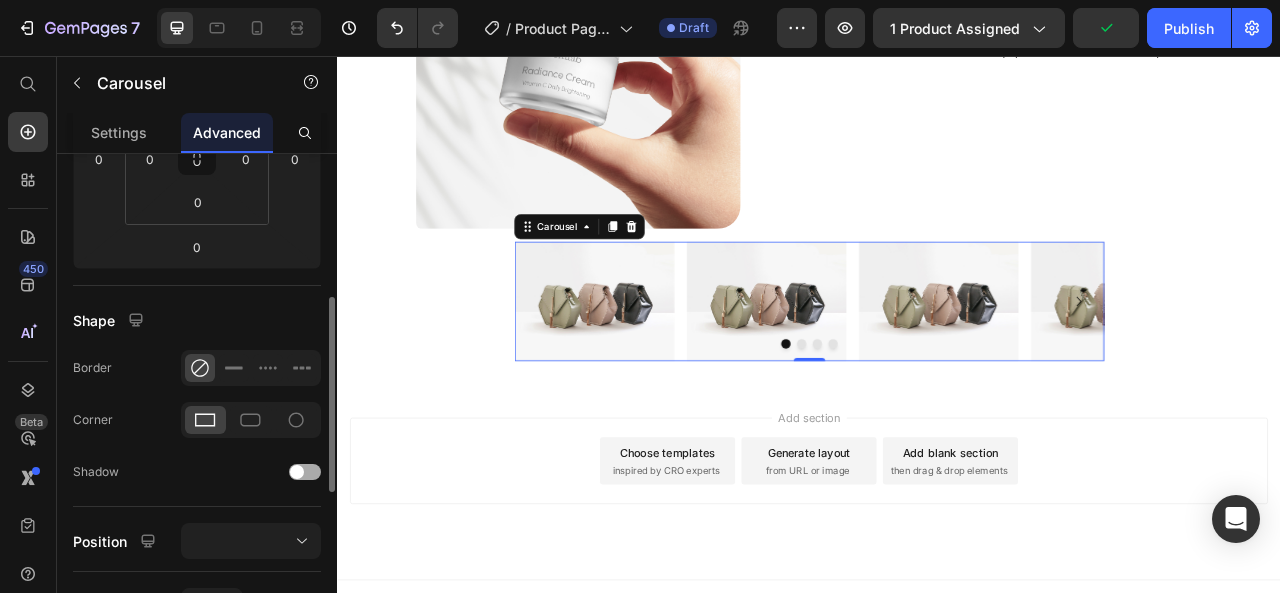scroll, scrollTop: 733, scrollLeft: 0, axis: vertical 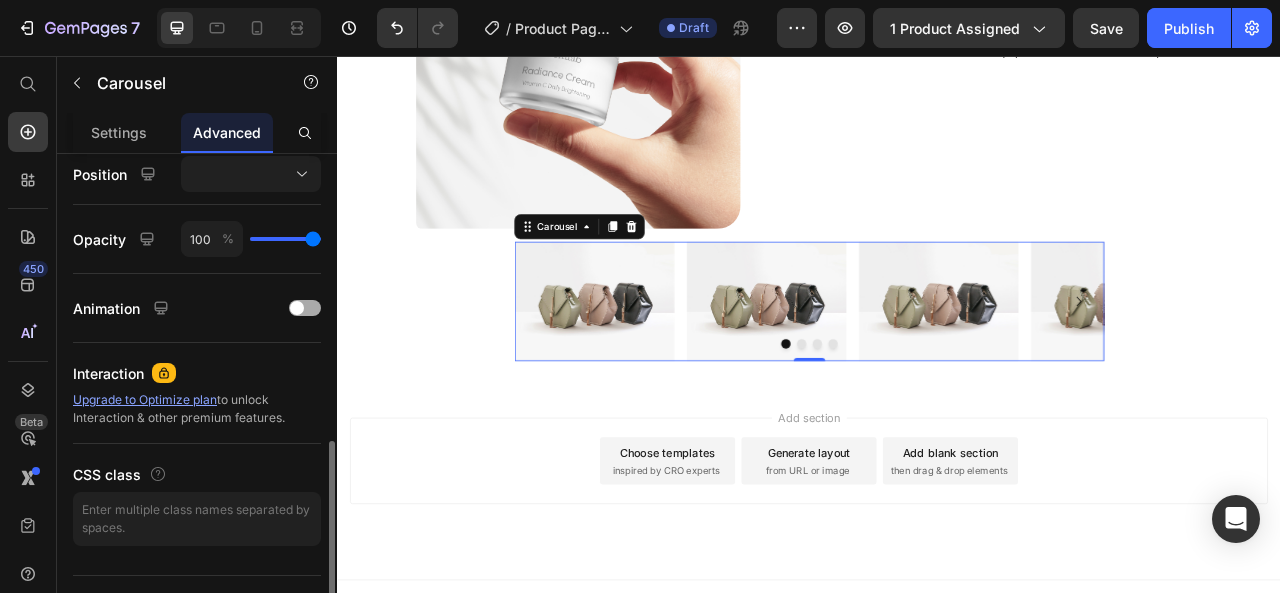 click at bounding box center (305, 308) 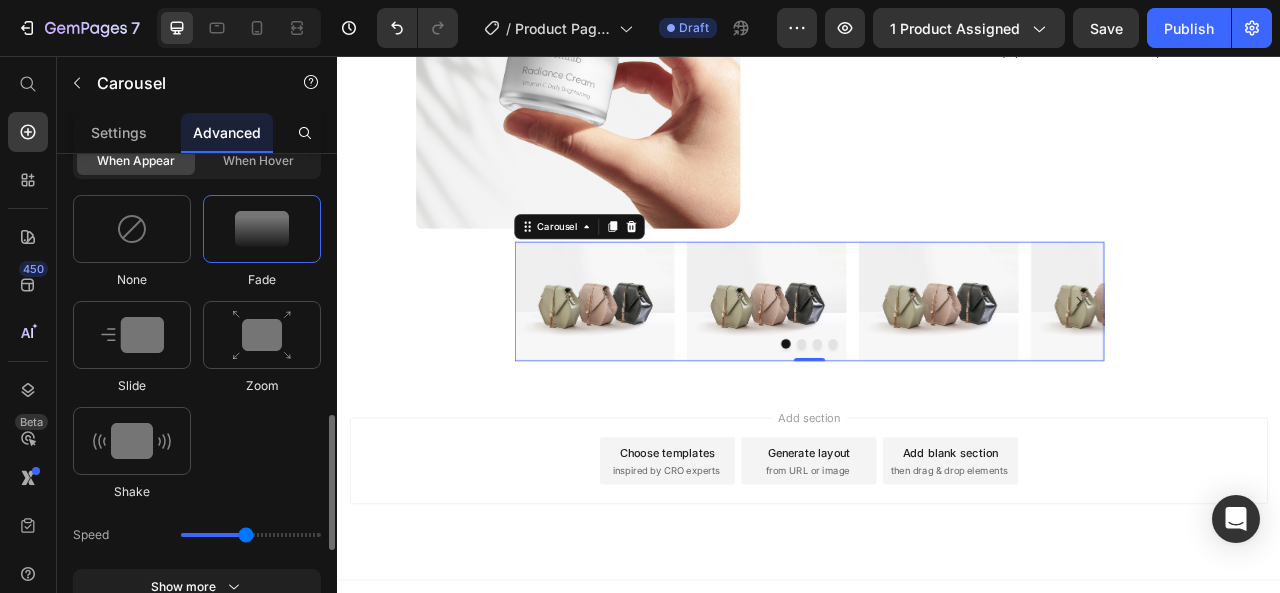 scroll, scrollTop: 594, scrollLeft: 0, axis: vertical 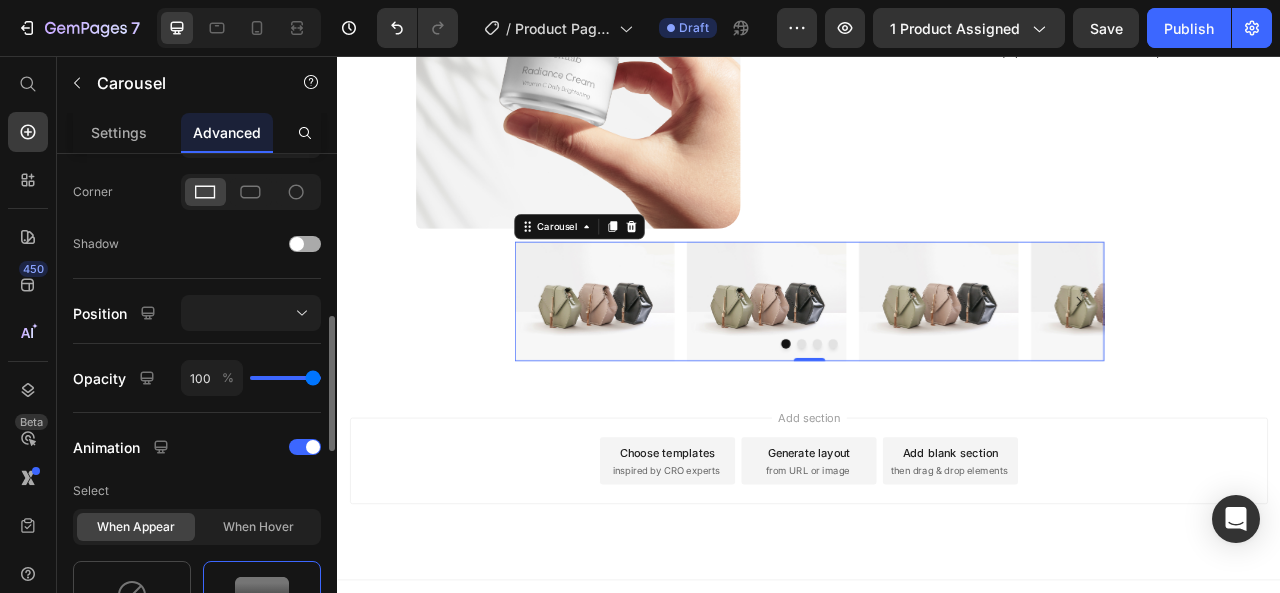 click at bounding box center (297, 244) 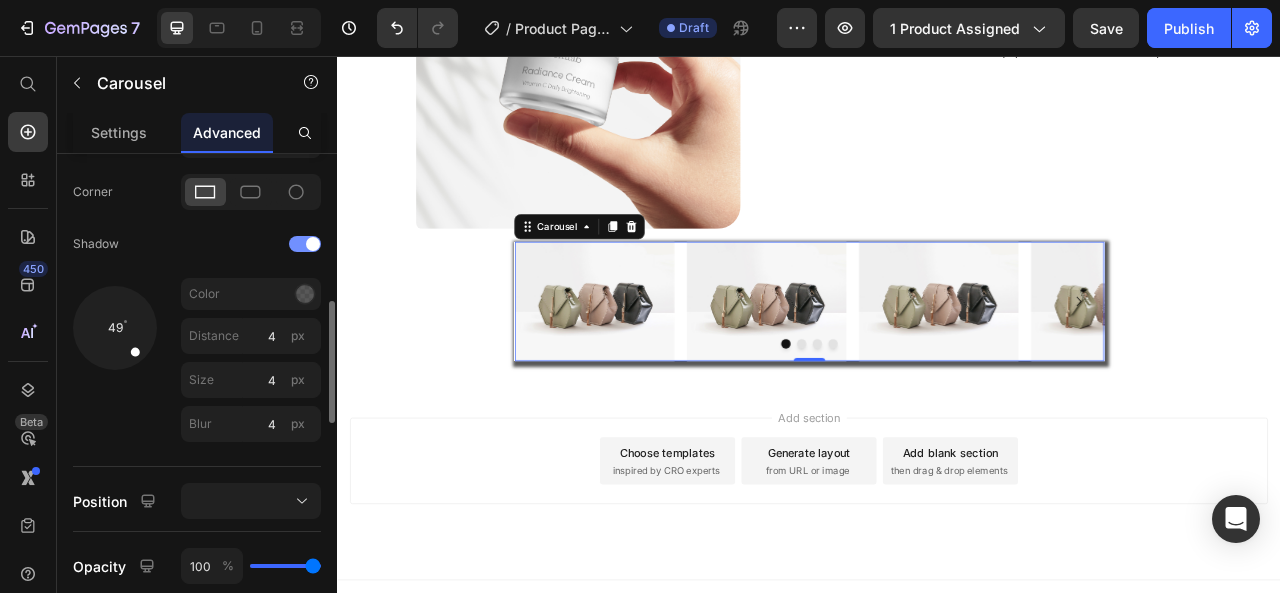 click at bounding box center (305, 244) 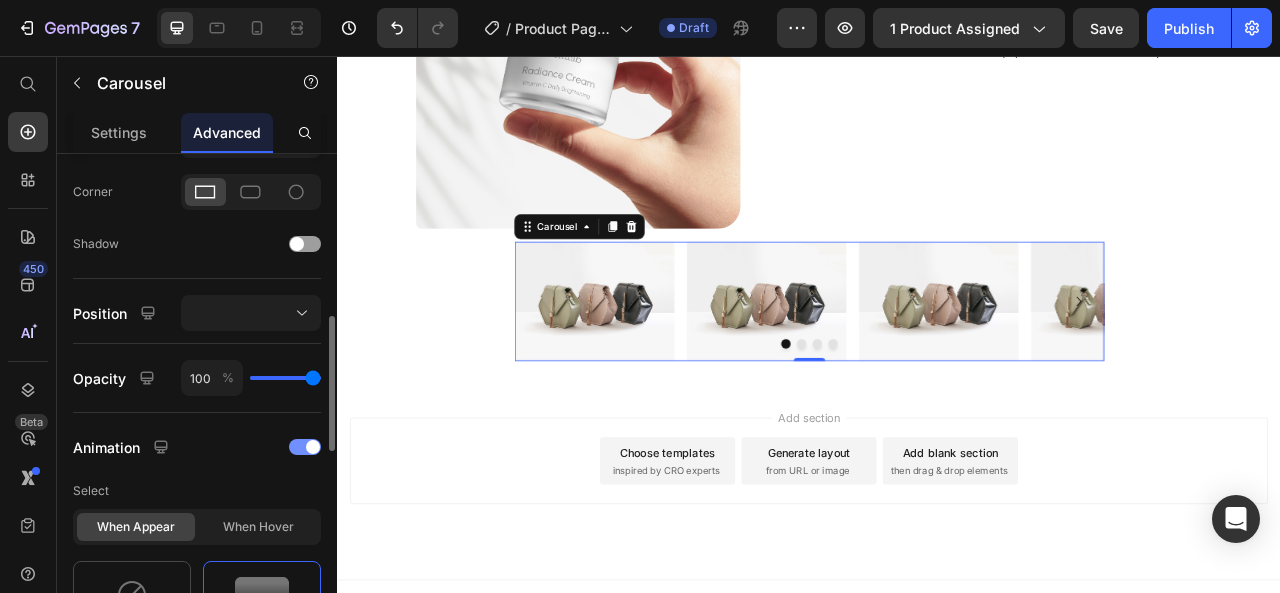 click at bounding box center (313, 447) 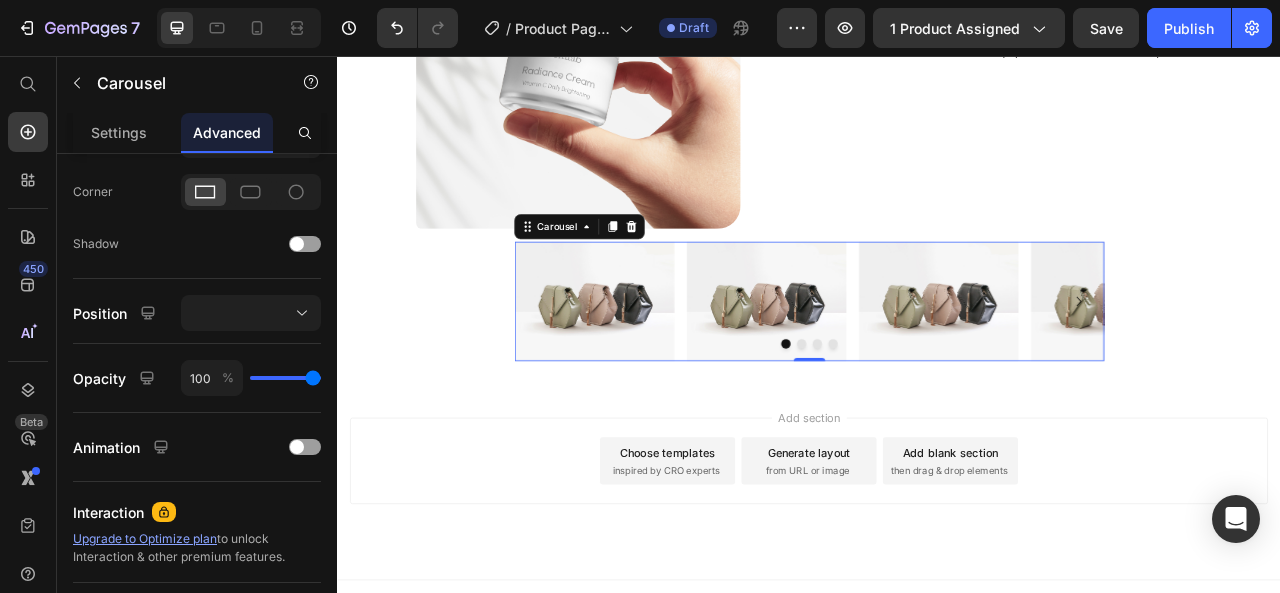 scroll, scrollTop: 227, scrollLeft: 0, axis: vertical 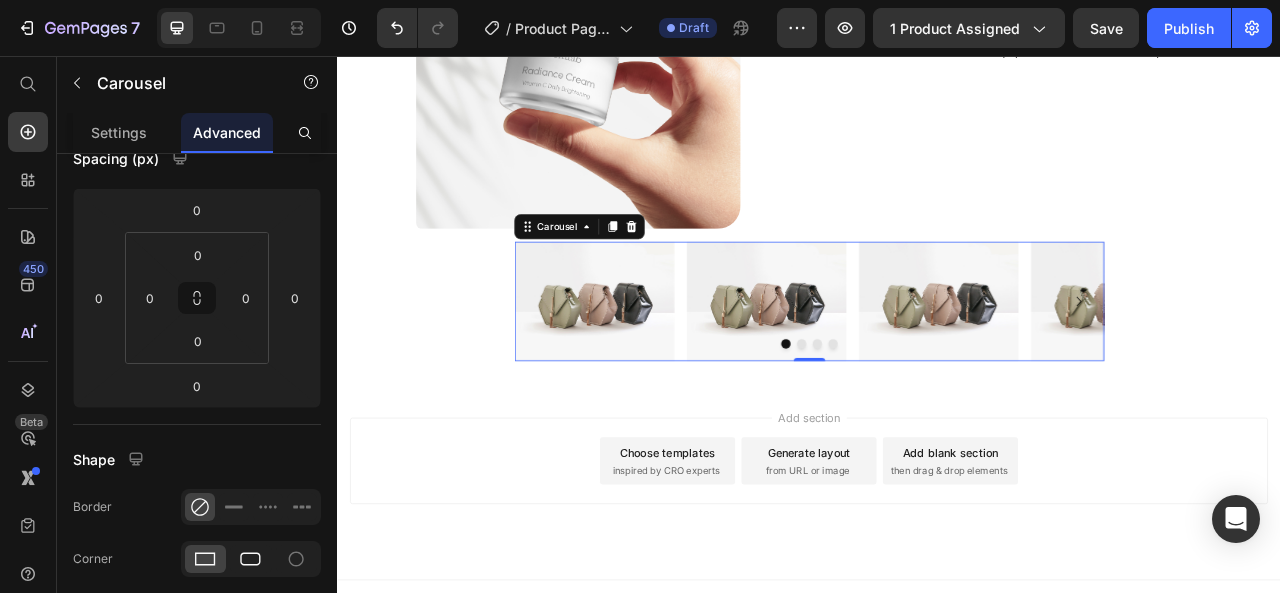 click 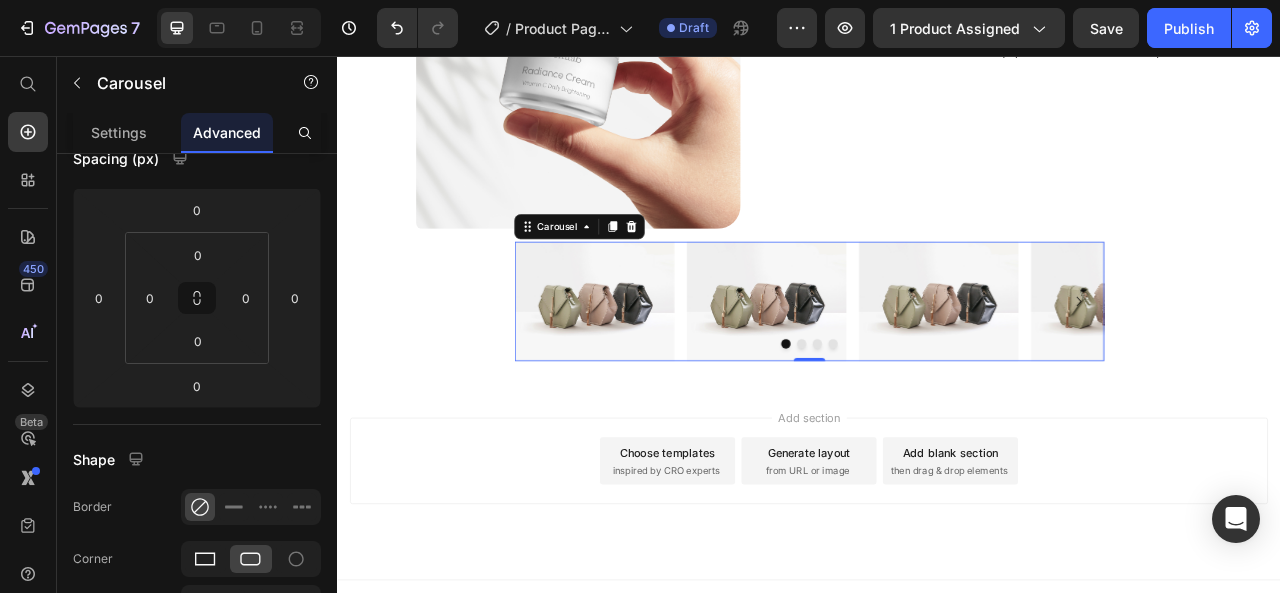 click 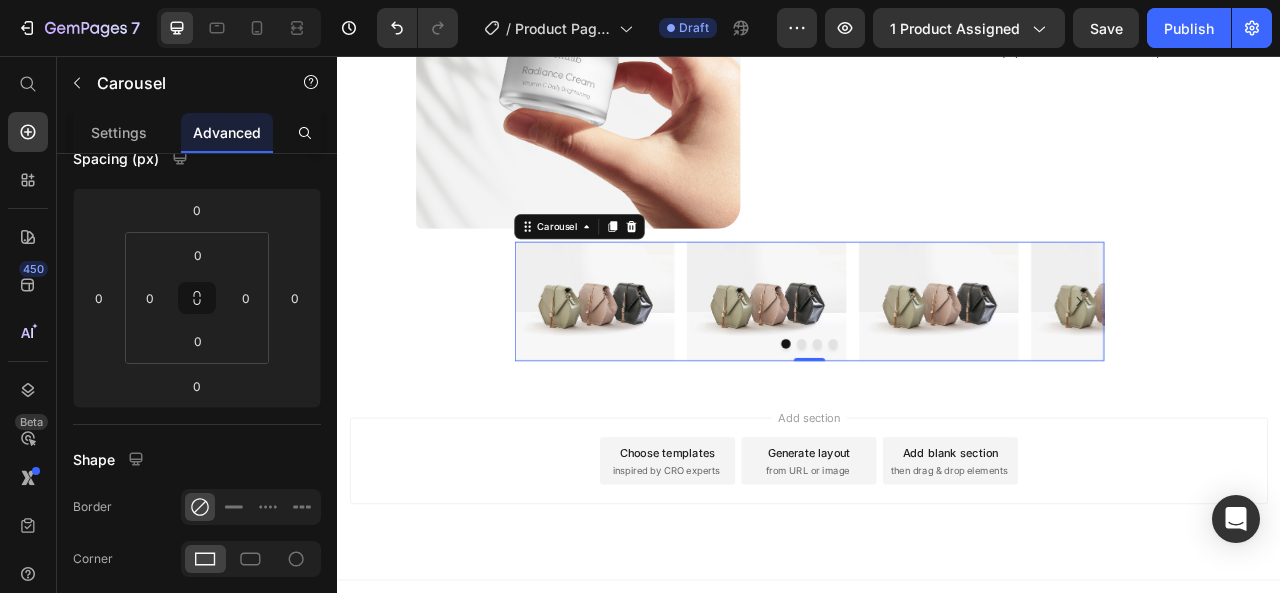 scroll, scrollTop: 0, scrollLeft: 0, axis: both 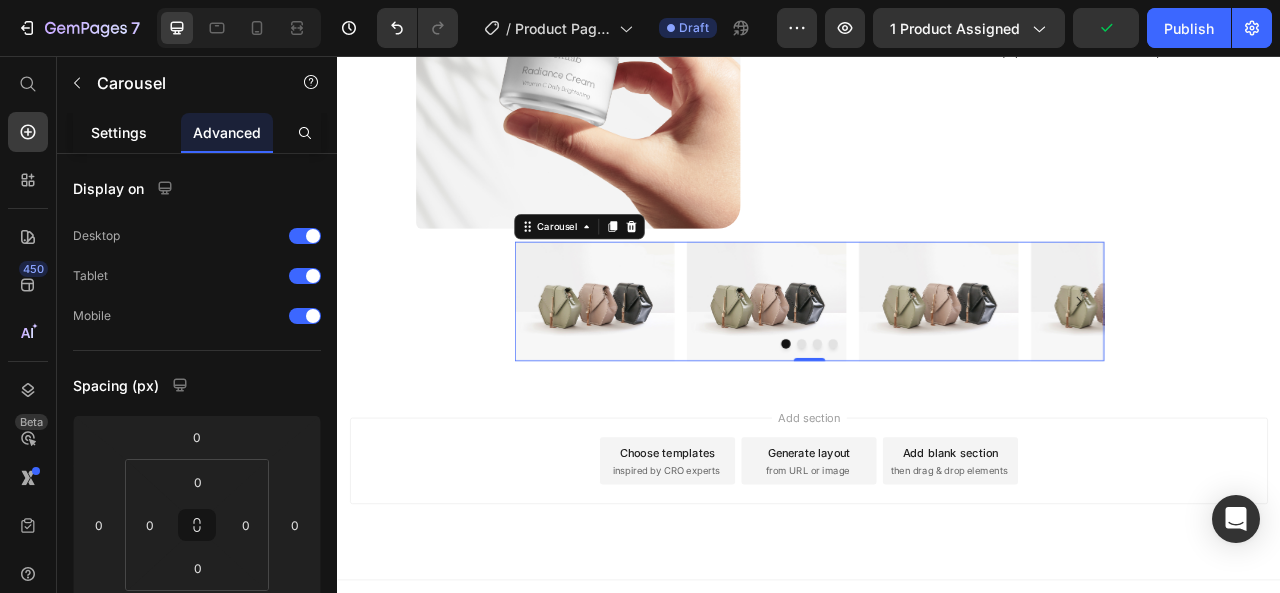 click on "Settings" at bounding box center [119, 132] 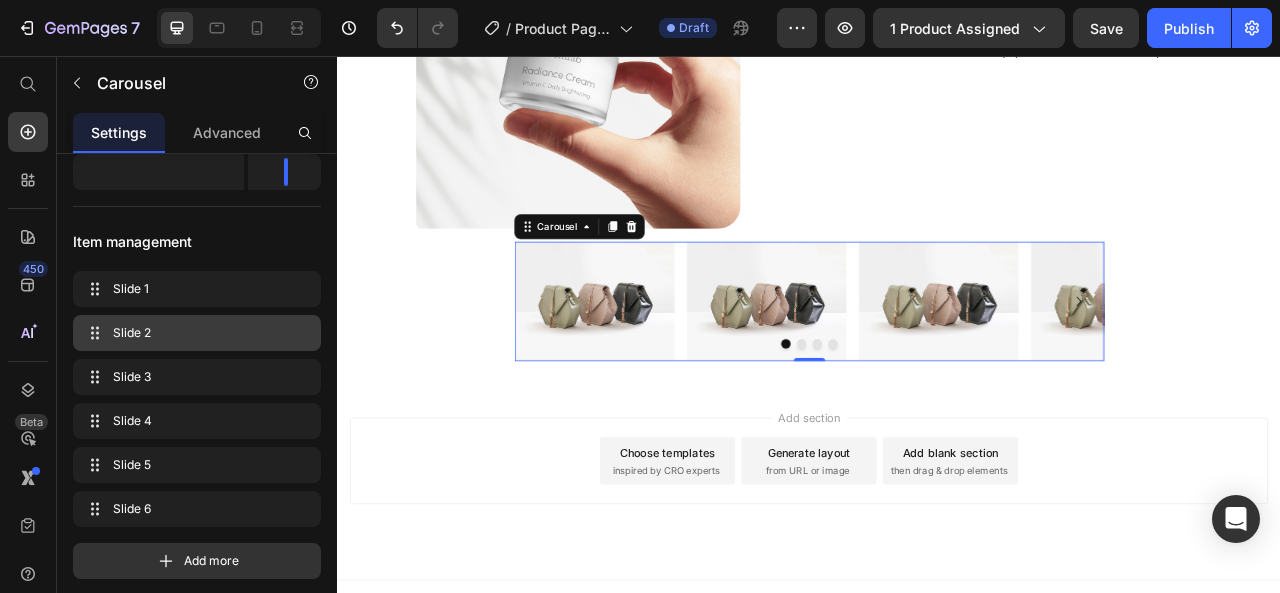 scroll, scrollTop: 733, scrollLeft: 0, axis: vertical 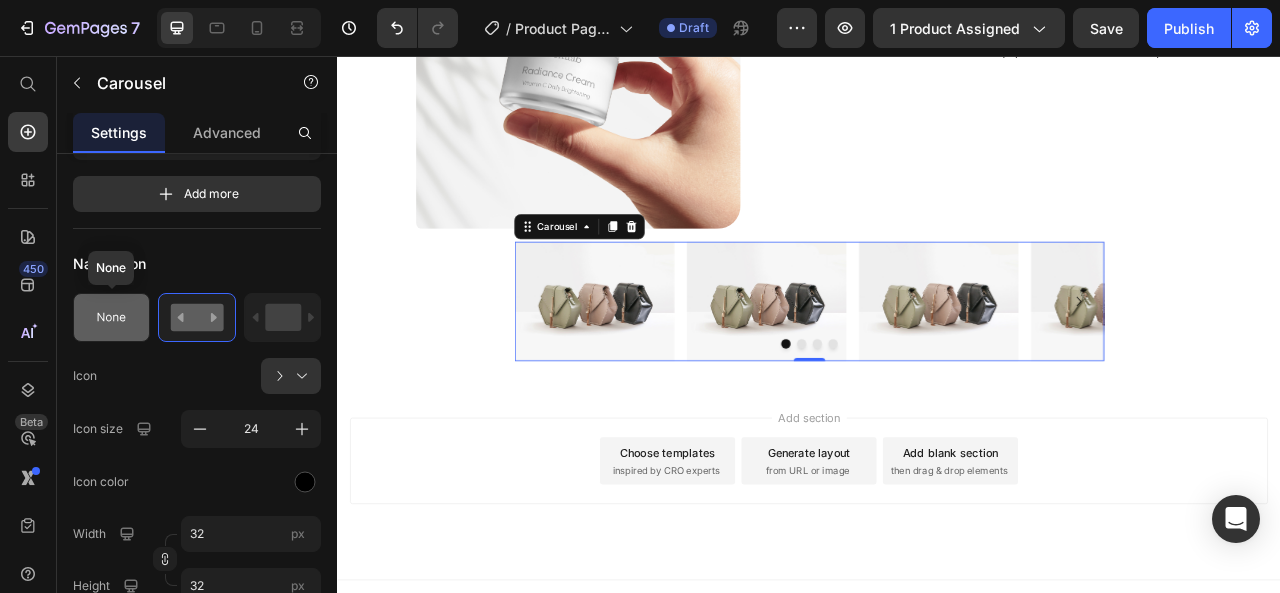 click 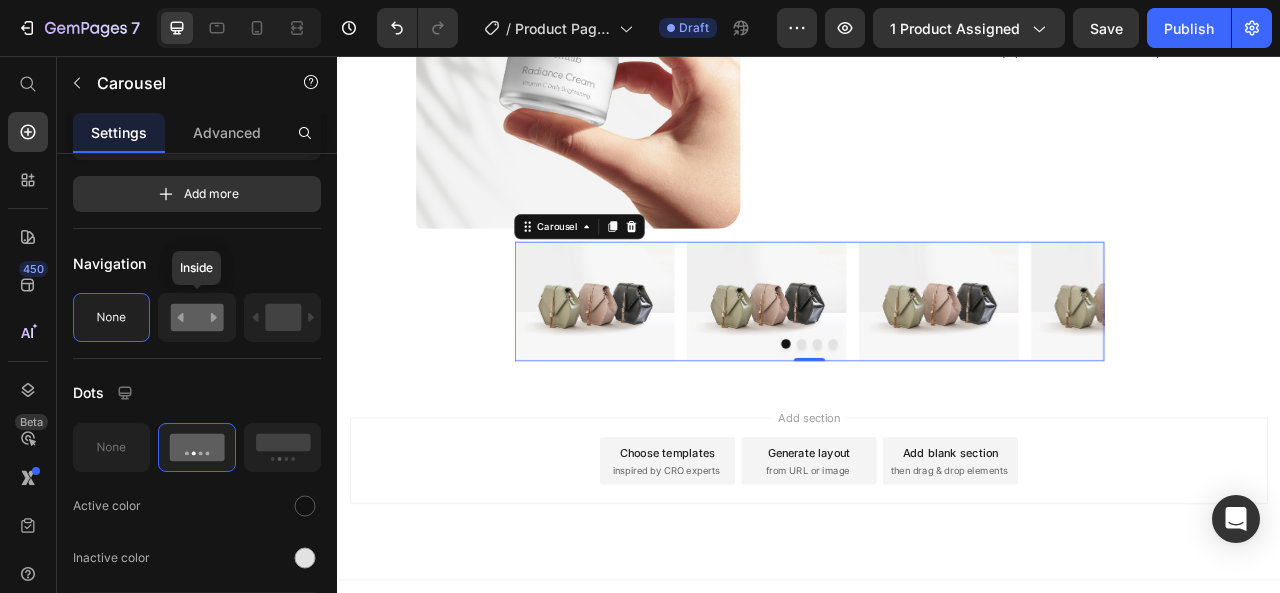 click 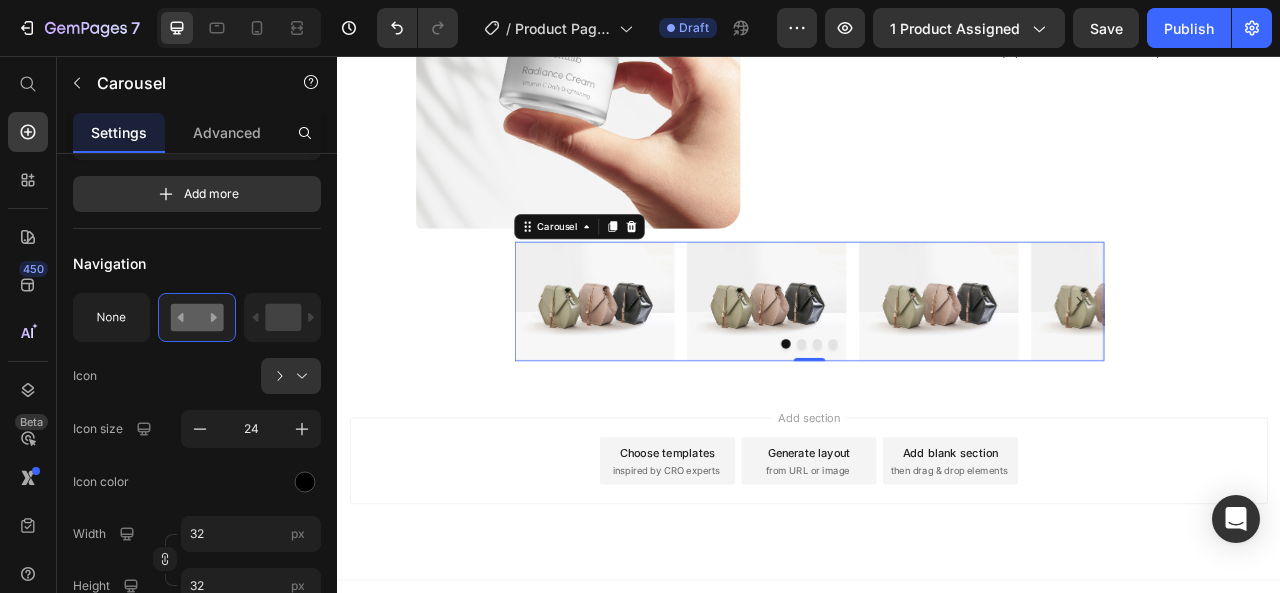 scroll, scrollTop: 1100, scrollLeft: 0, axis: vertical 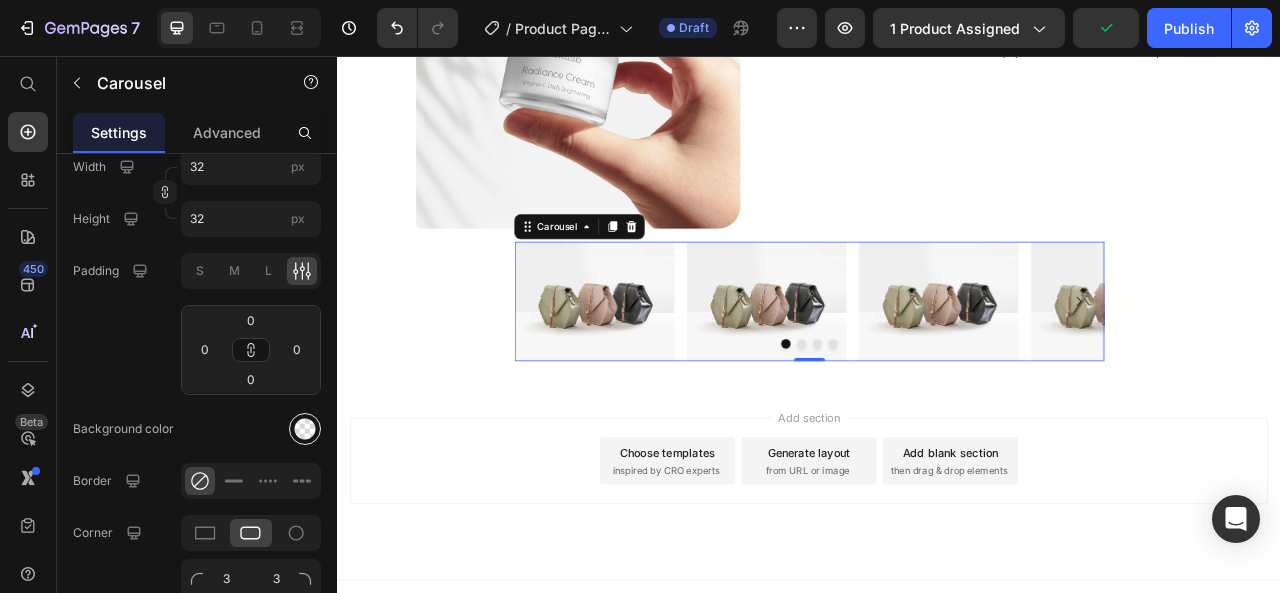 click 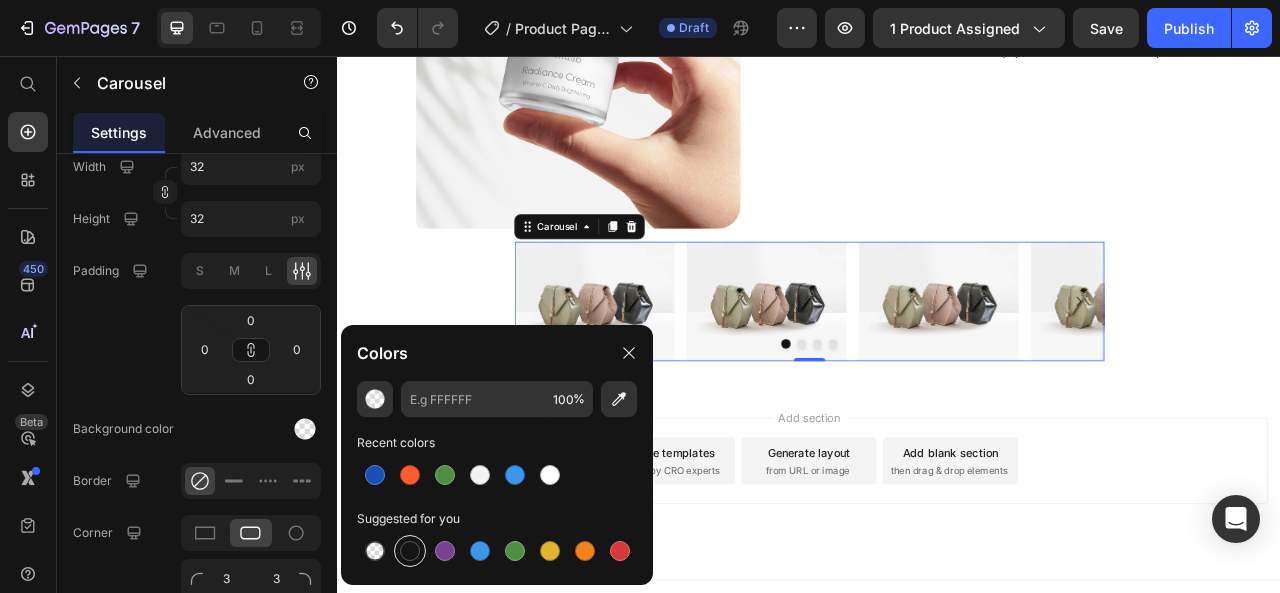 click at bounding box center (410, 551) 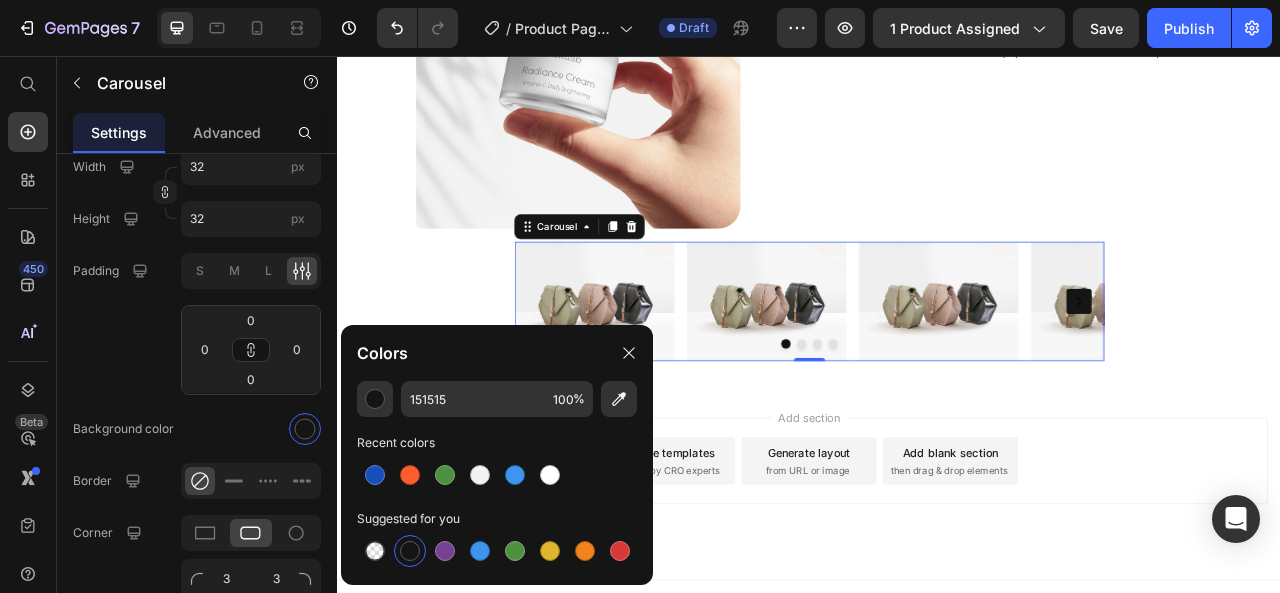 click at bounding box center (410, 551) 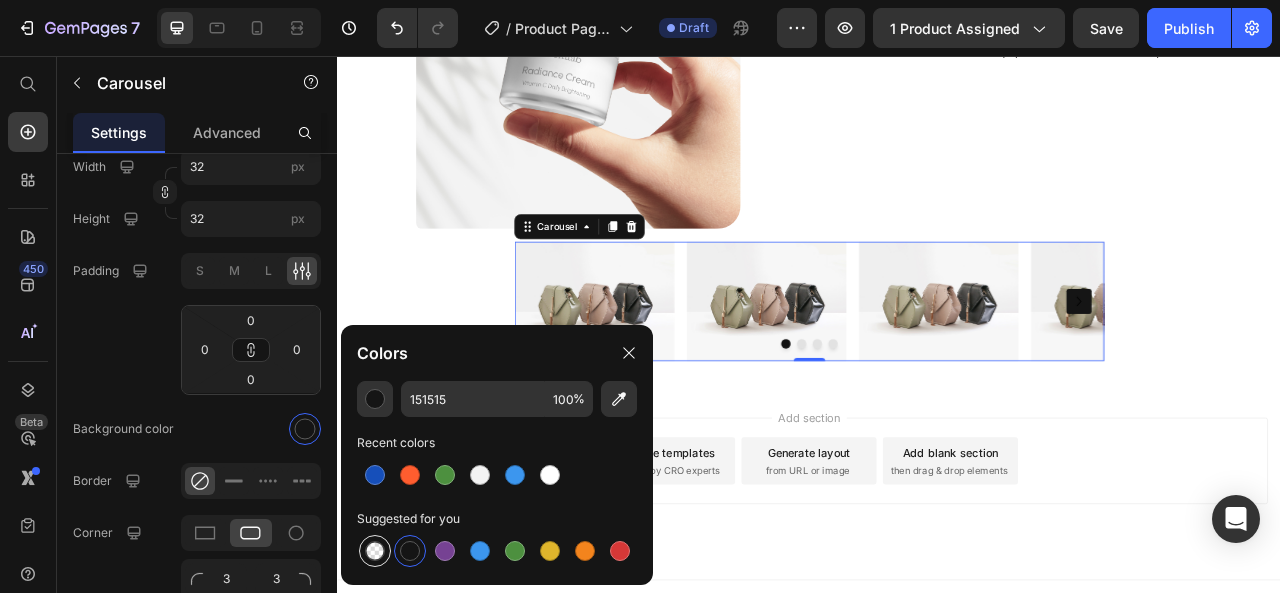 click at bounding box center (375, 551) 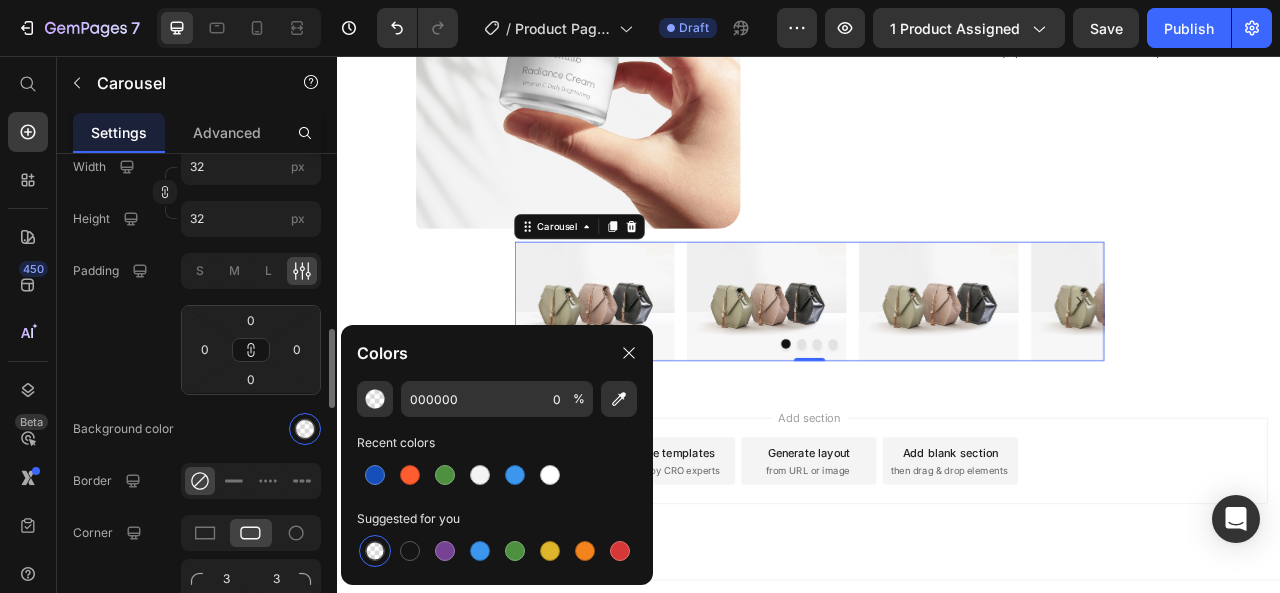 click on "Background color" 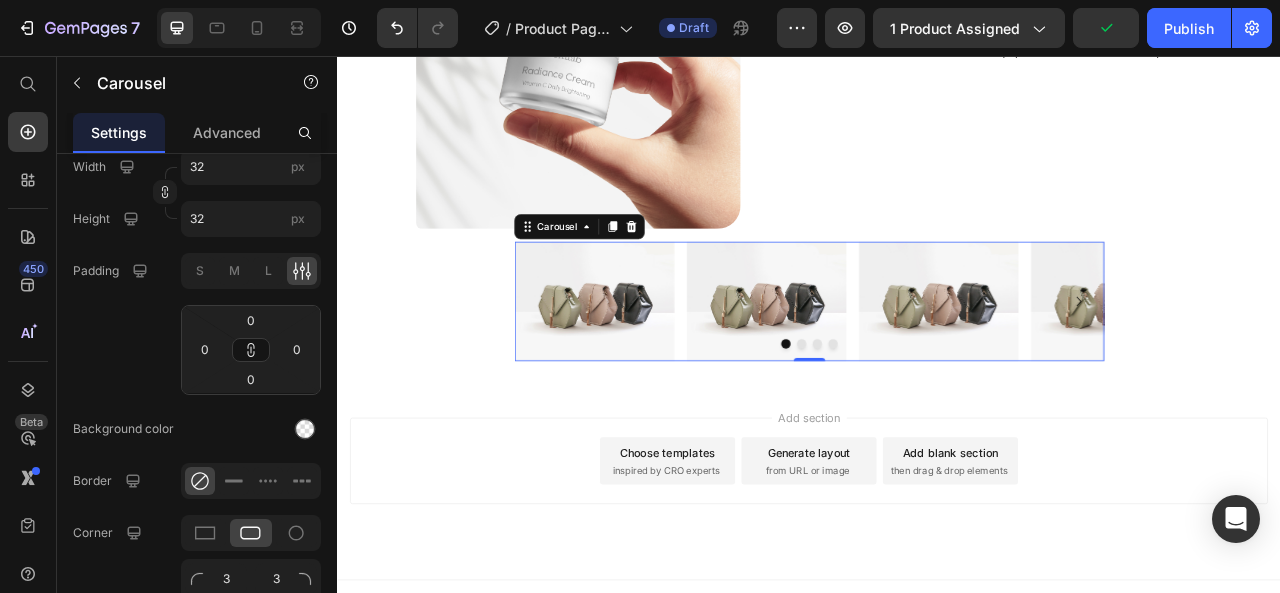 scroll, scrollTop: 1466, scrollLeft: 0, axis: vertical 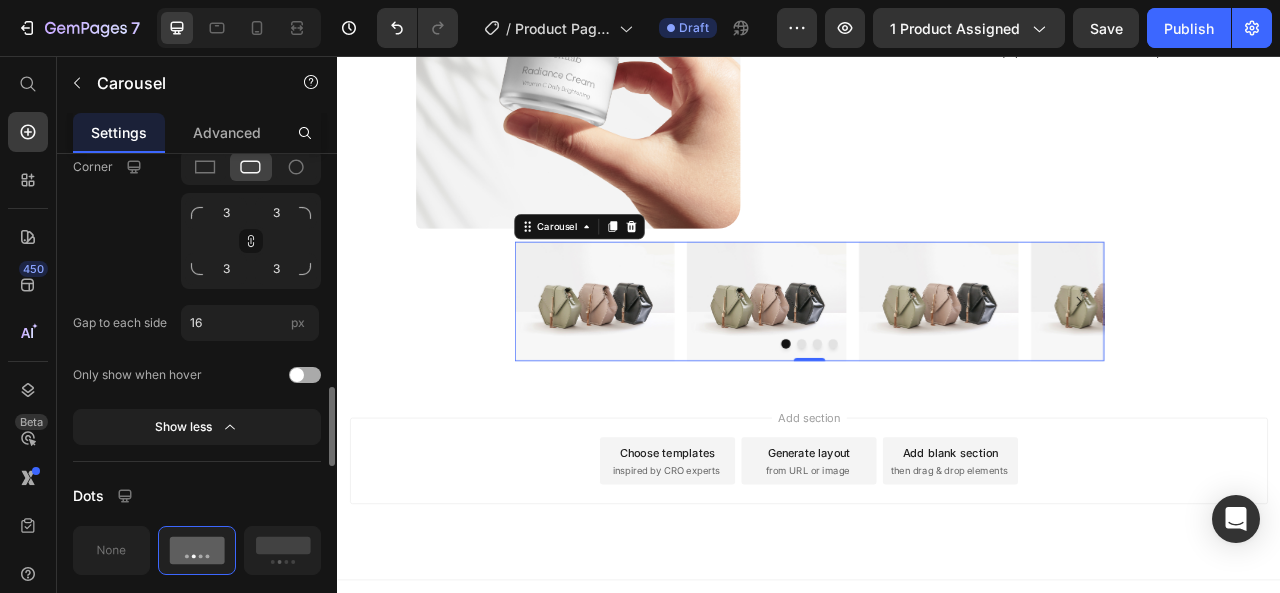 click at bounding box center [305, 375] 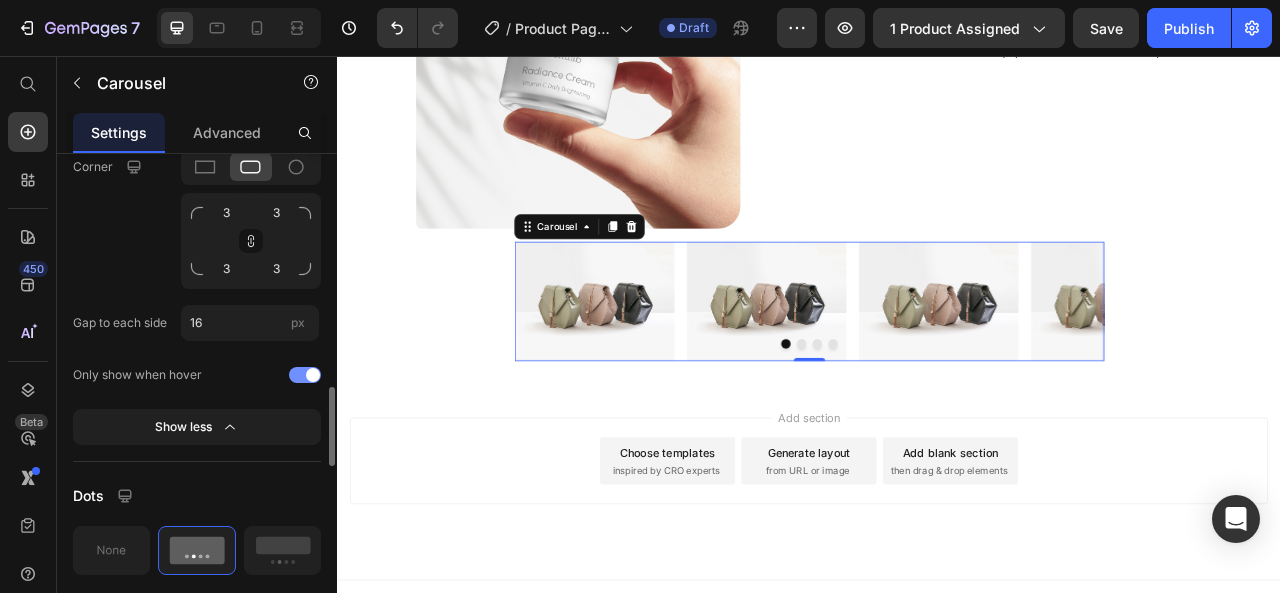 click at bounding box center (313, 375) 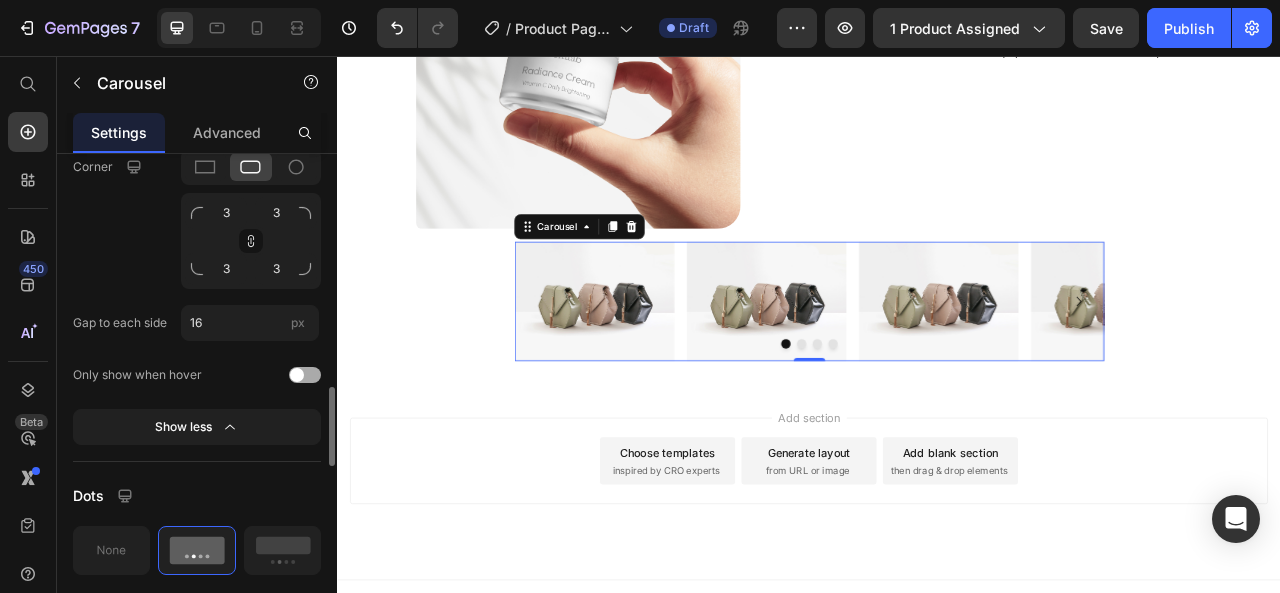 click at bounding box center (305, 375) 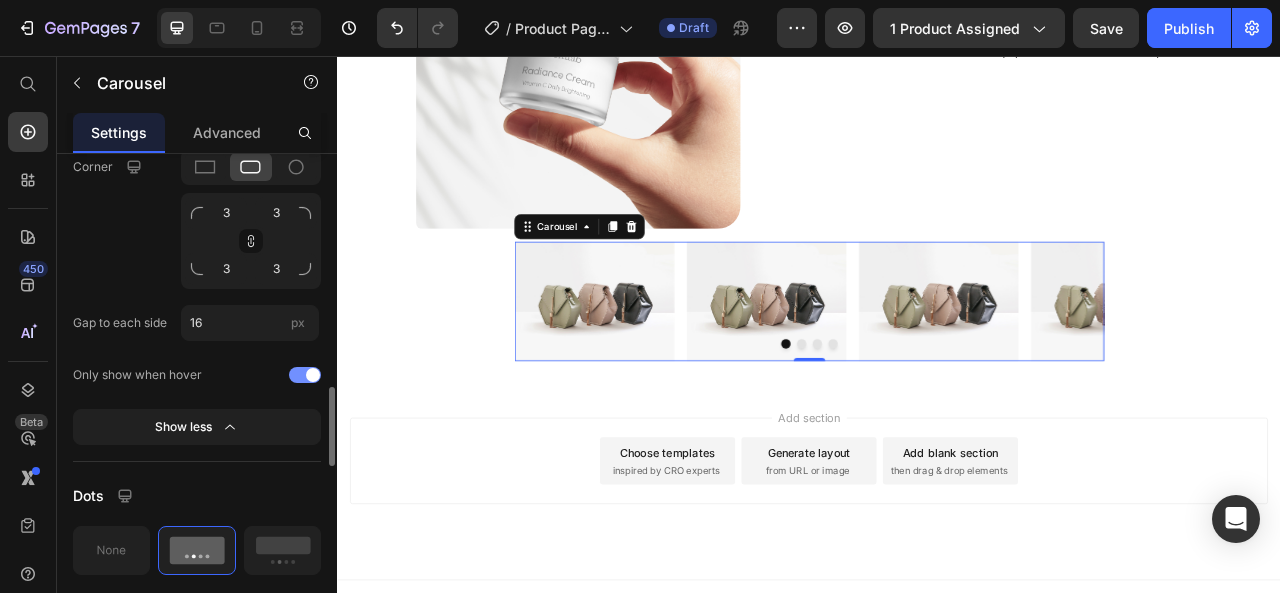 click at bounding box center (313, 375) 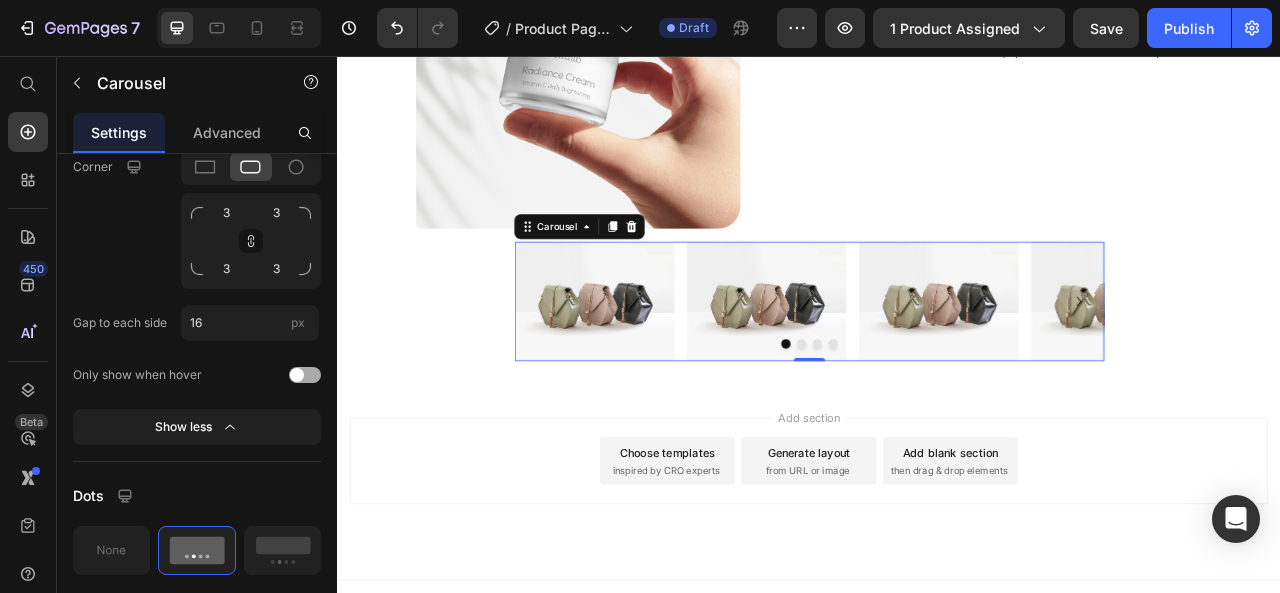scroll, scrollTop: 1833, scrollLeft: 0, axis: vertical 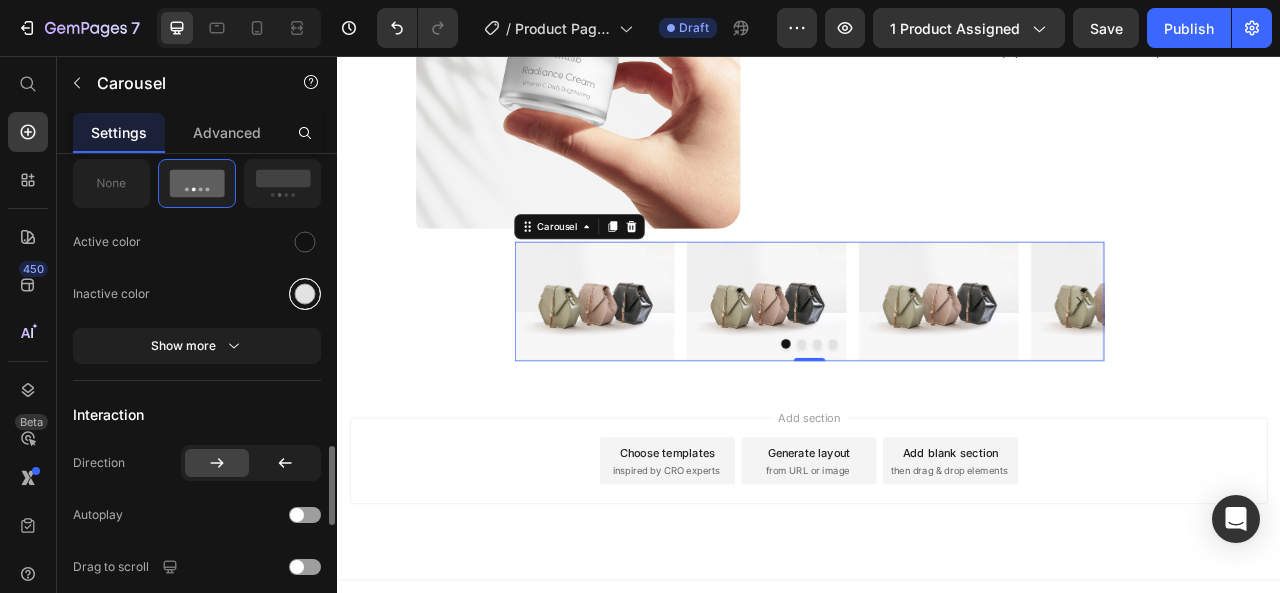 click at bounding box center (305, 294) 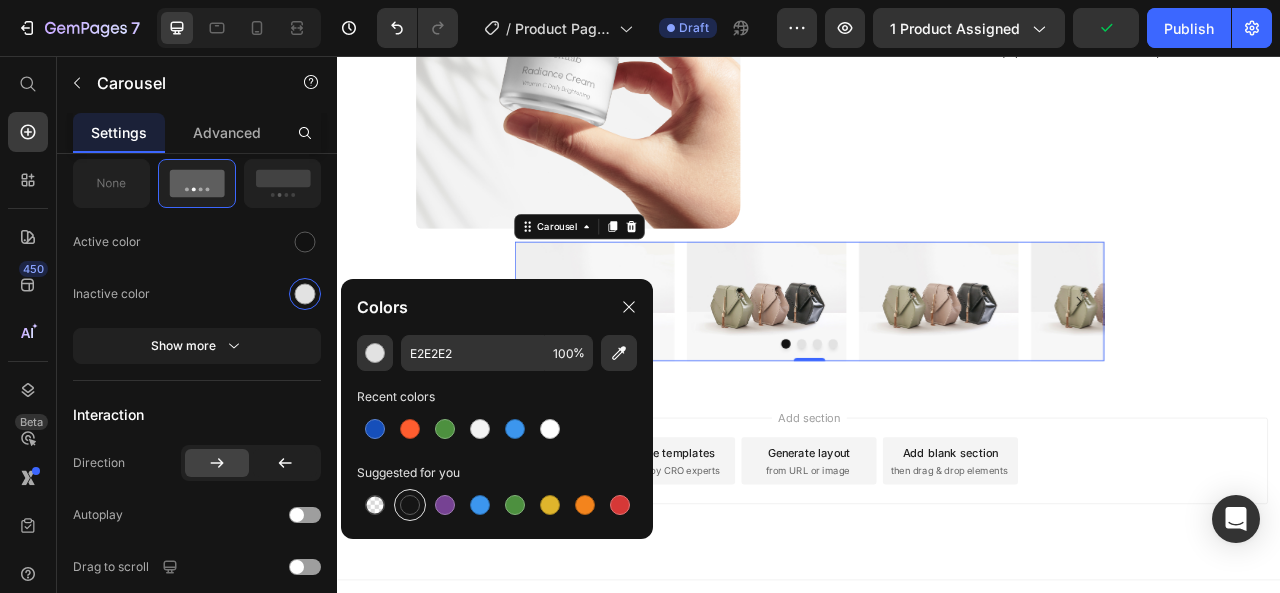 click at bounding box center [410, 505] 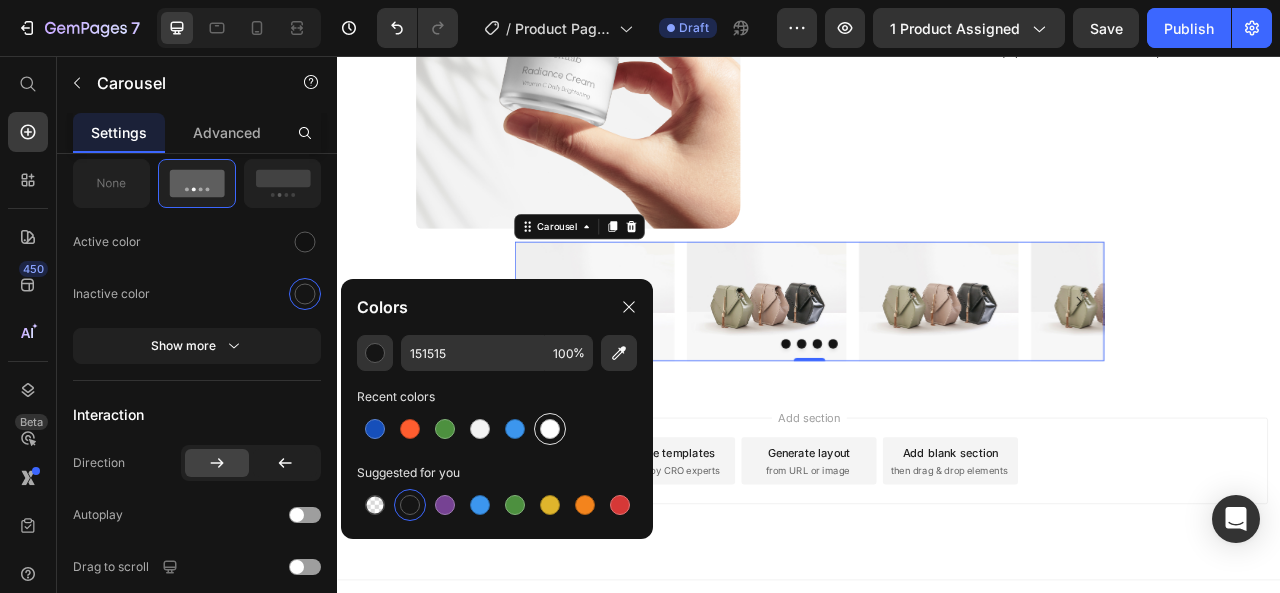 click at bounding box center (550, 429) 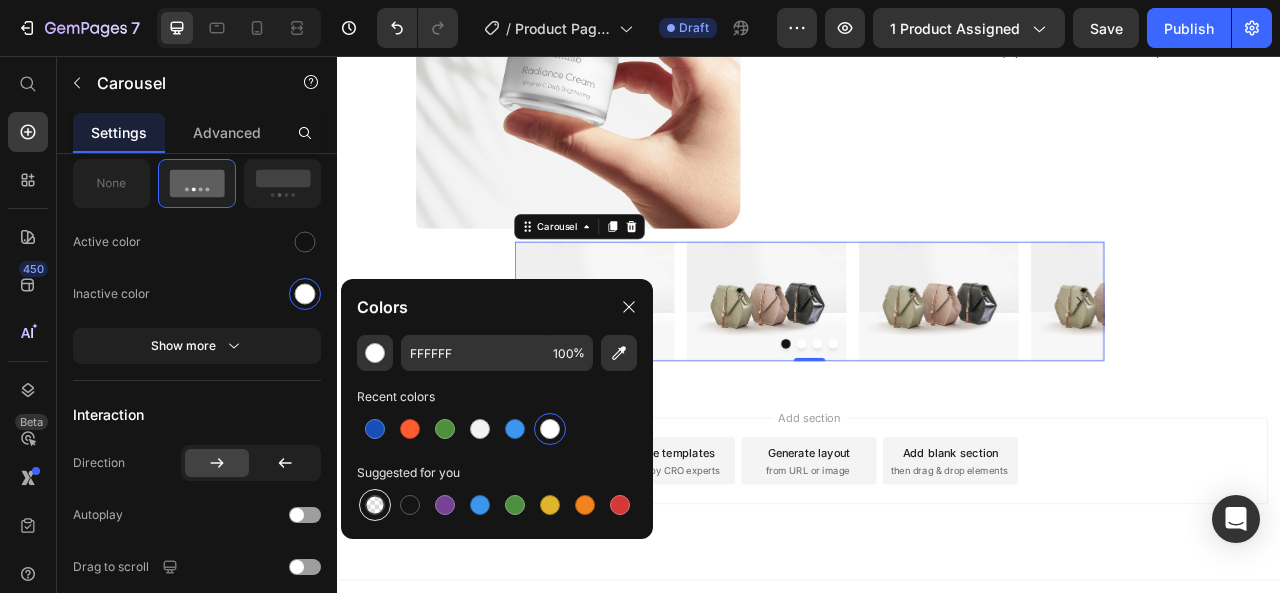 click at bounding box center [375, 505] 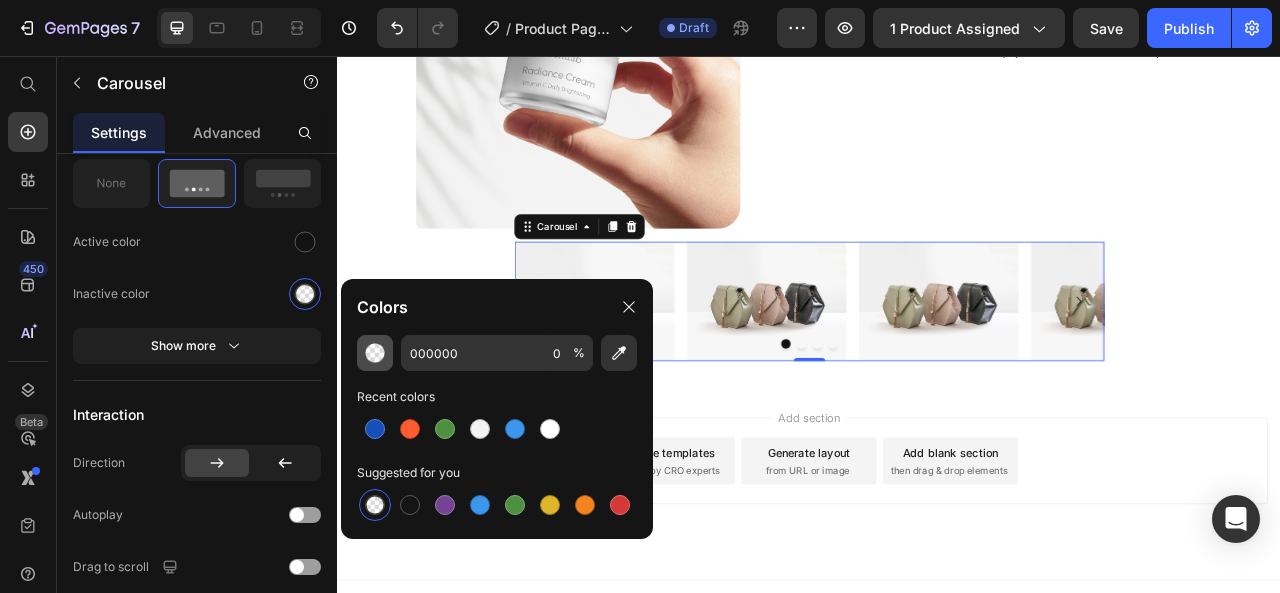 click at bounding box center [375, 353] 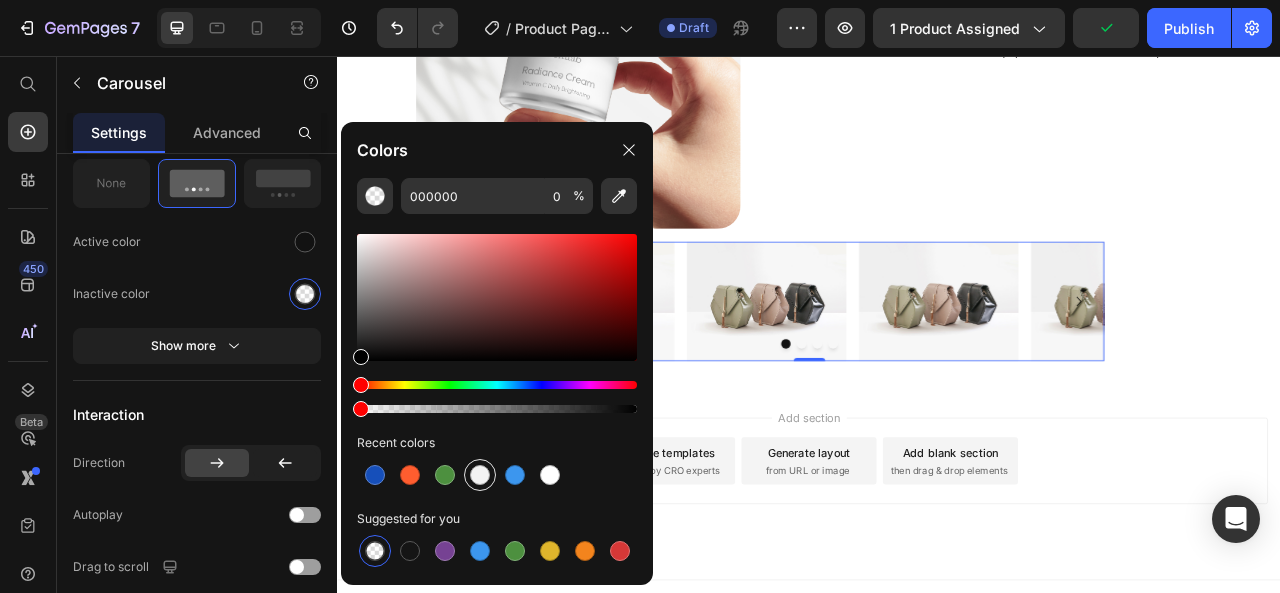 click at bounding box center (480, 475) 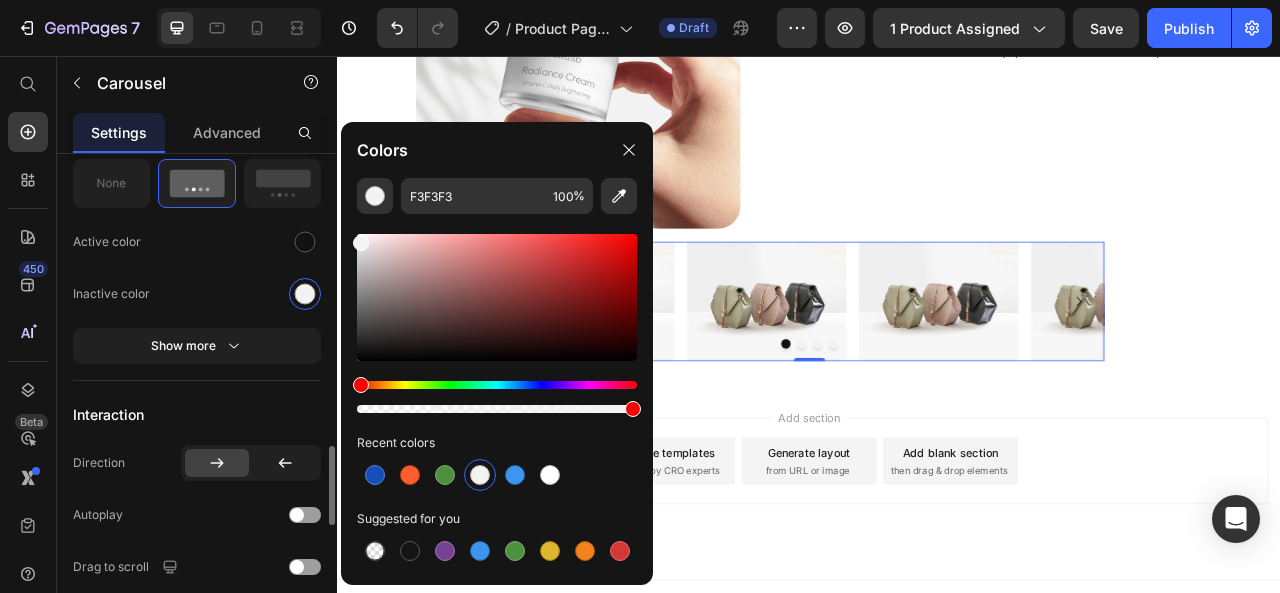 click on "Interaction" at bounding box center [197, 415] 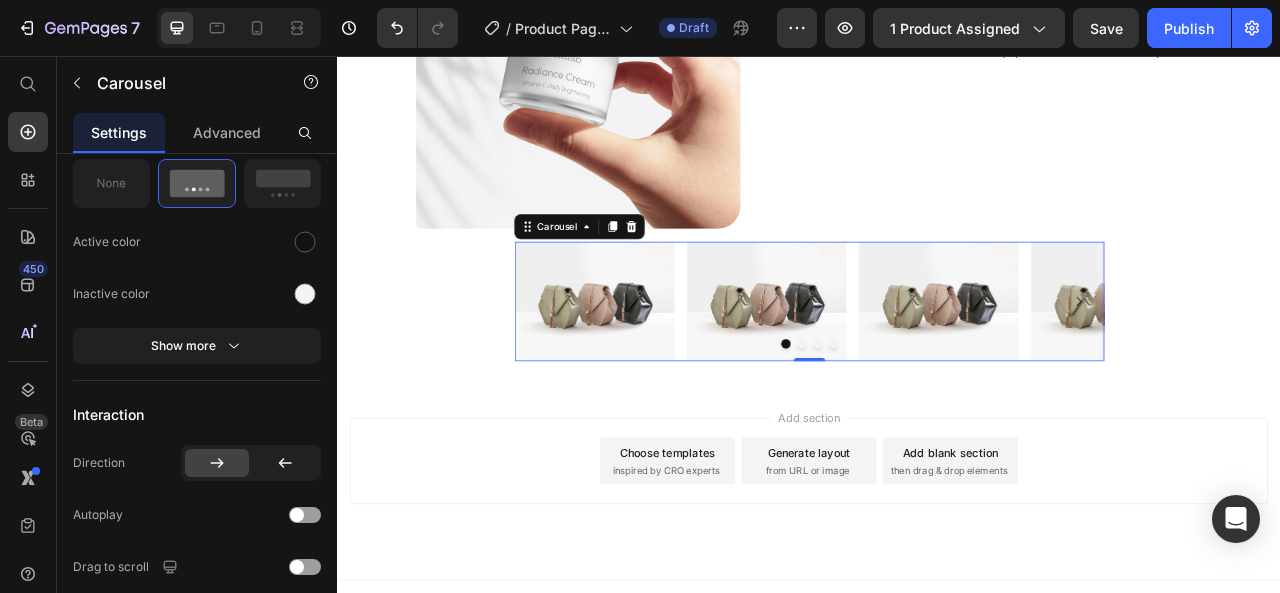 scroll, scrollTop: 2200, scrollLeft: 0, axis: vertical 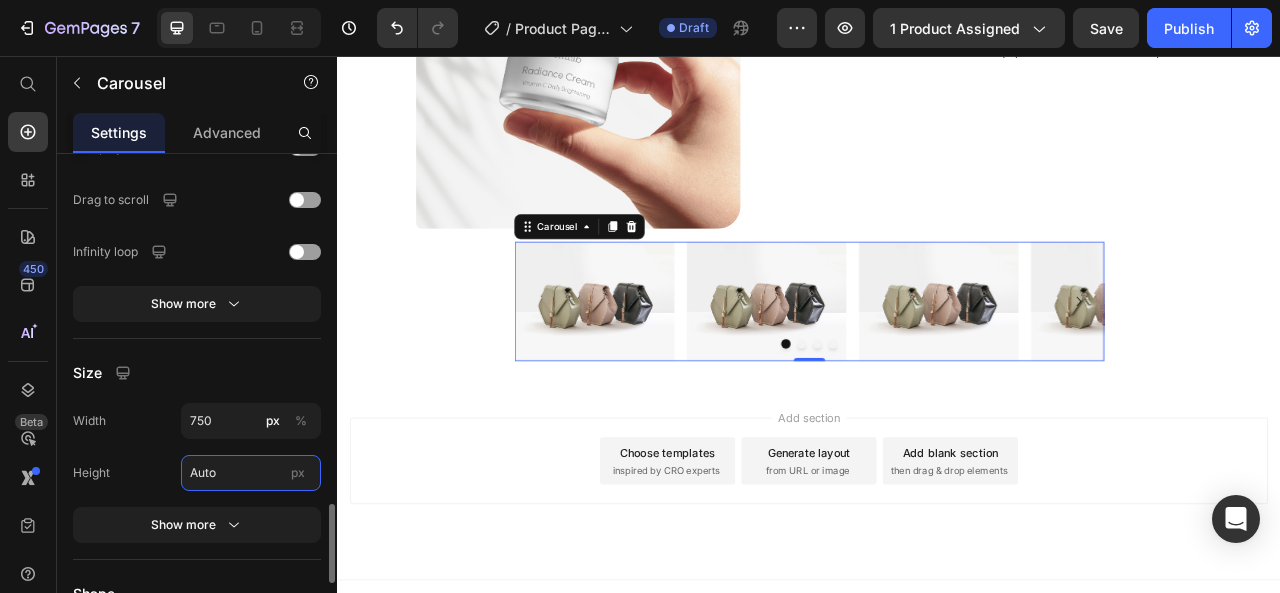 click on "Auto" at bounding box center (251, 473) 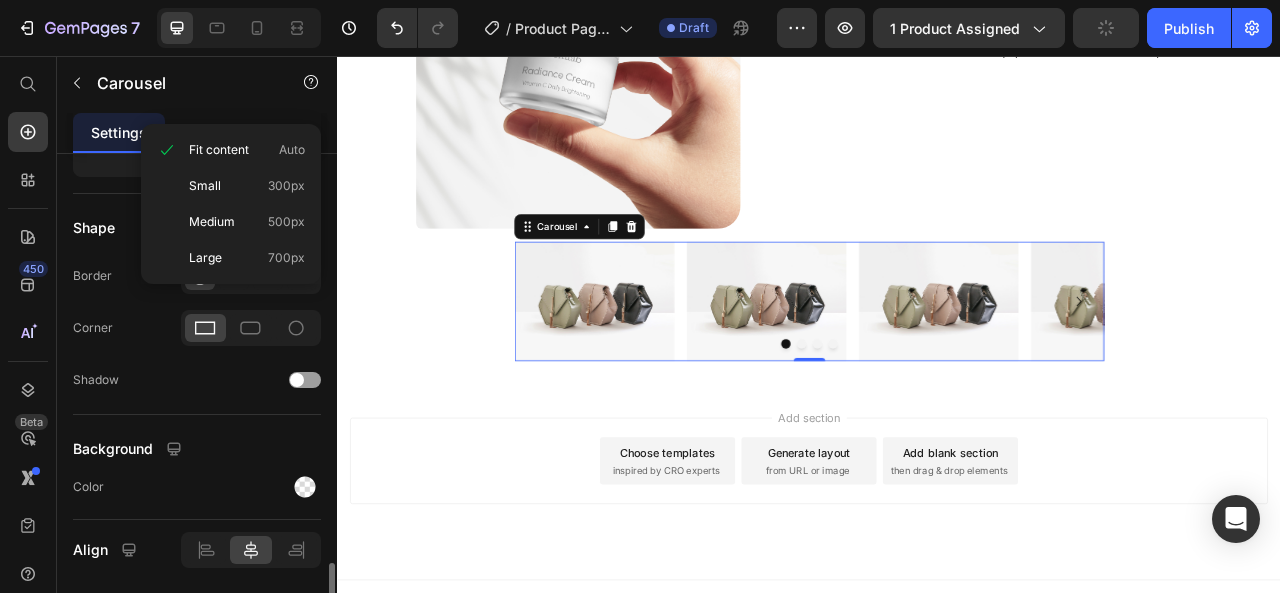 scroll, scrollTop: 2622, scrollLeft: 0, axis: vertical 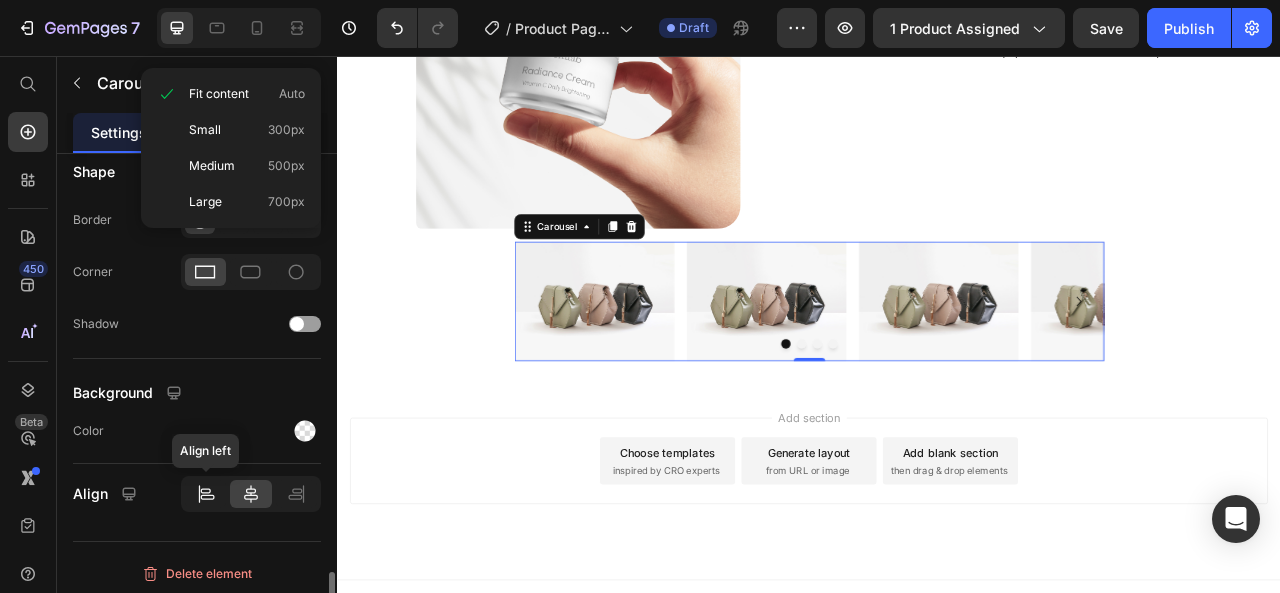 click 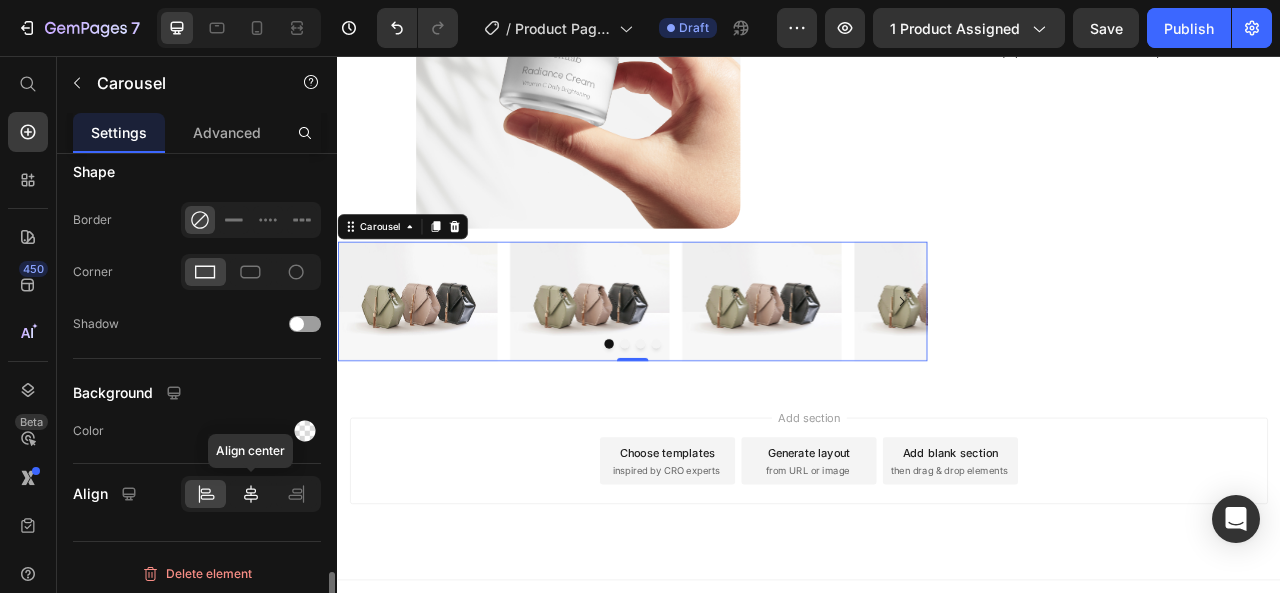 click 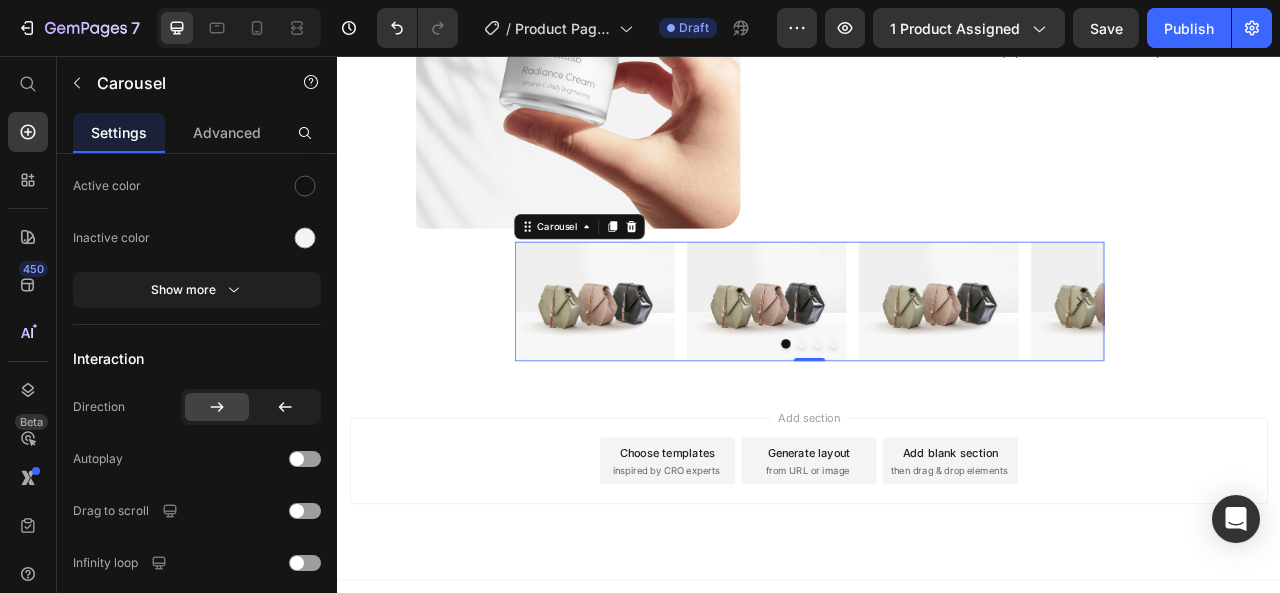 scroll, scrollTop: 789, scrollLeft: 0, axis: vertical 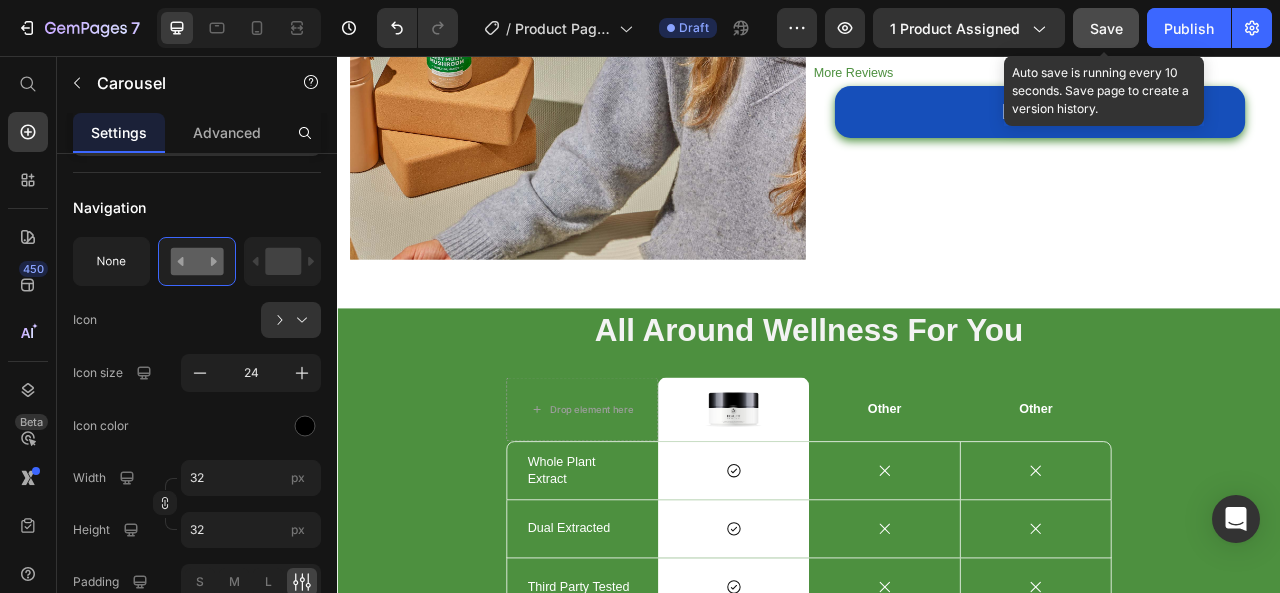 click on "Save" 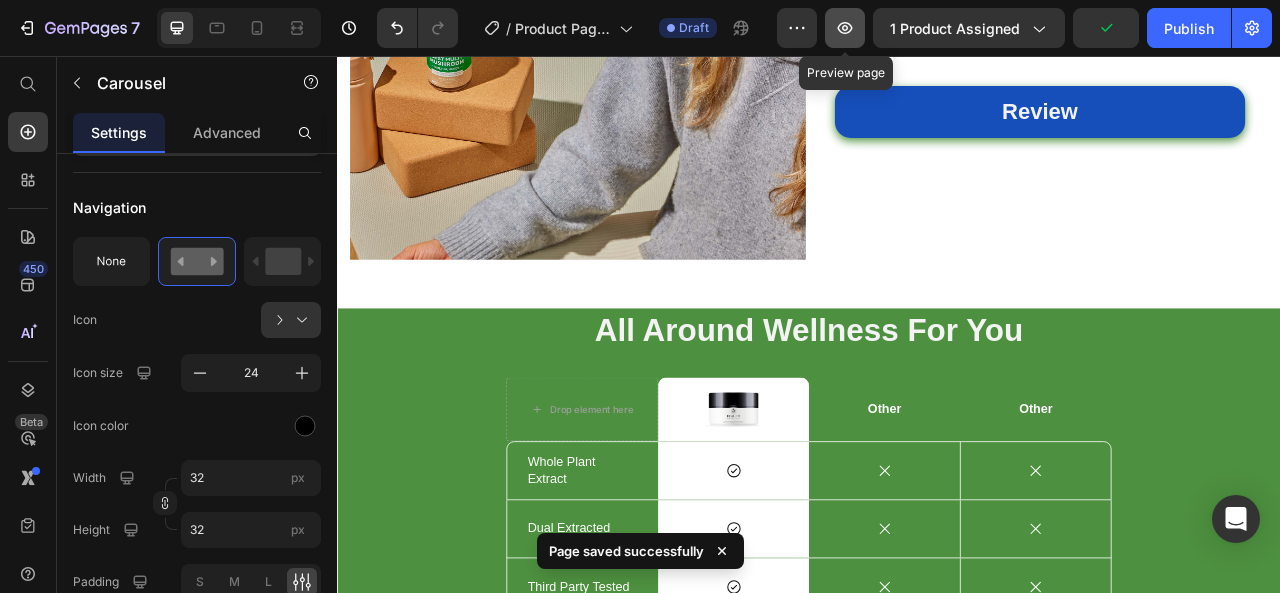 click 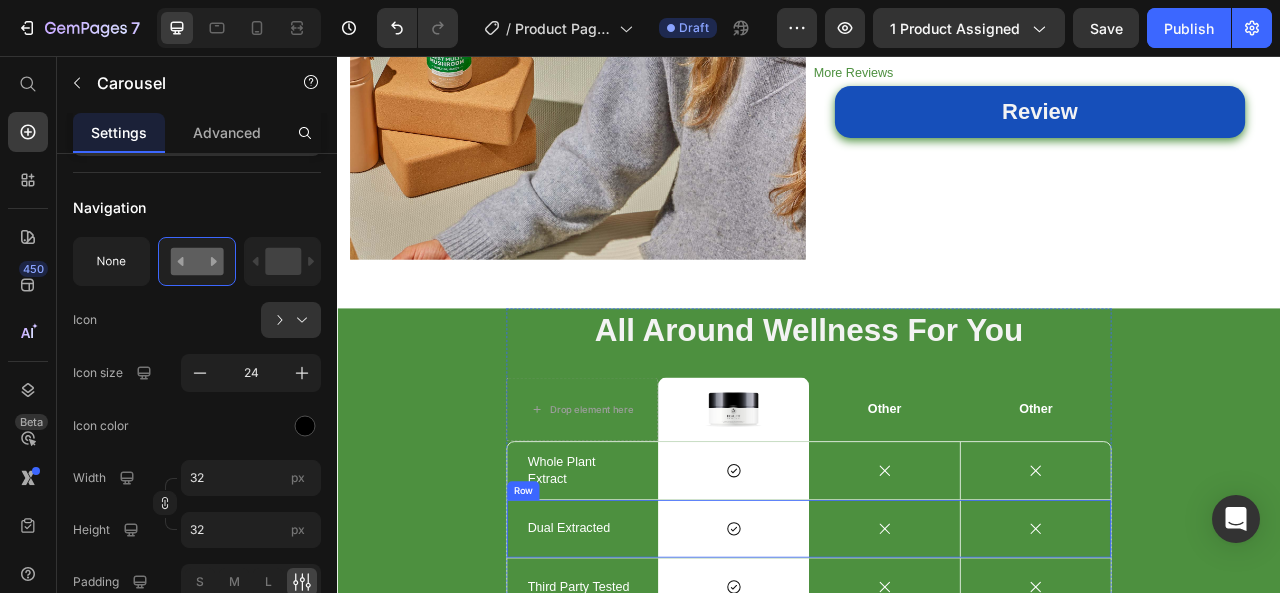scroll, scrollTop: 1324, scrollLeft: 0, axis: vertical 